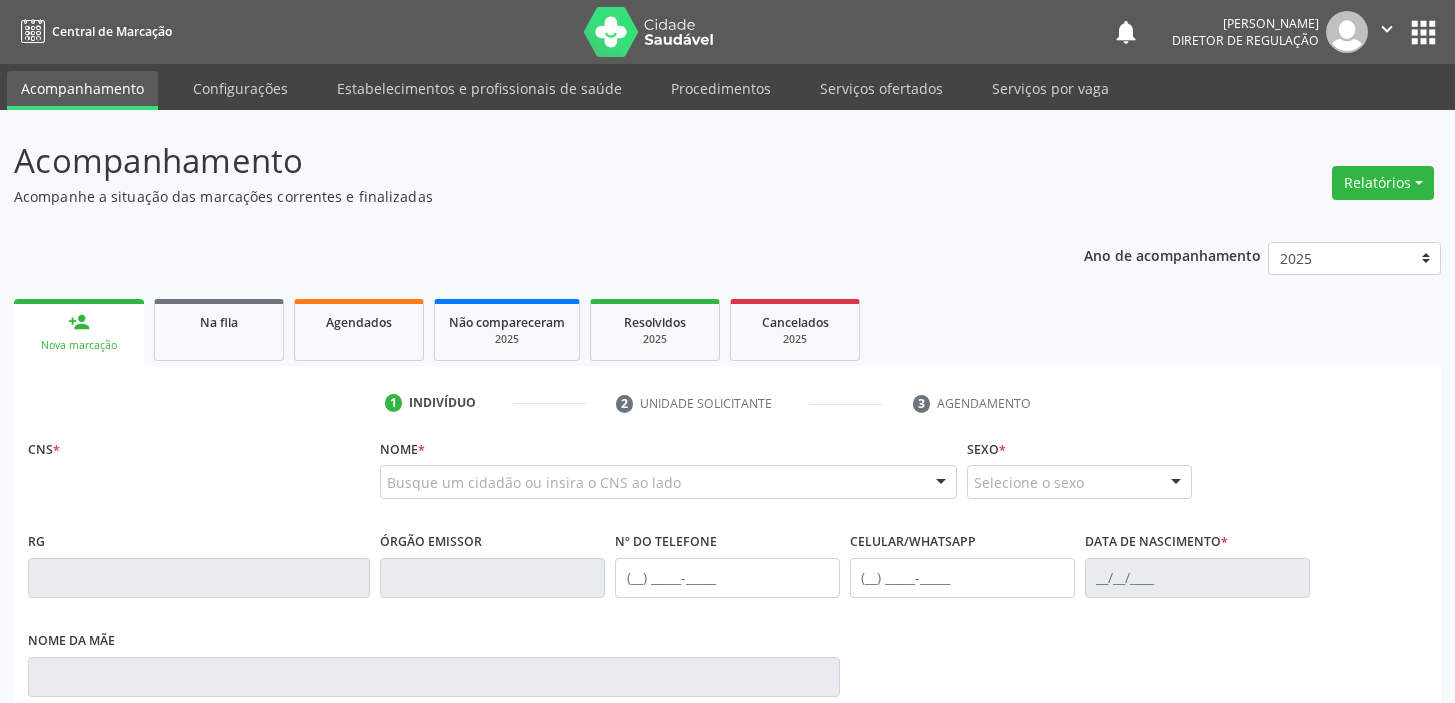 scroll, scrollTop: 0, scrollLeft: 0, axis: both 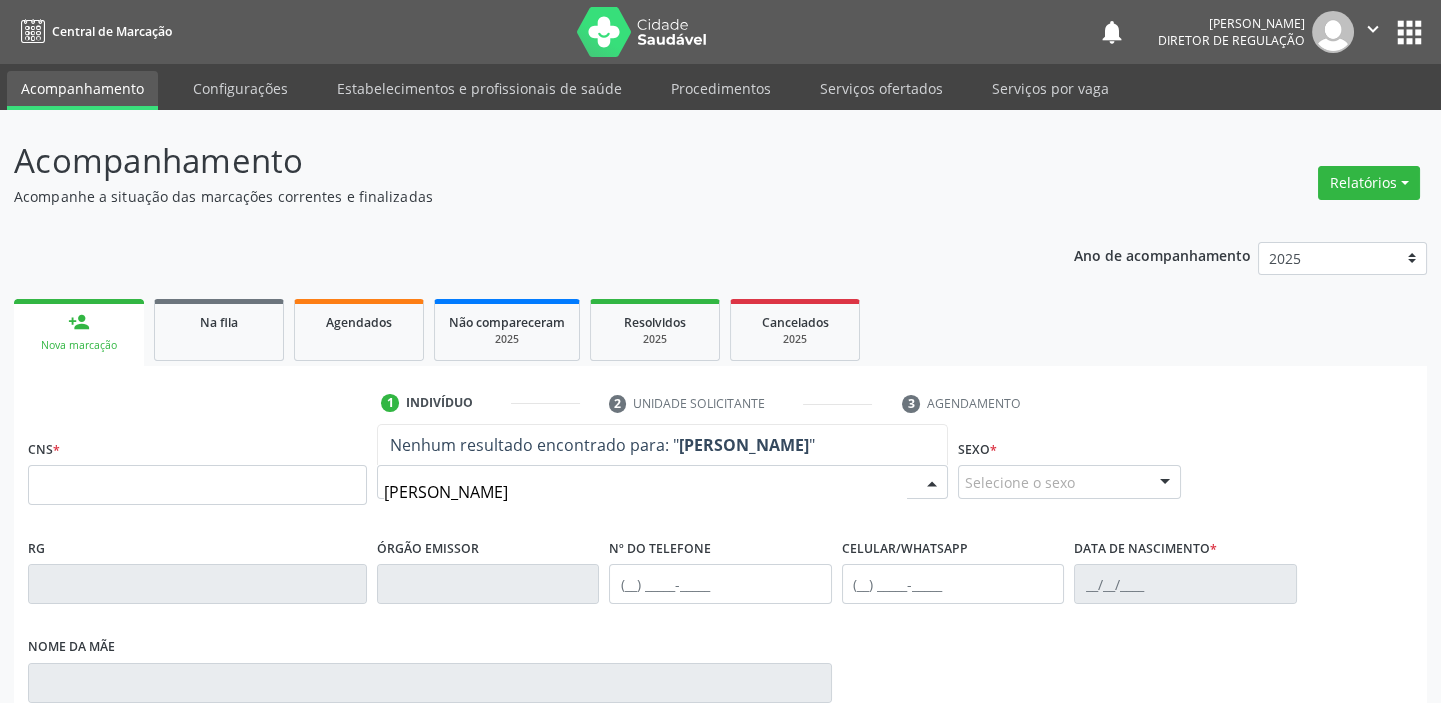 type on "[PERSON_NAME]" 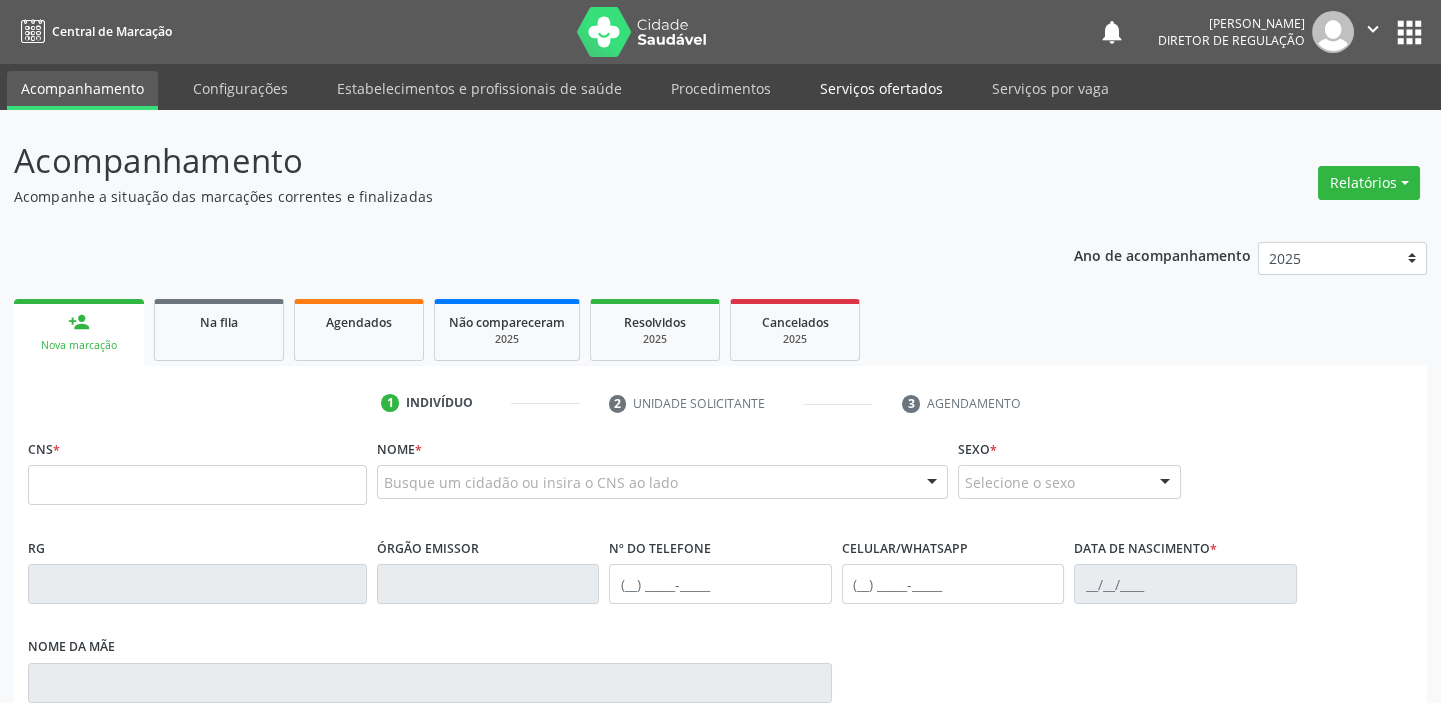 click on "Serviços ofertados" at bounding box center [881, 88] 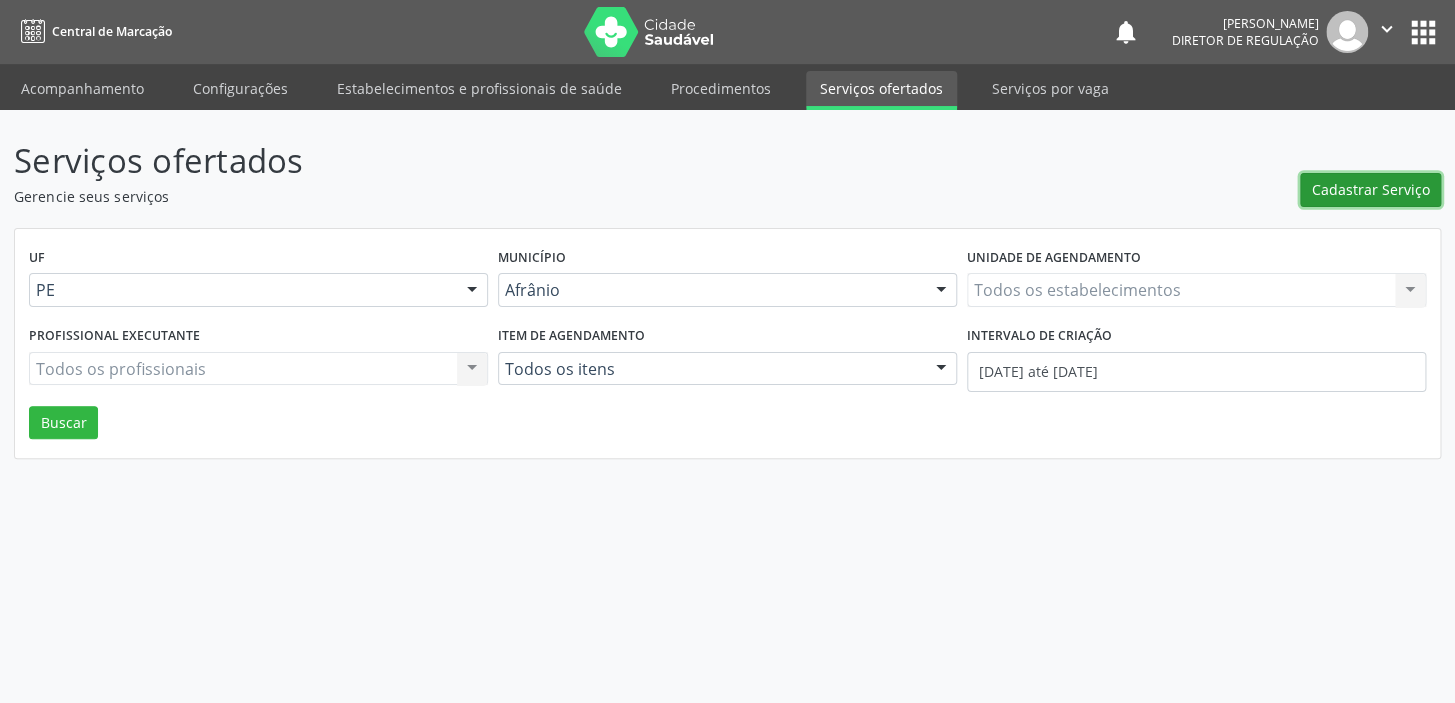 click on "Cadastrar Serviço" at bounding box center (1371, 189) 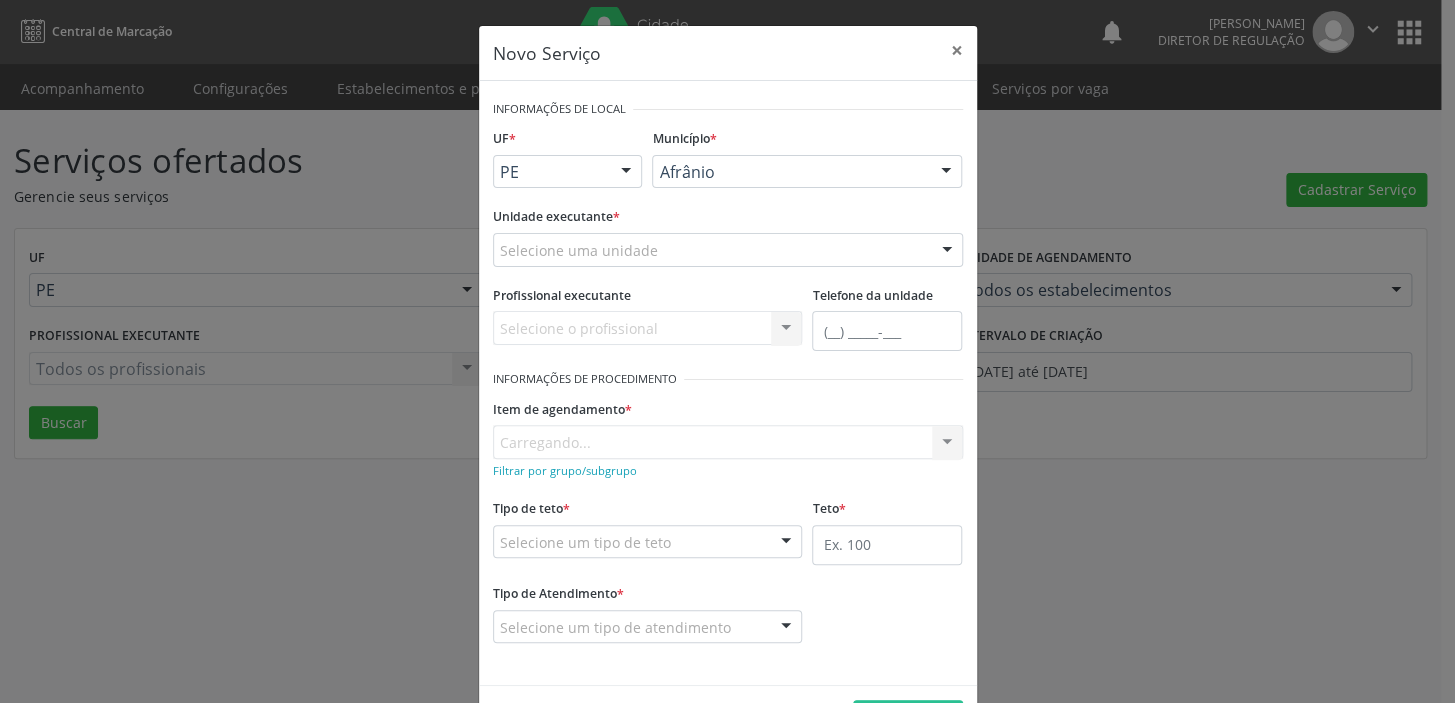 scroll, scrollTop: 0, scrollLeft: 0, axis: both 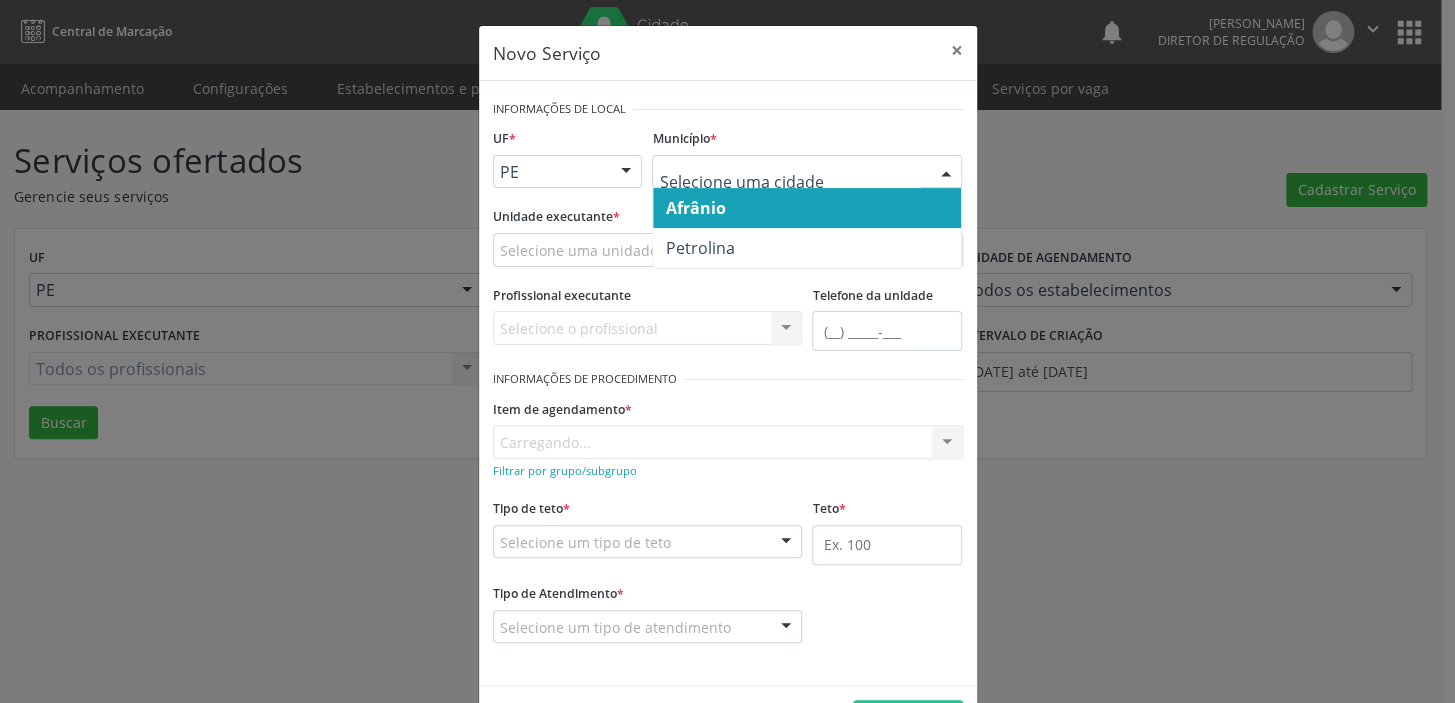 click on "Afrânio" at bounding box center [695, 208] 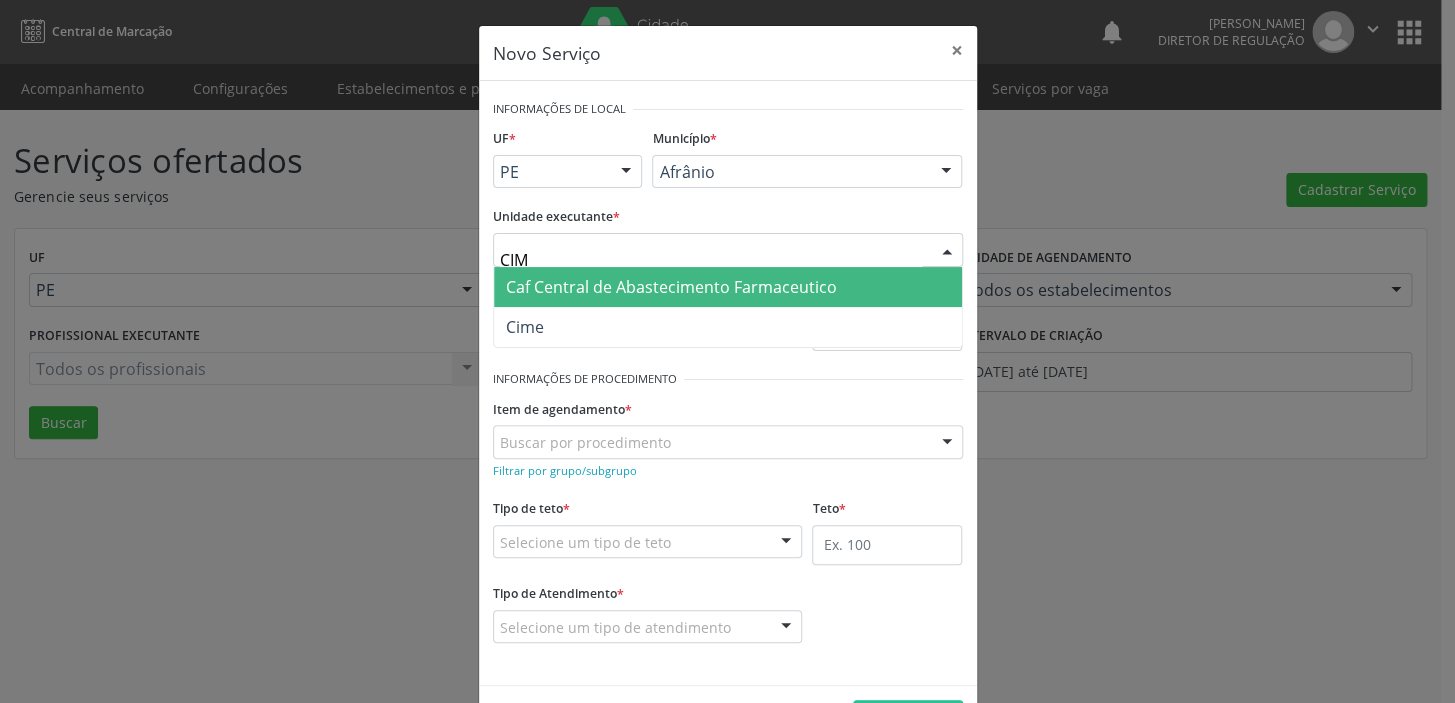 type on "CIME" 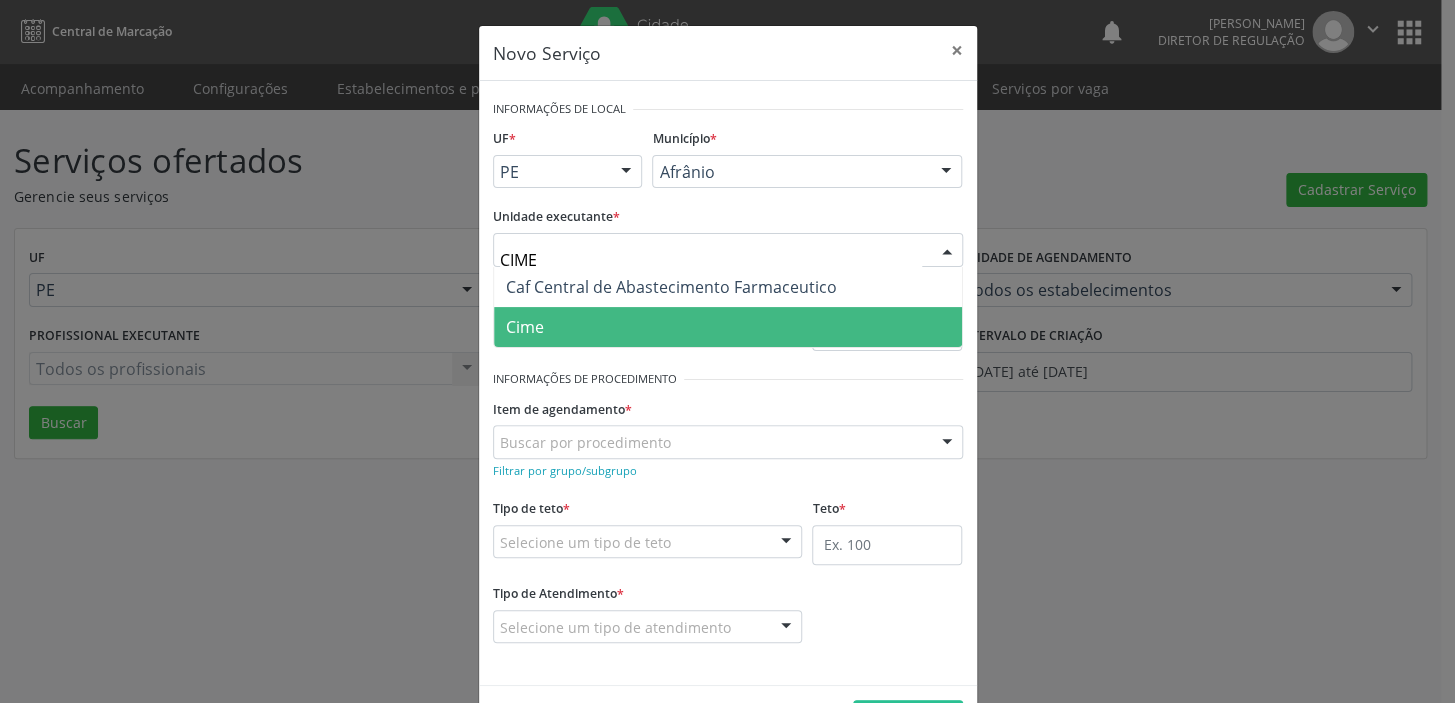 click on "Cime" at bounding box center (728, 327) 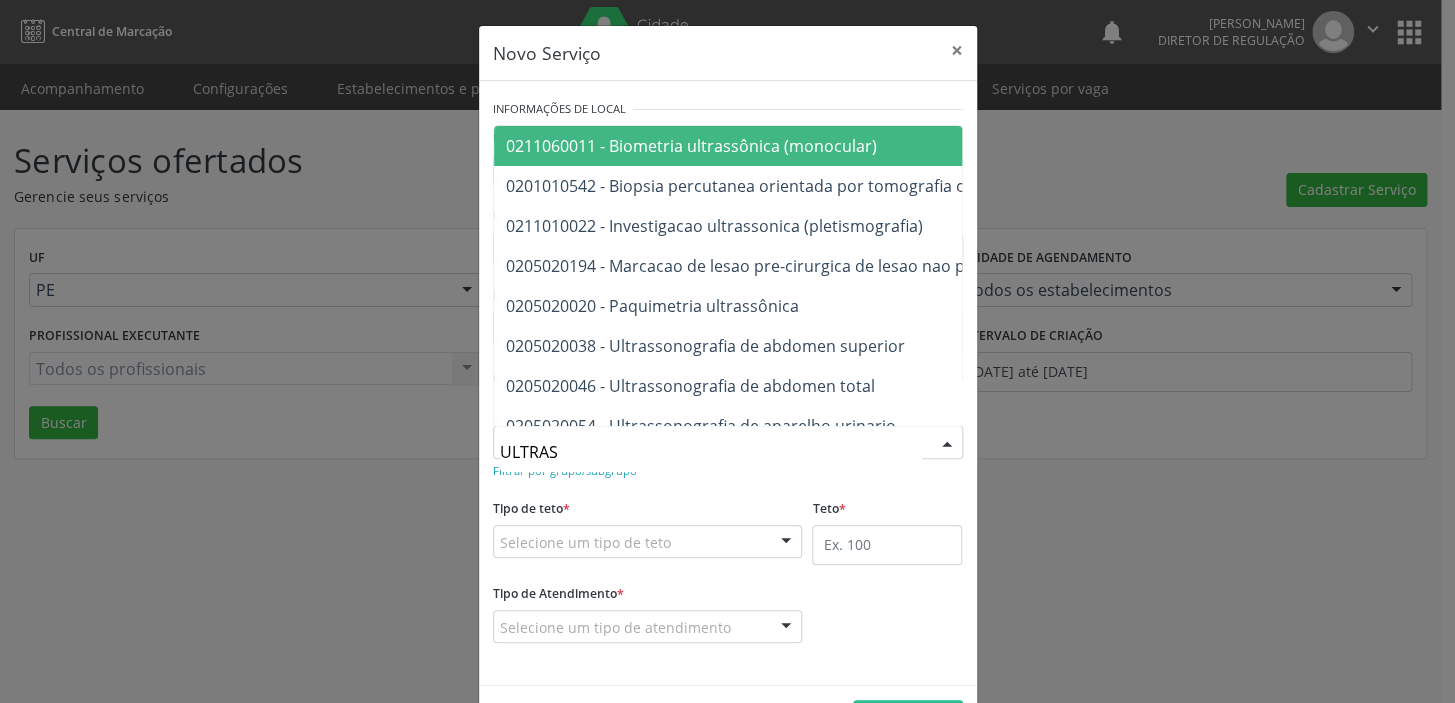 type on "ULTRASS" 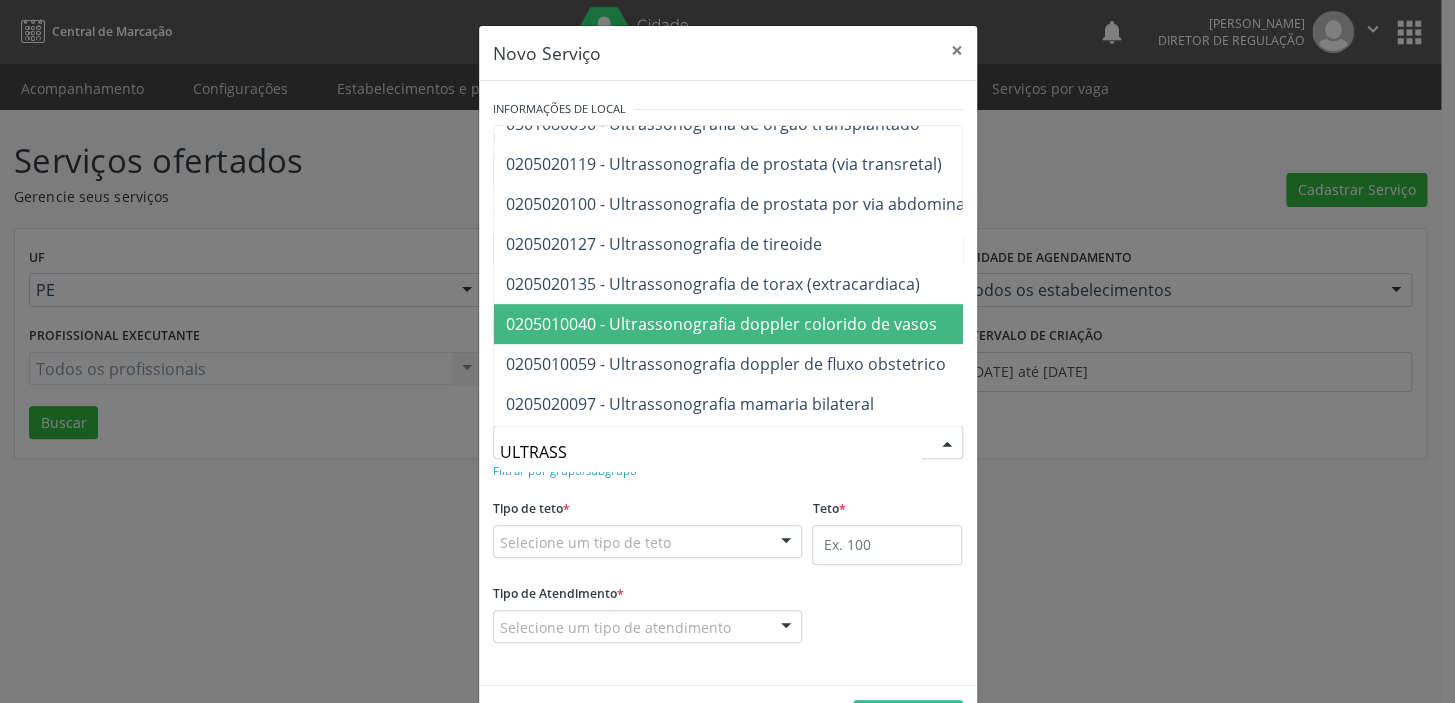 scroll, scrollTop: 454, scrollLeft: 0, axis: vertical 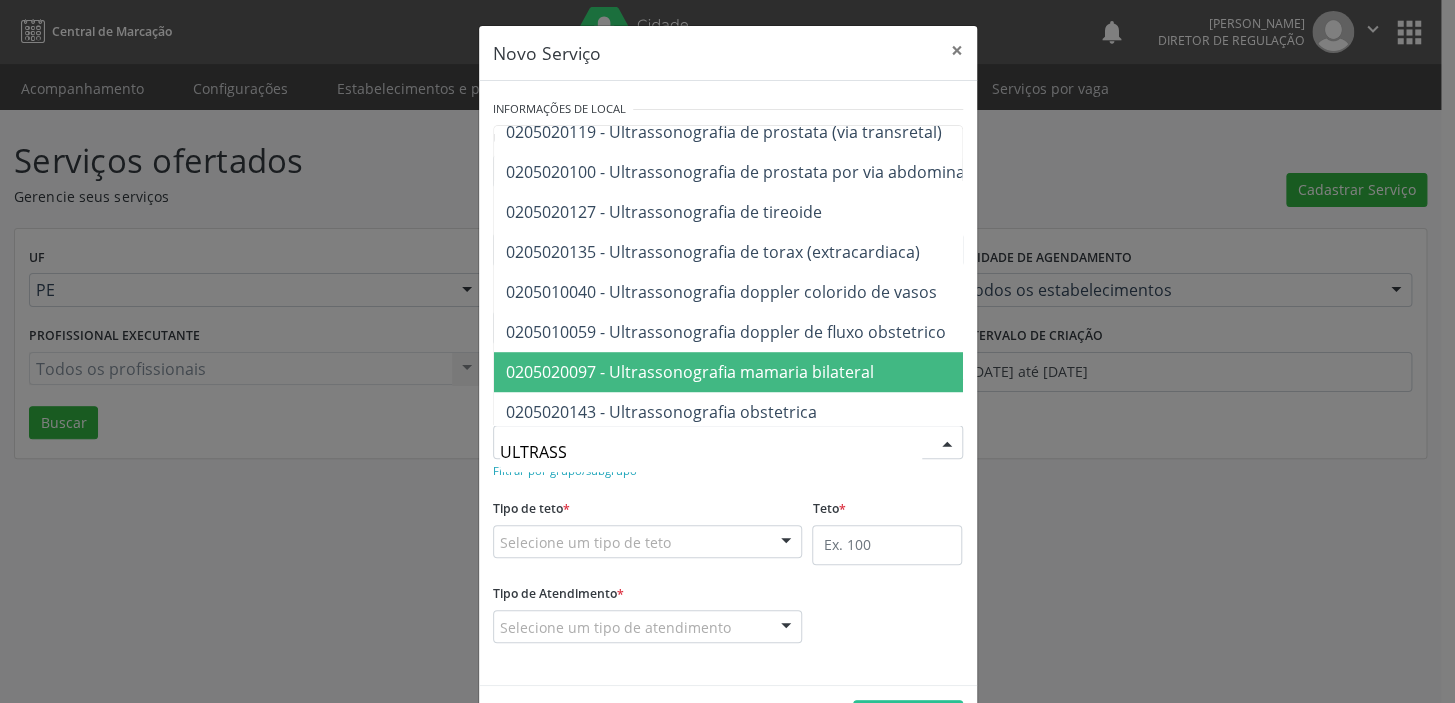 drag, startPoint x: 767, startPoint y: 362, endPoint x: 707, endPoint y: 390, distance: 66.211784 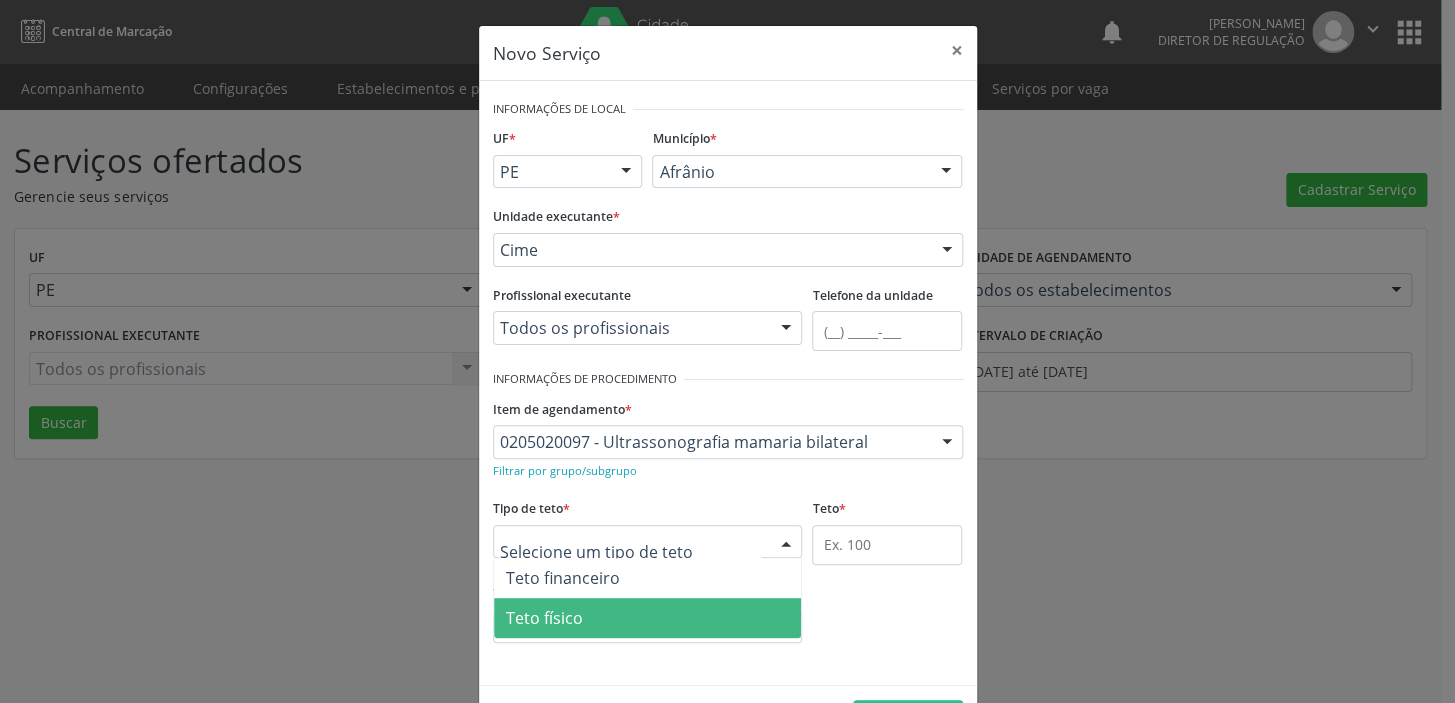 click on "Teto físico" at bounding box center (544, 618) 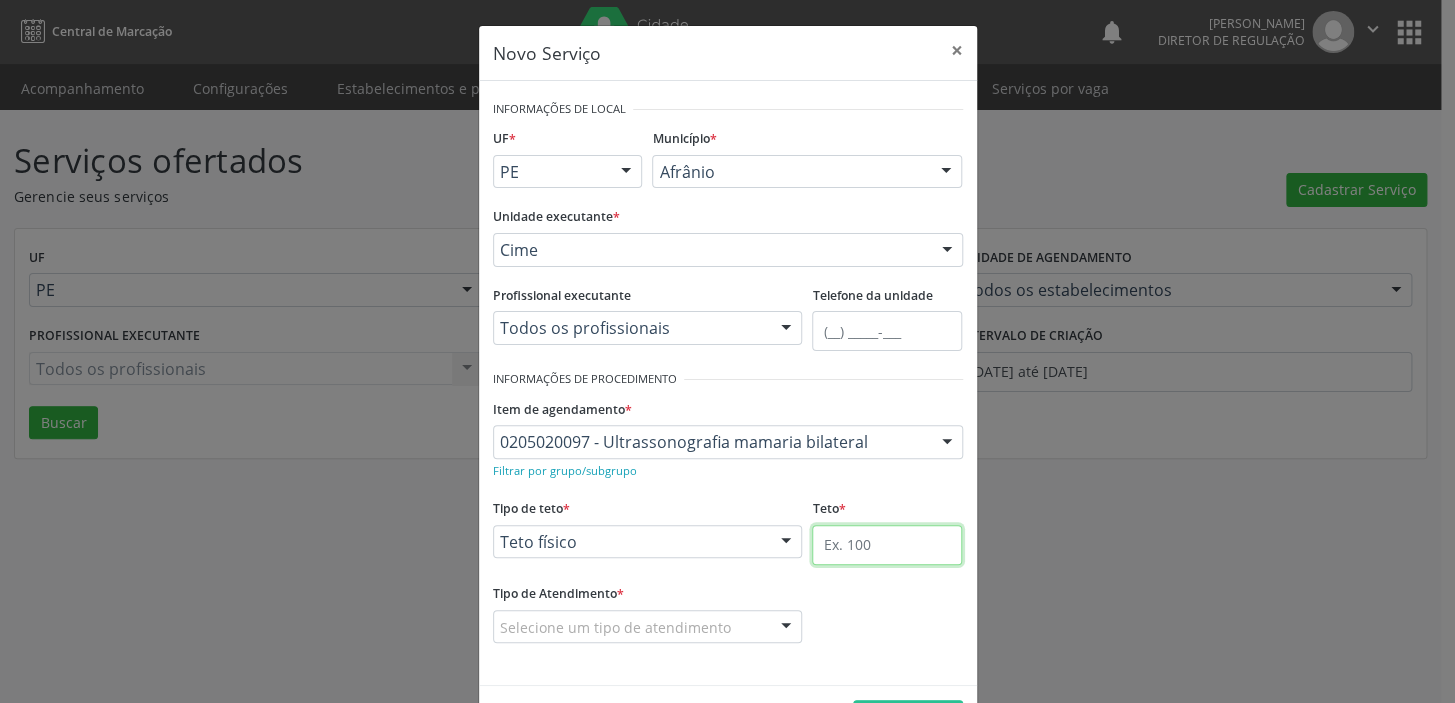 click at bounding box center (887, 545) 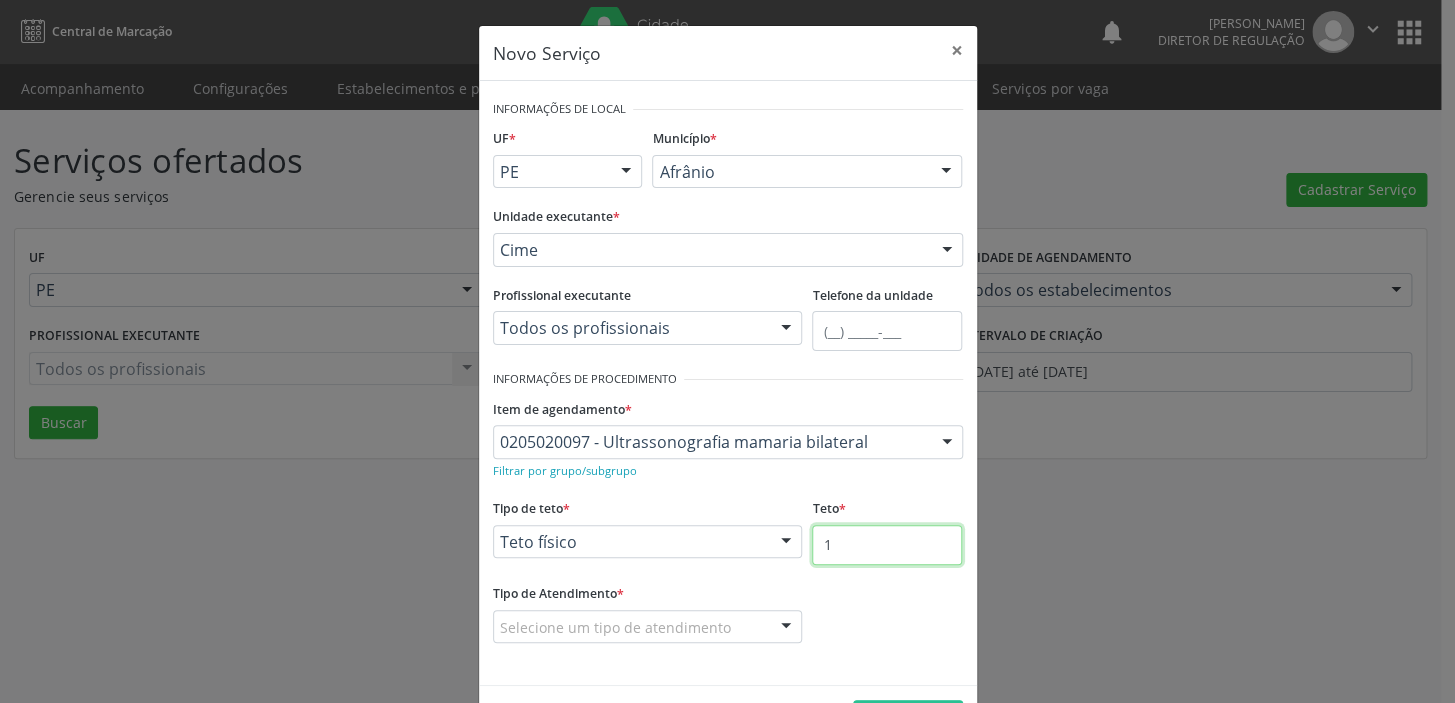 type on "1" 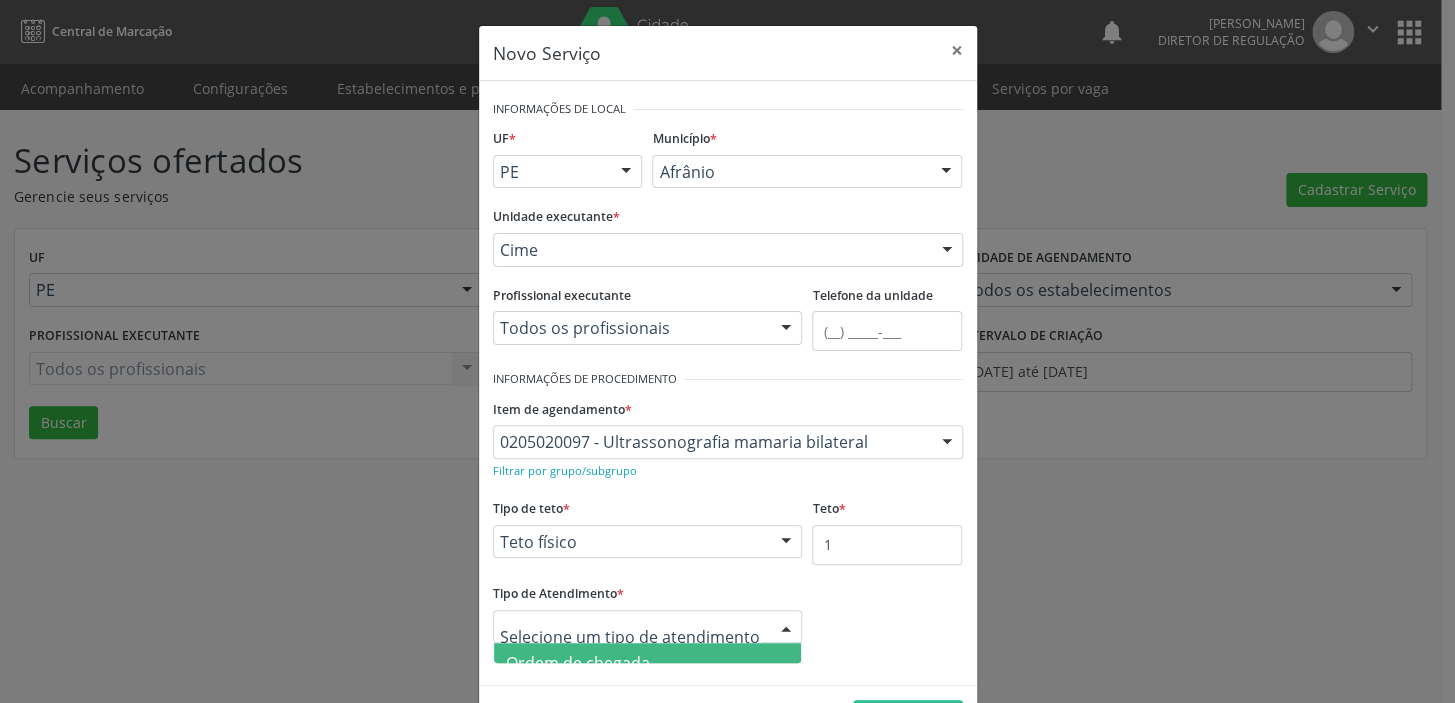 click on "Ordem de chegada" at bounding box center (578, 663) 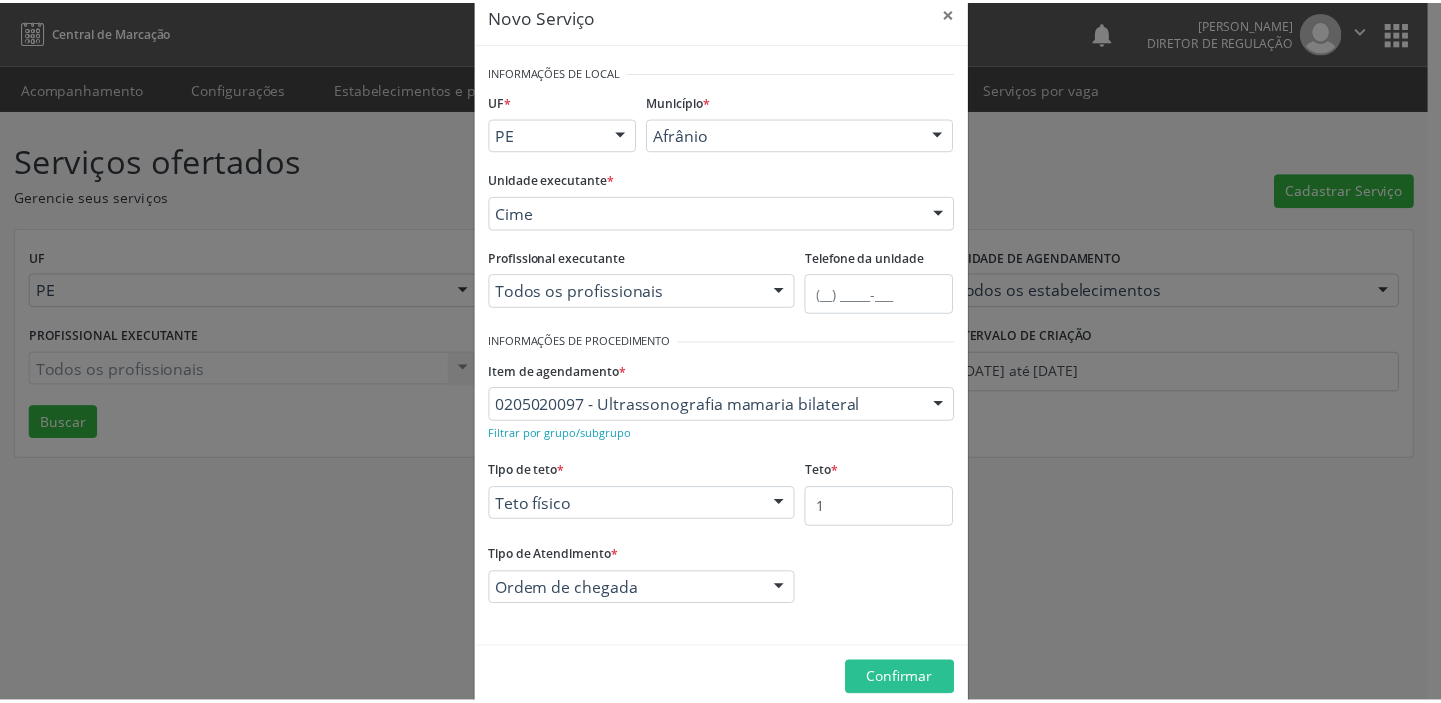 scroll, scrollTop: 69, scrollLeft: 0, axis: vertical 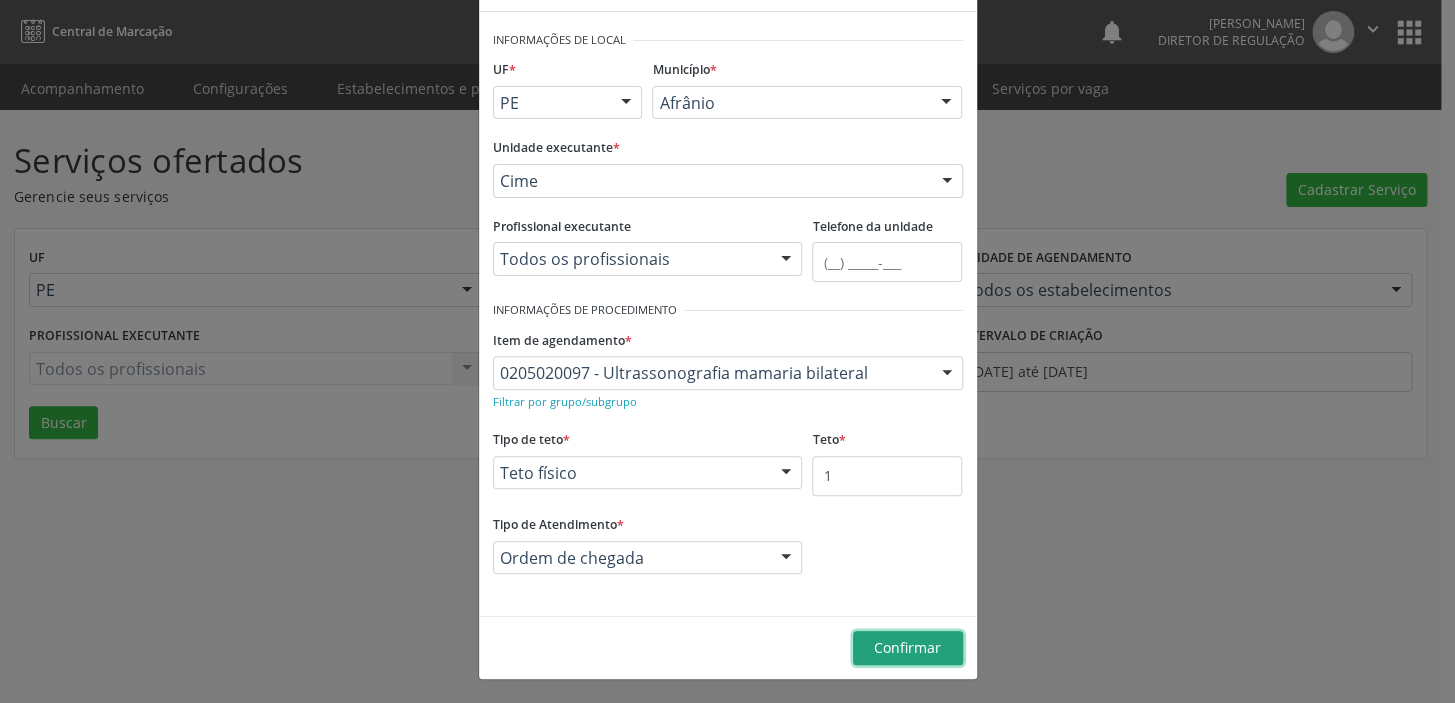 click on "Confirmar" at bounding box center (907, 647) 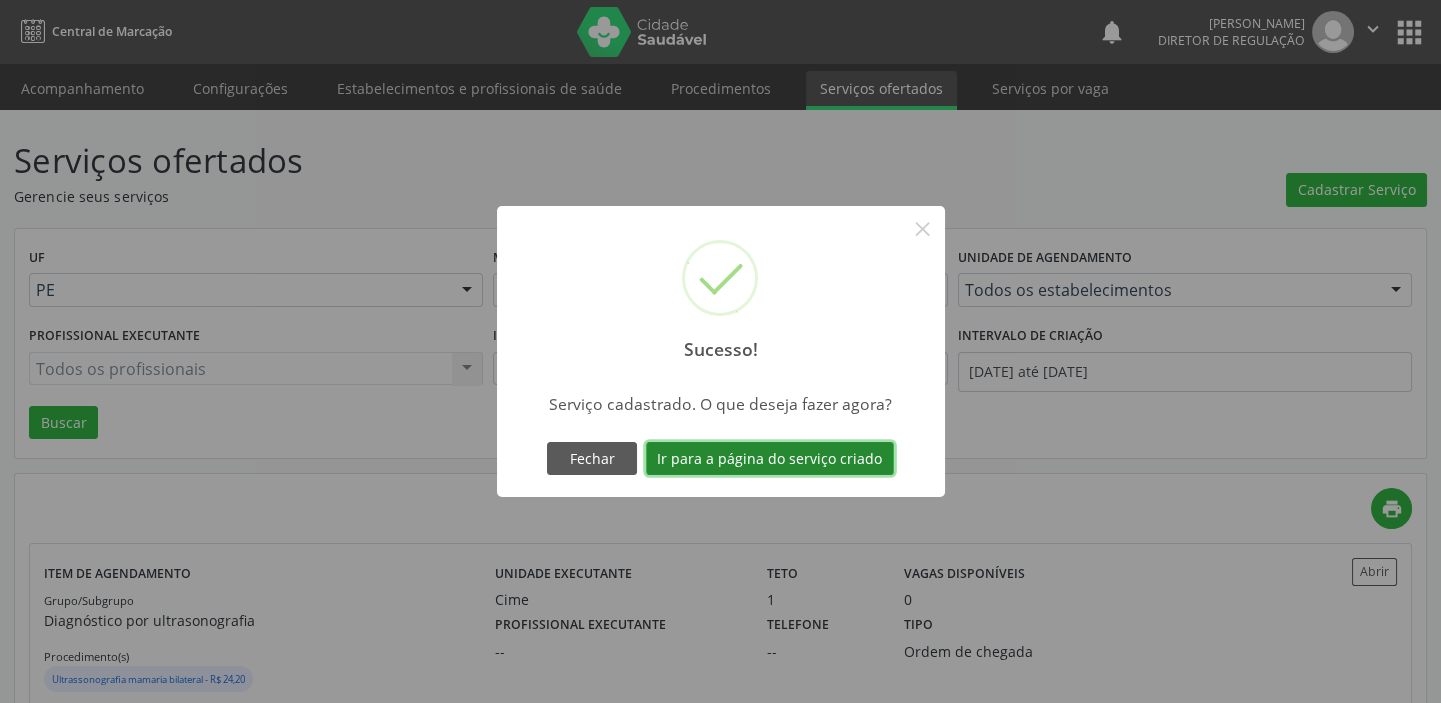 click on "Ir para a página do serviço criado" at bounding box center (770, 459) 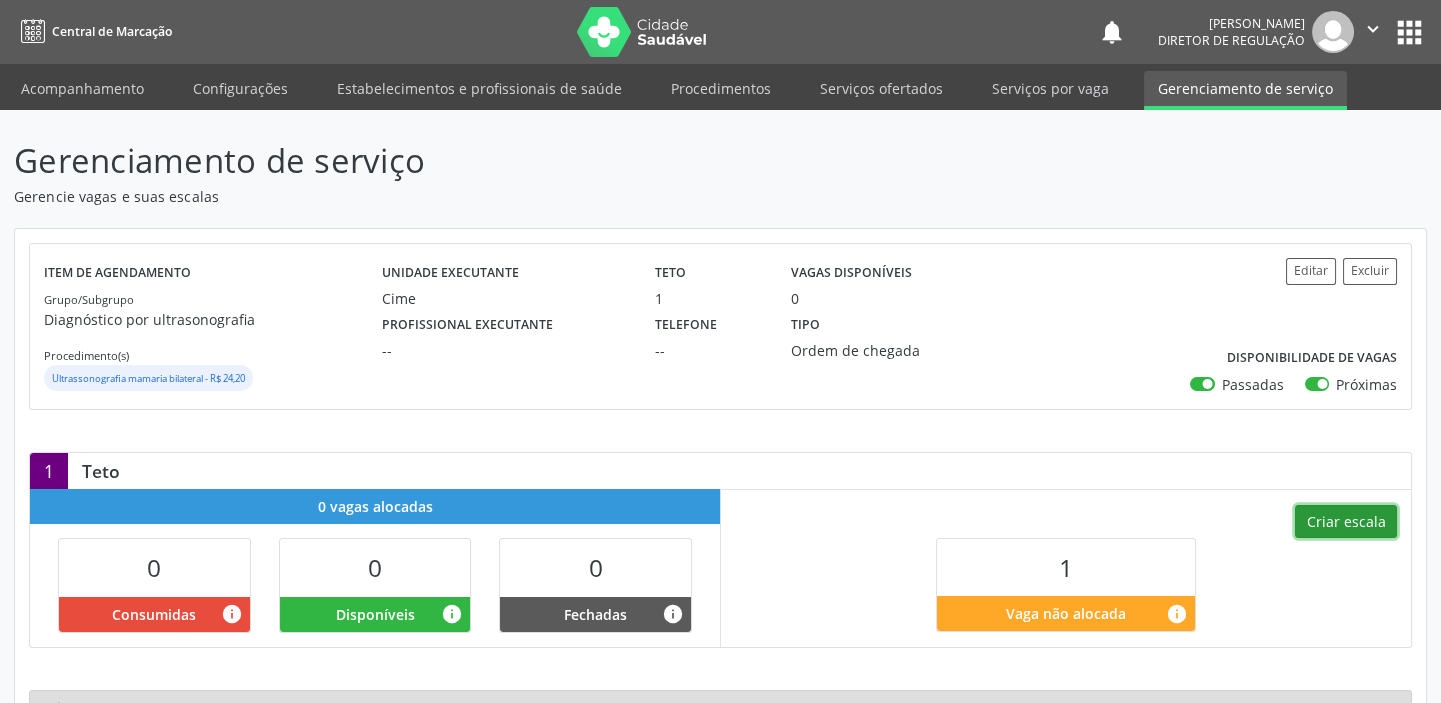 click on "Criar escala" at bounding box center (1346, 522) 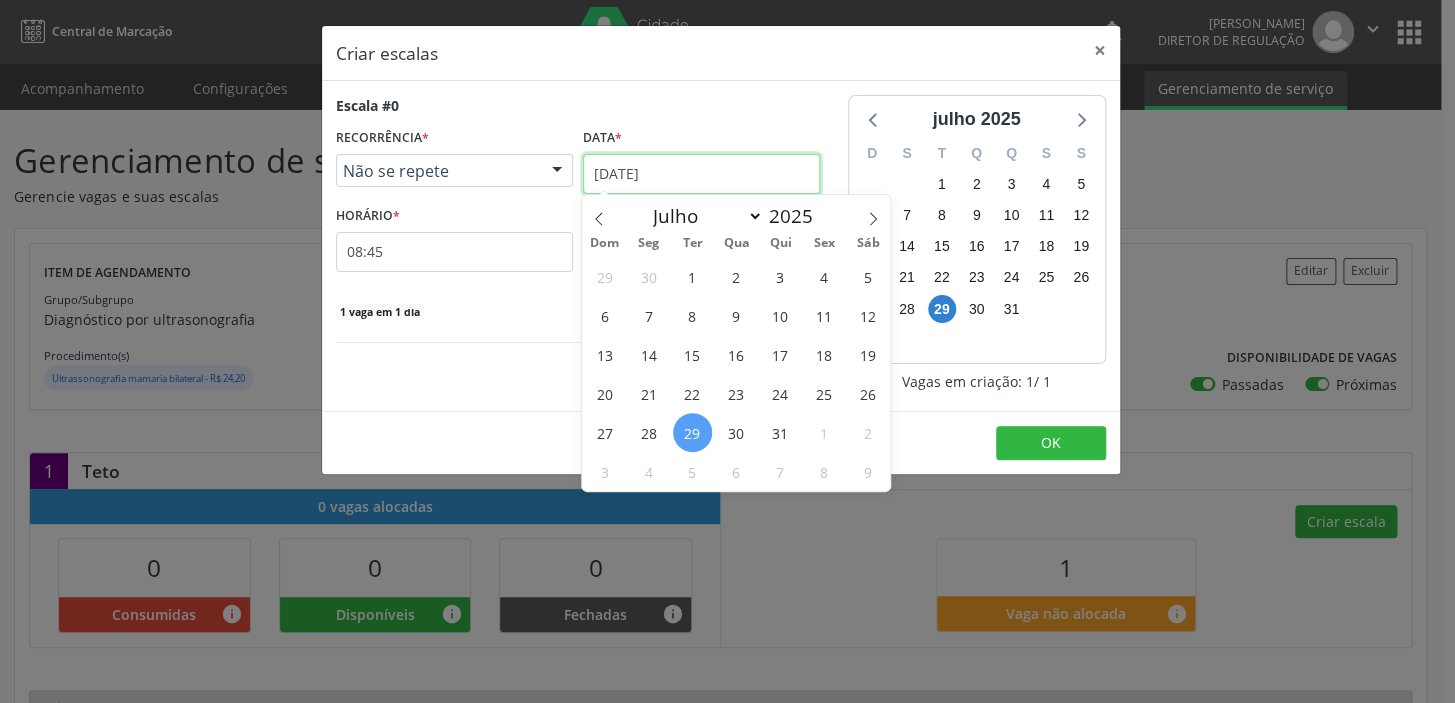 click on "[DATE]" at bounding box center [701, 174] 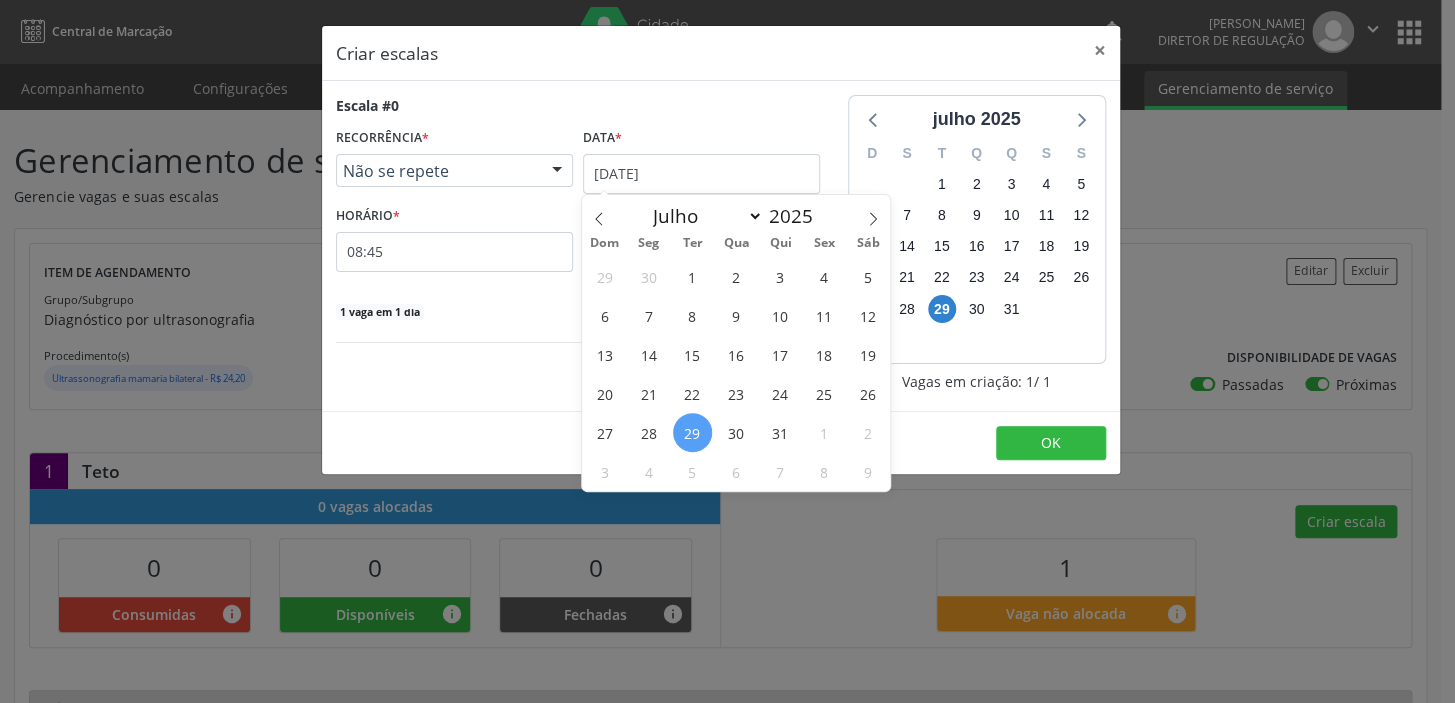 click on "29" at bounding box center (692, 432) 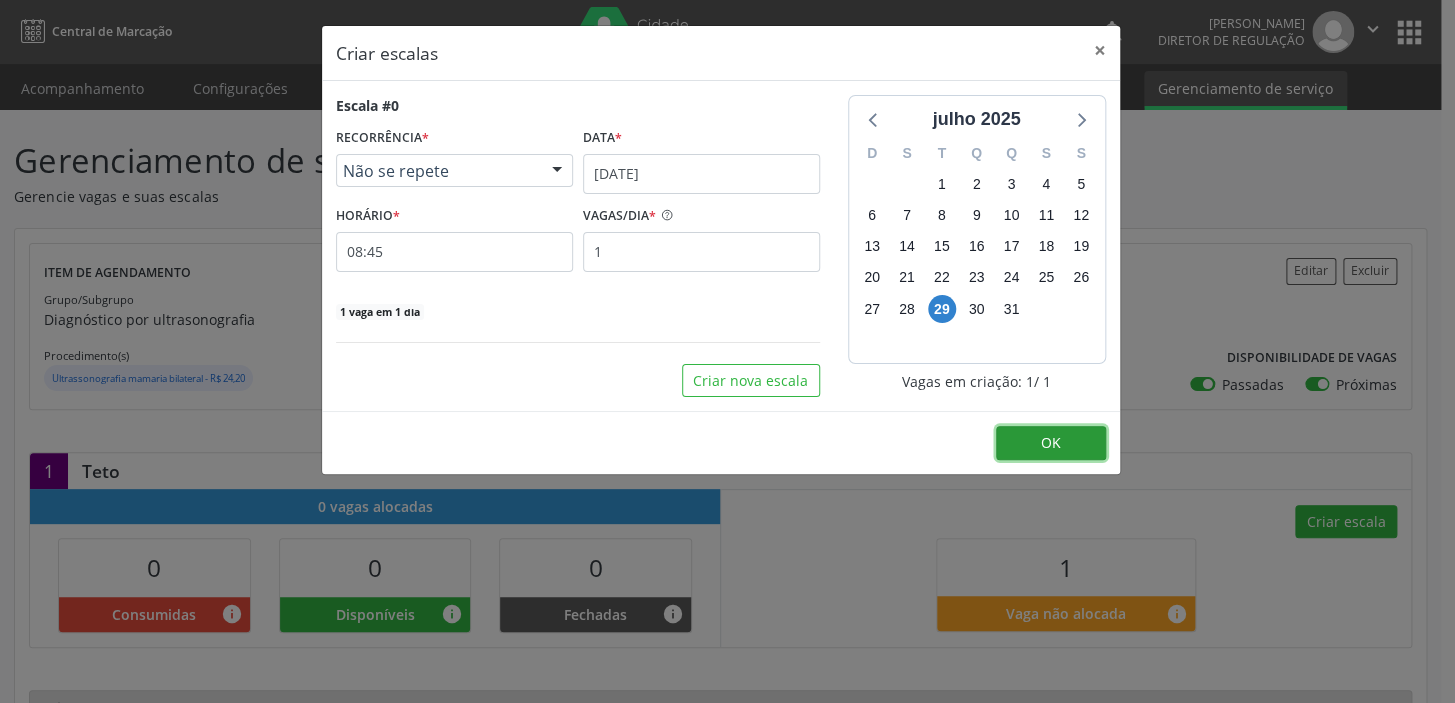 click on "OK" at bounding box center (1051, 442) 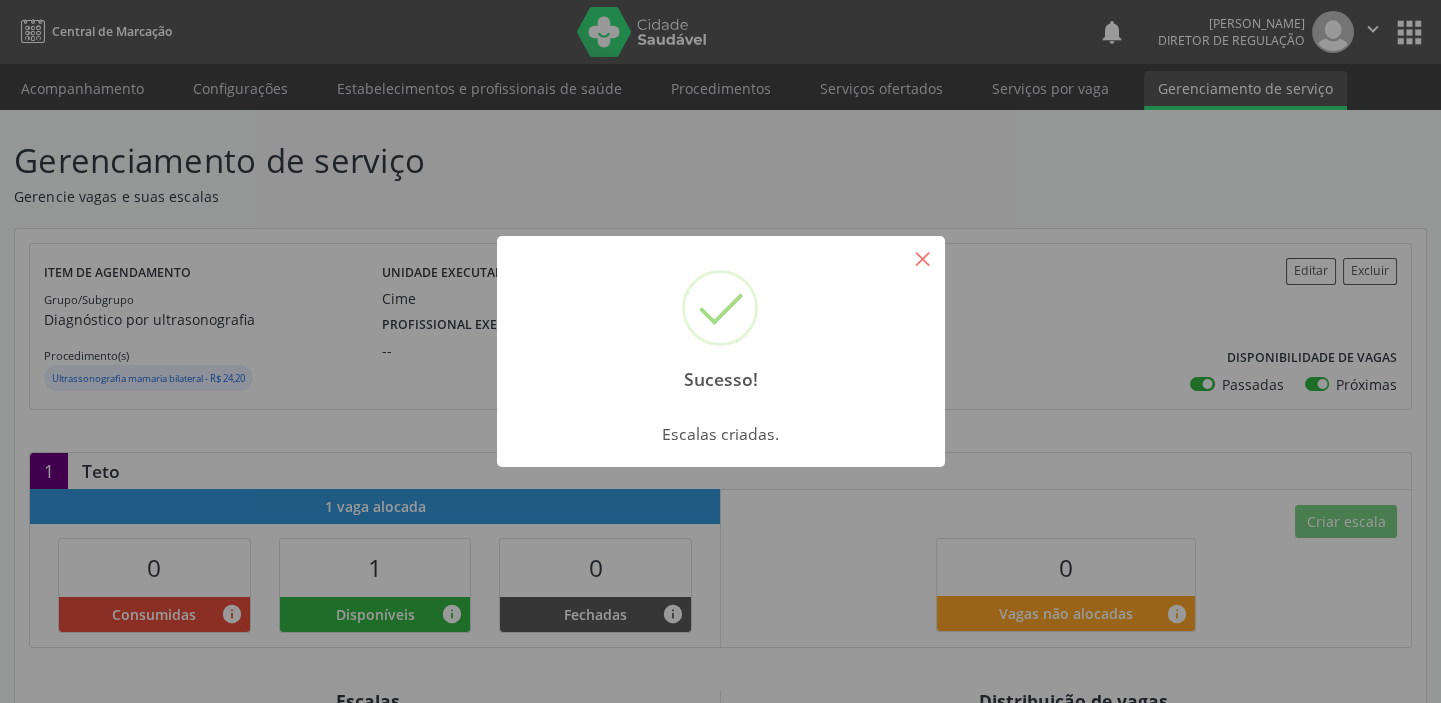 click on "×" at bounding box center (923, 258) 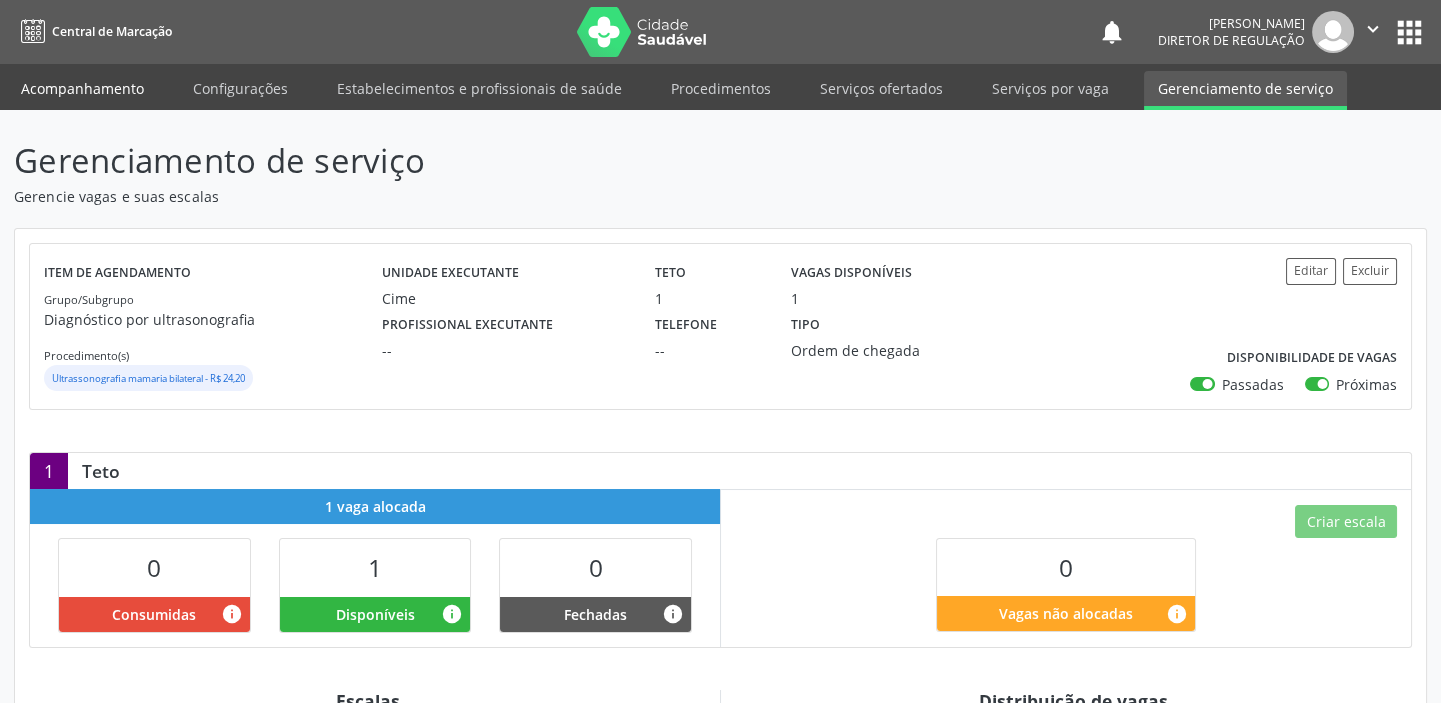 click on "Acompanhamento" at bounding box center (82, 88) 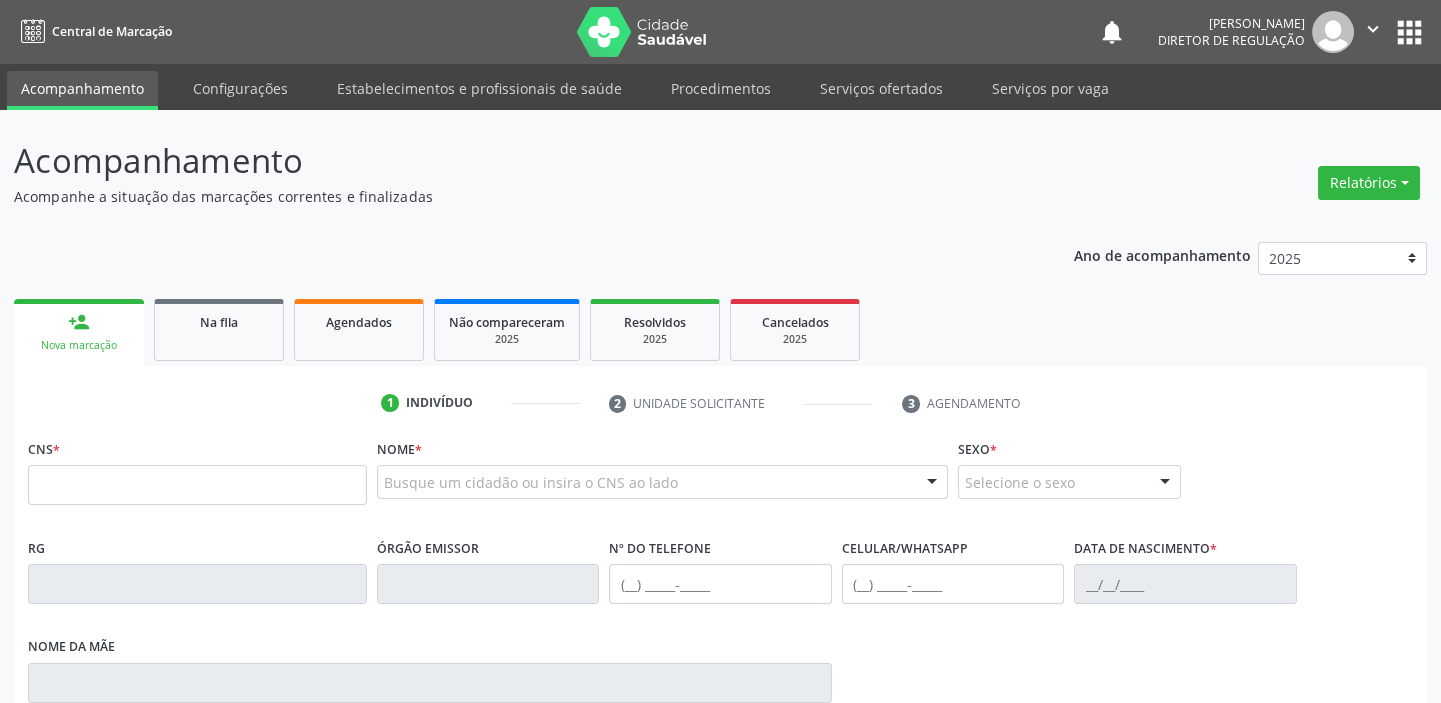 click on "CNS
*" at bounding box center [197, 469] 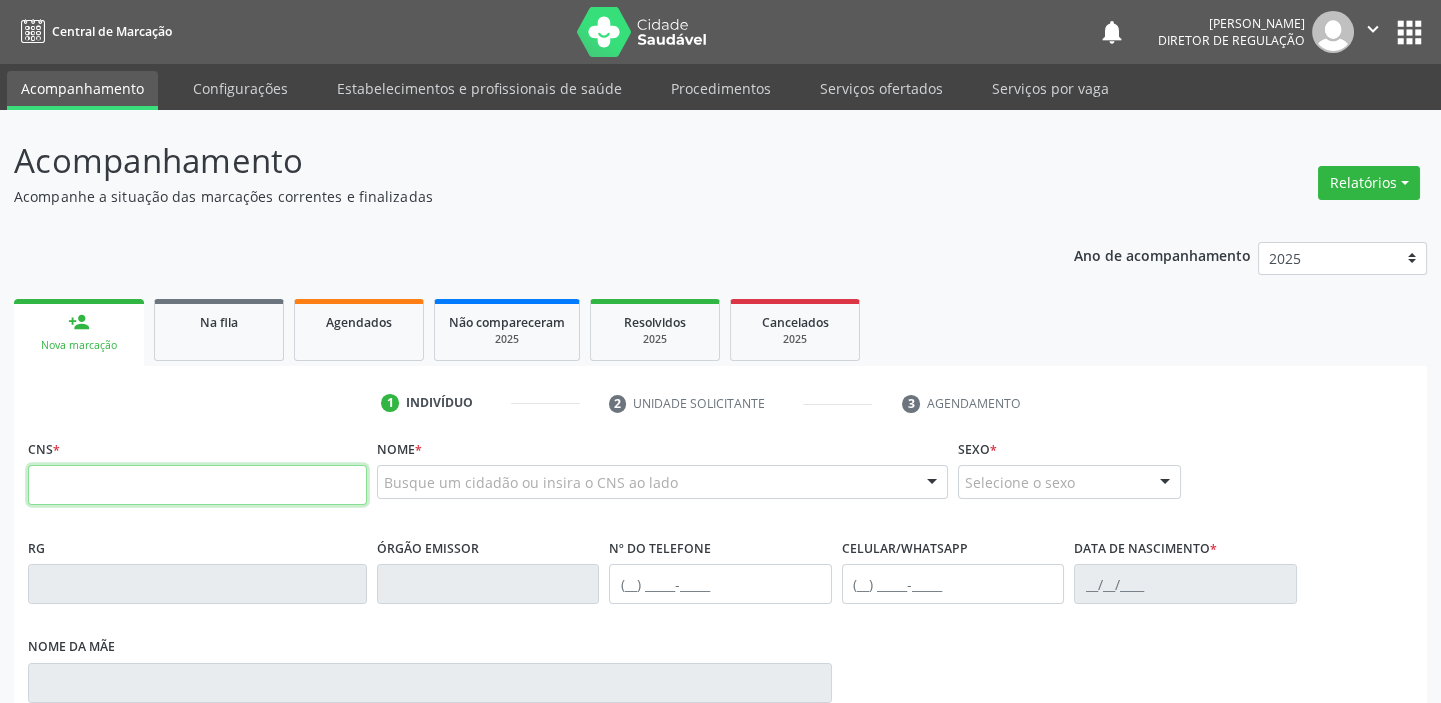click at bounding box center [197, 485] 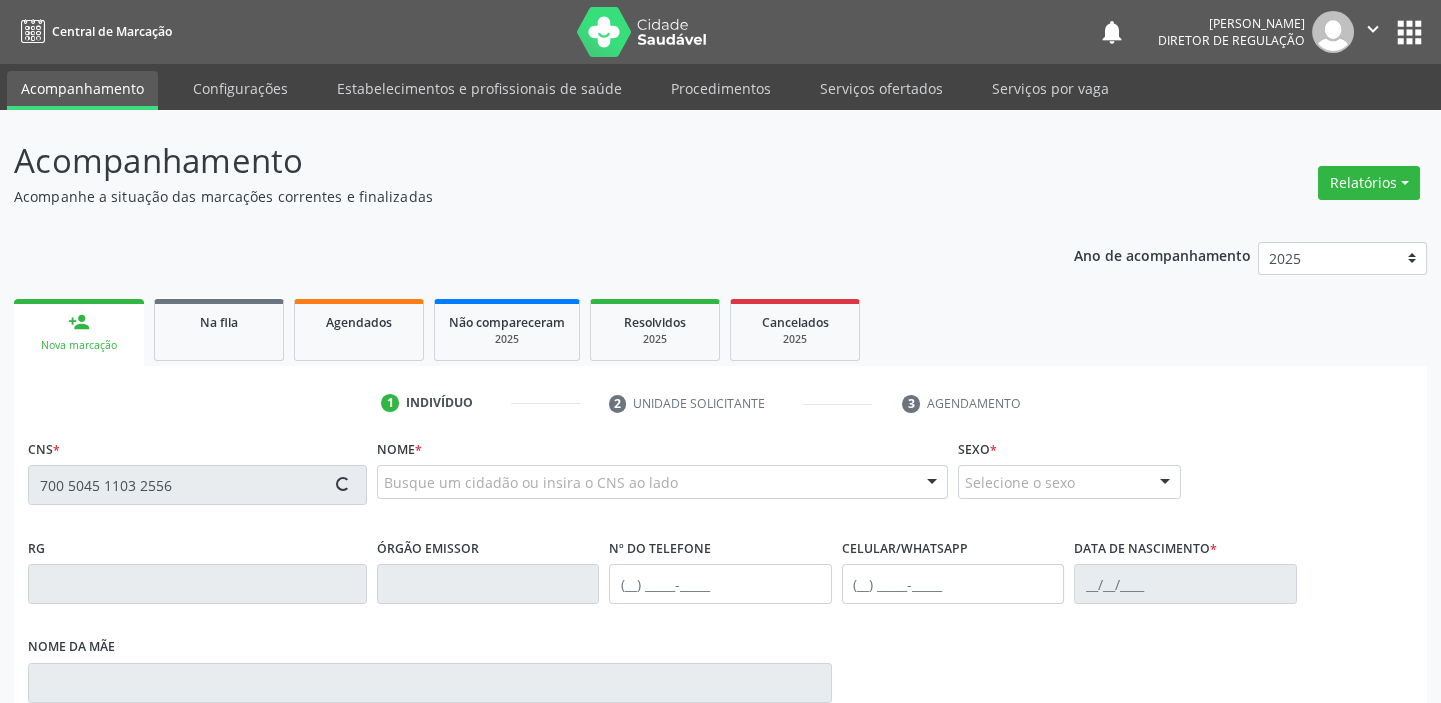 type on "700 5045 1103 2556" 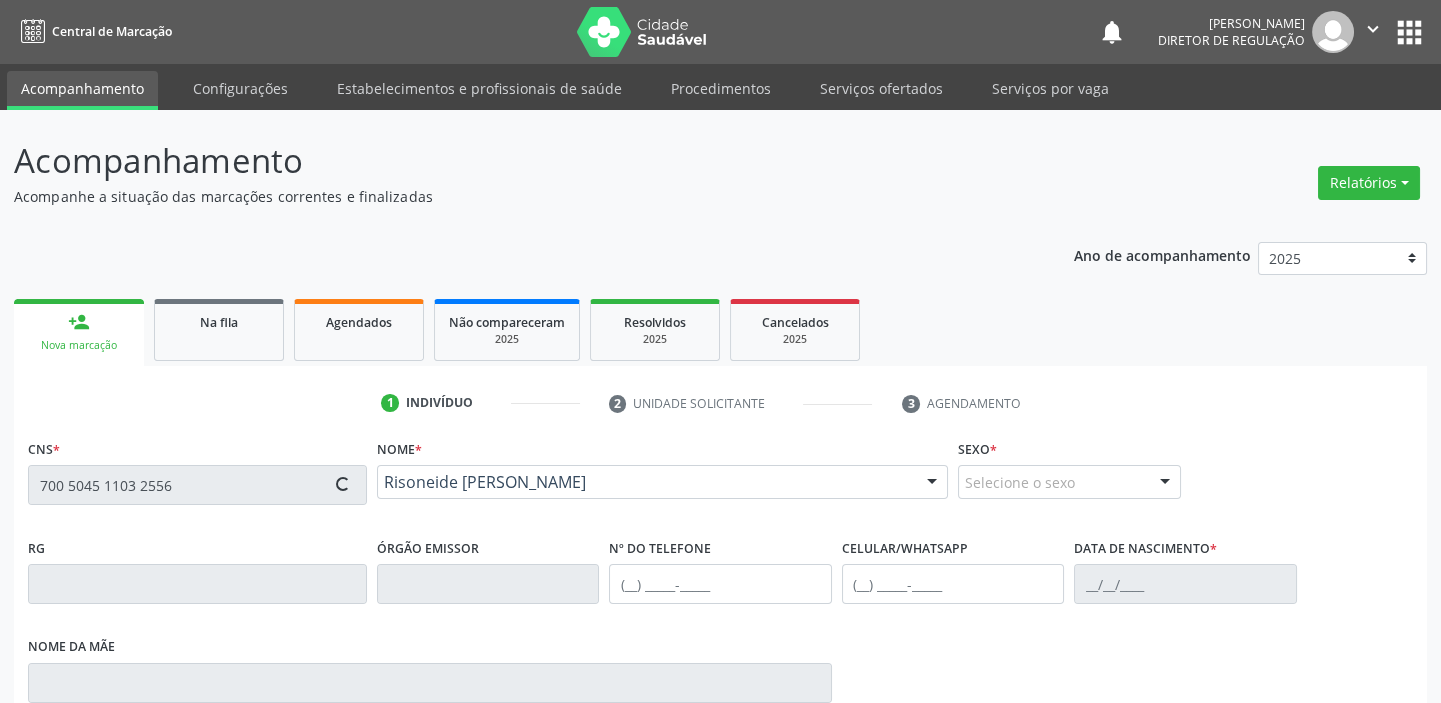 type on "[PHONE_NUMBER]" 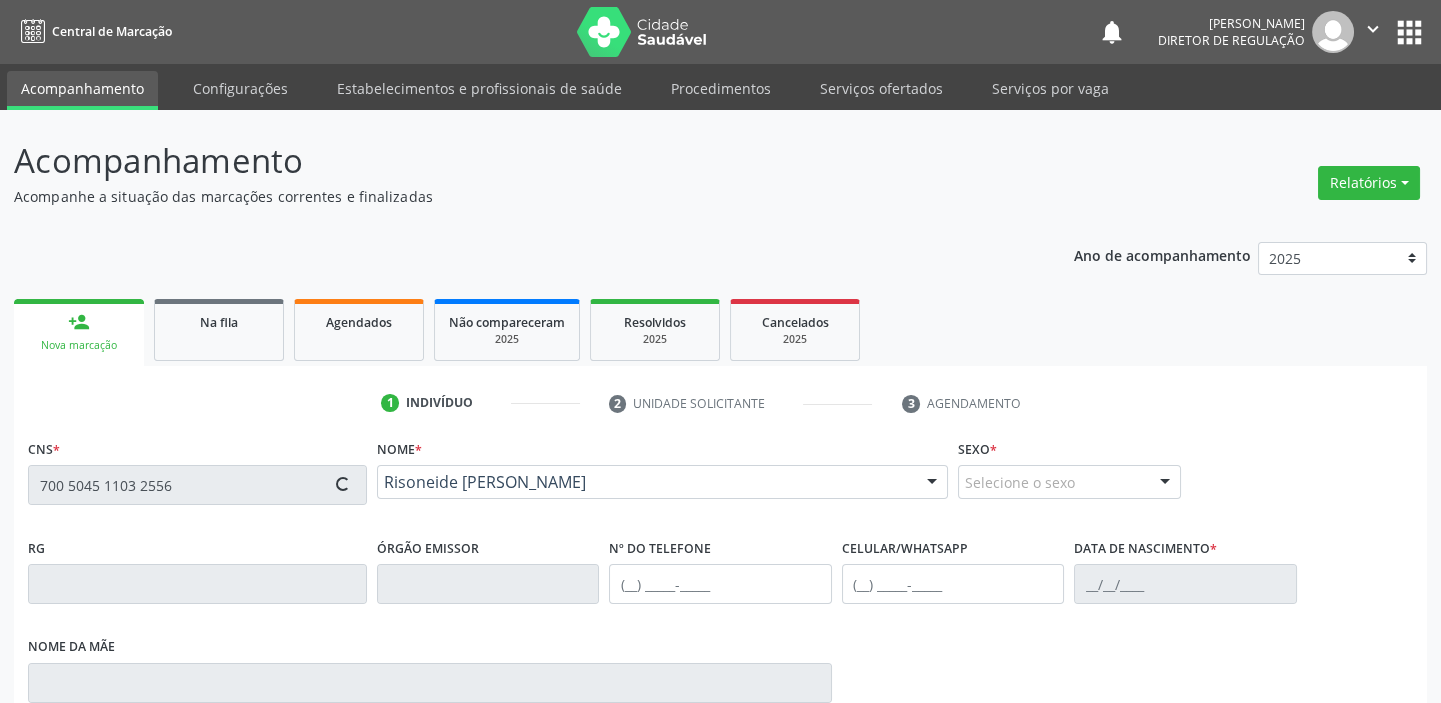 type on "[PHONE_NUMBER]" 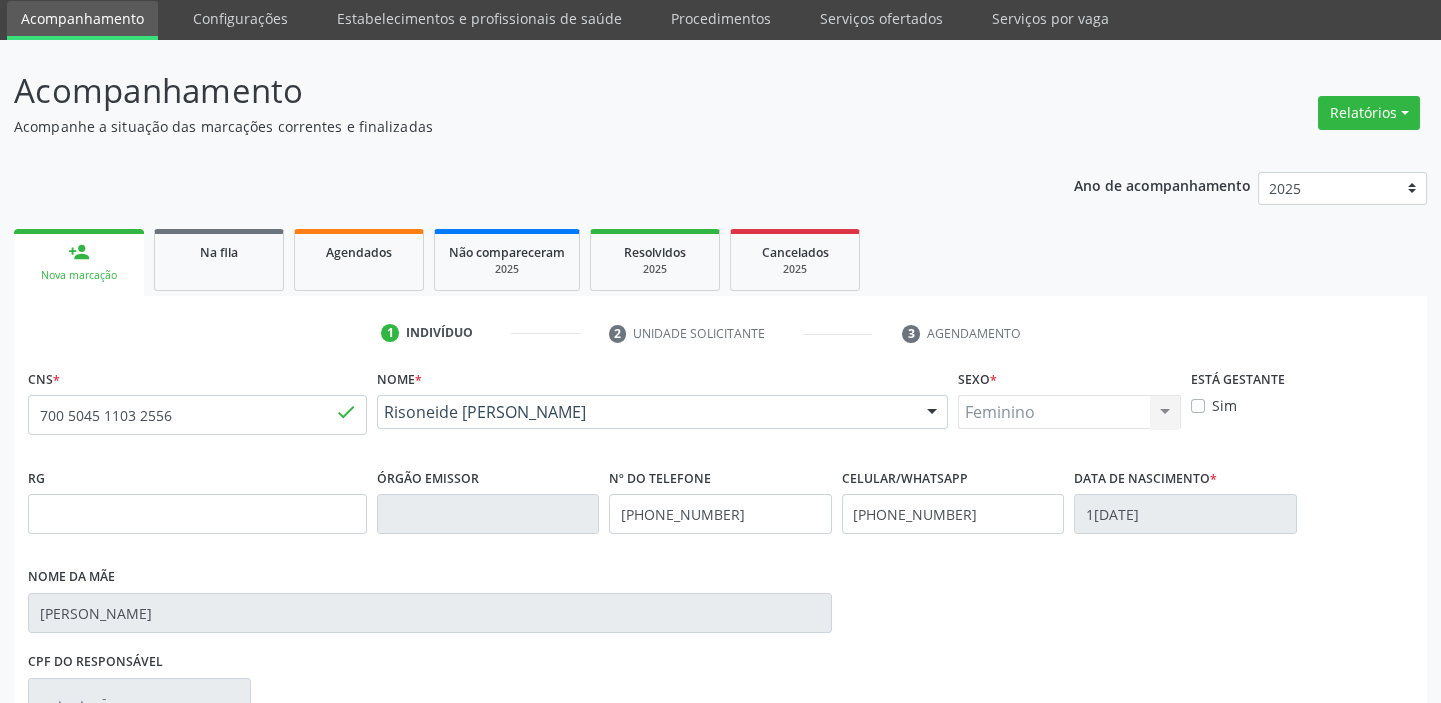 scroll, scrollTop: 366, scrollLeft: 0, axis: vertical 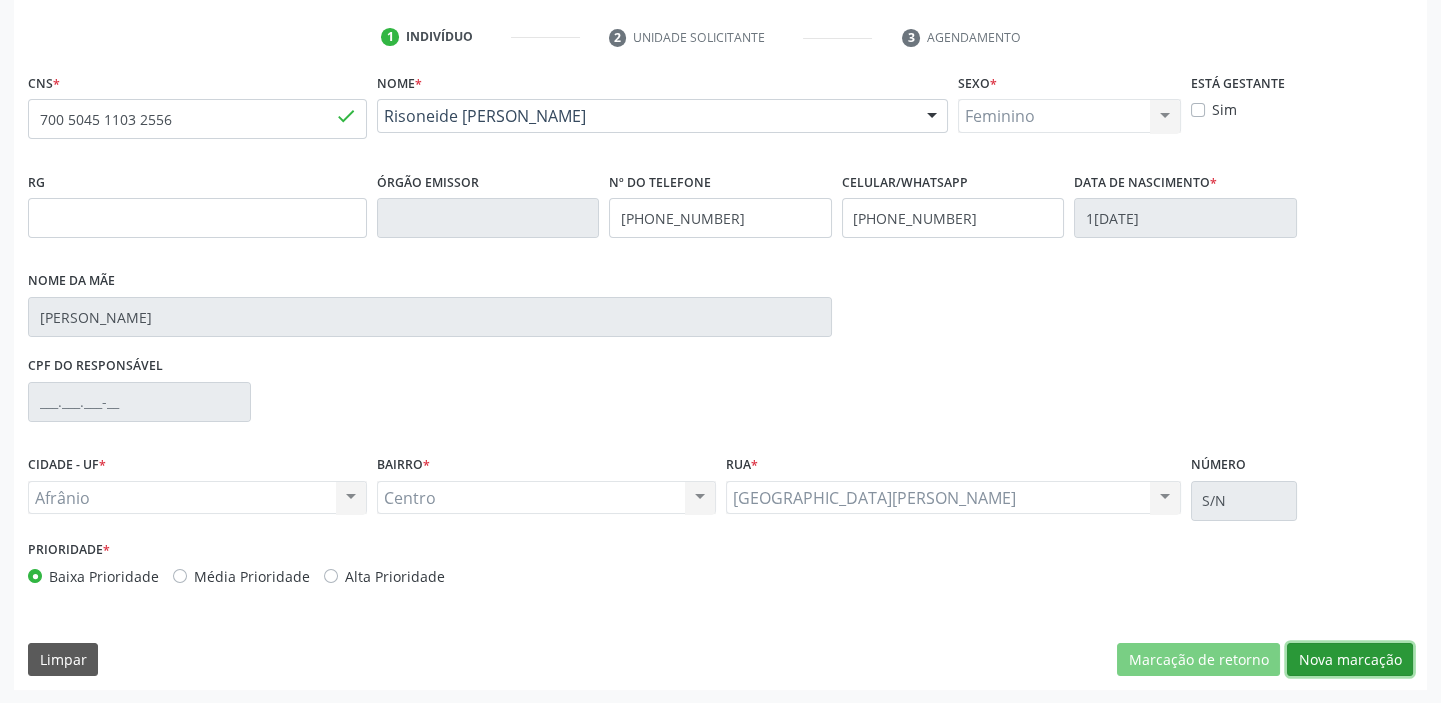 click on "Nova marcação" at bounding box center (1350, 660) 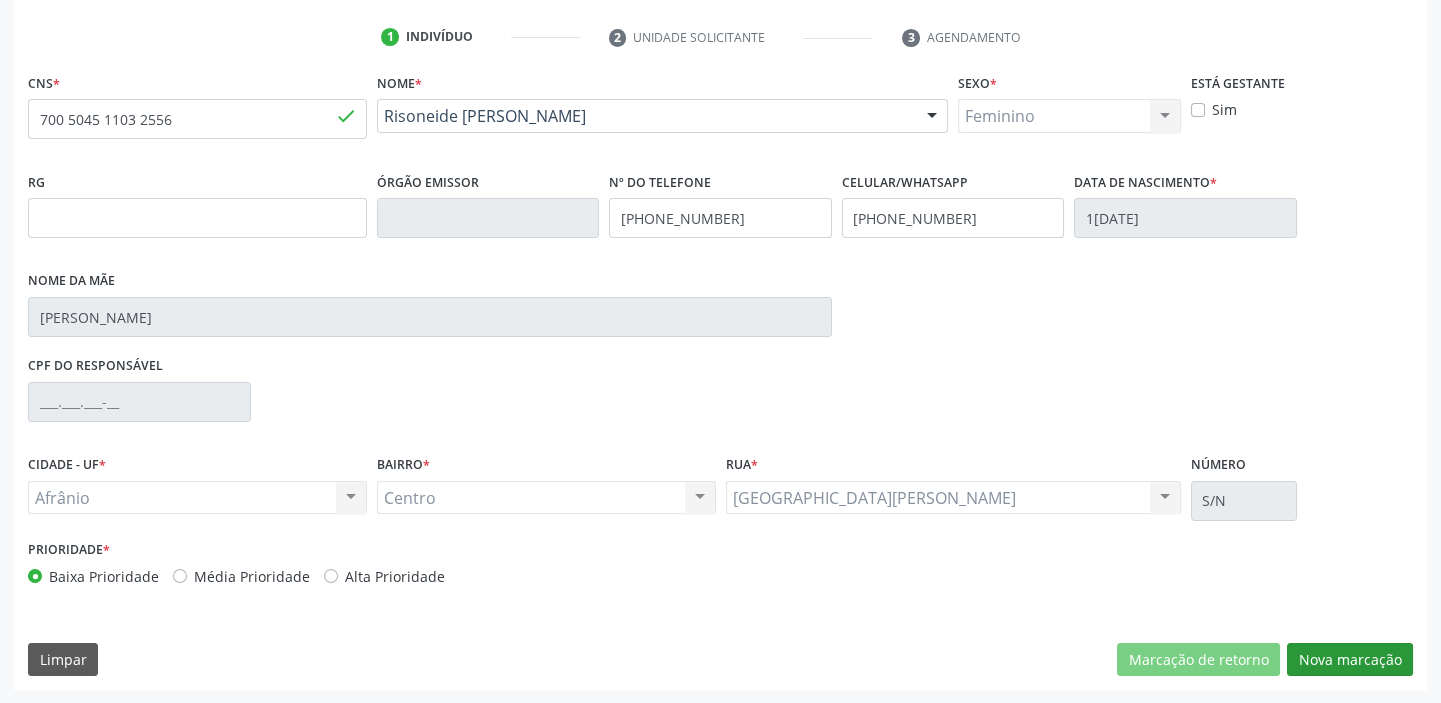 scroll, scrollTop: 201, scrollLeft: 0, axis: vertical 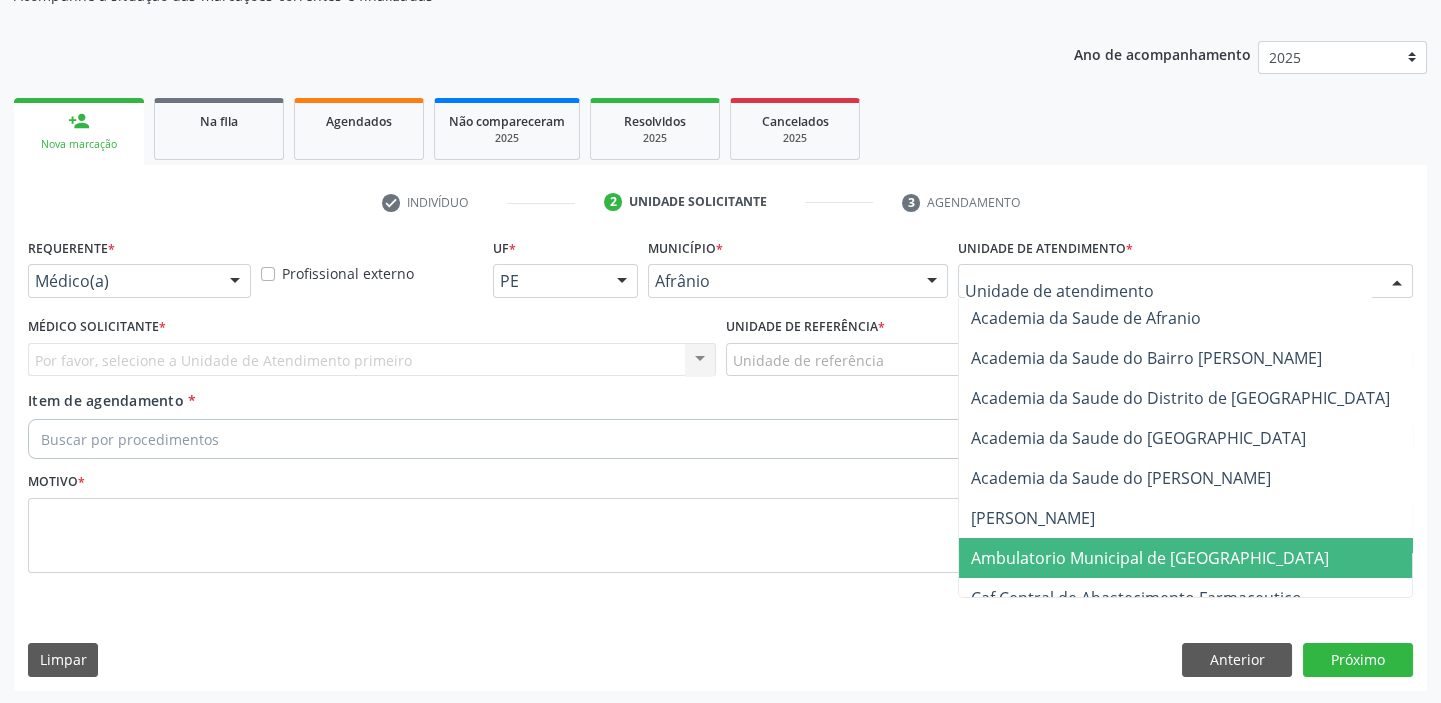 click on "Ambulatorio Municipal de [GEOGRAPHIC_DATA]" at bounding box center [1150, 558] 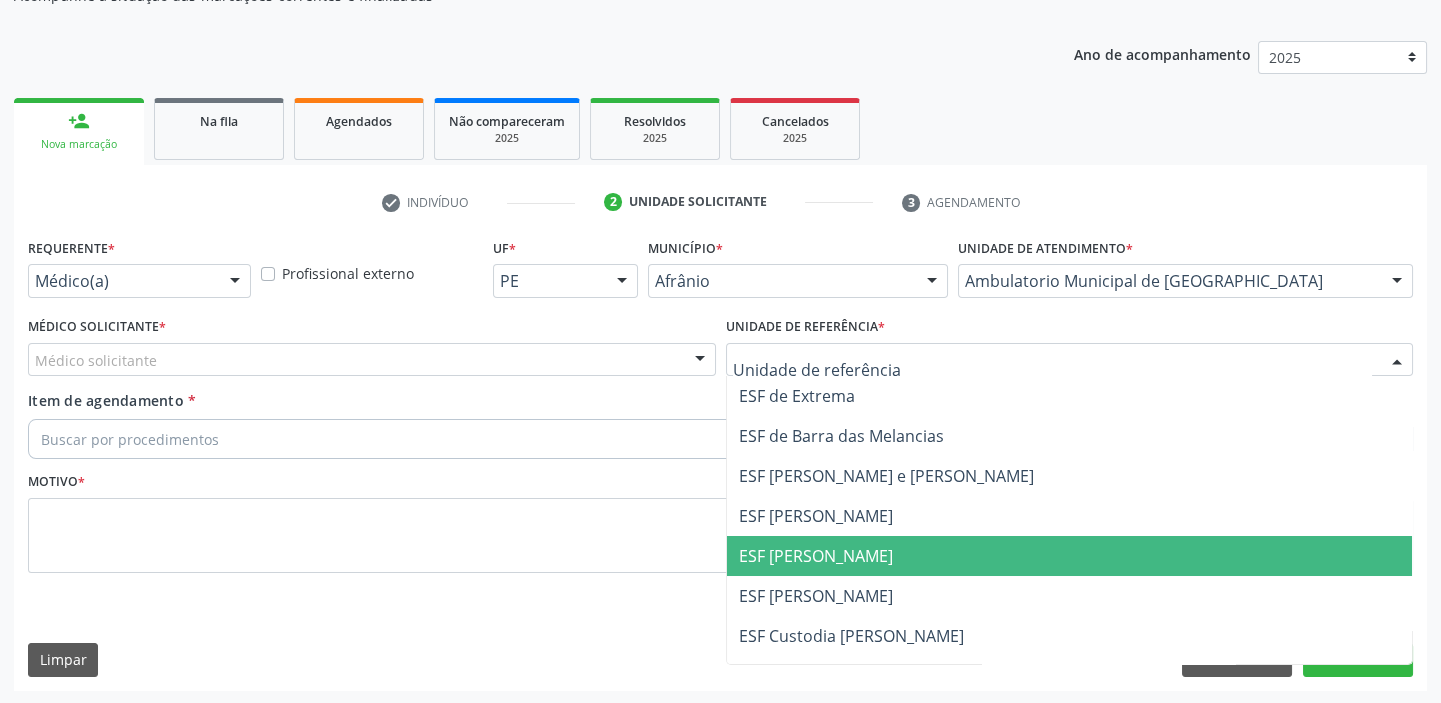 click on "ESF [PERSON_NAME]" at bounding box center (816, 556) 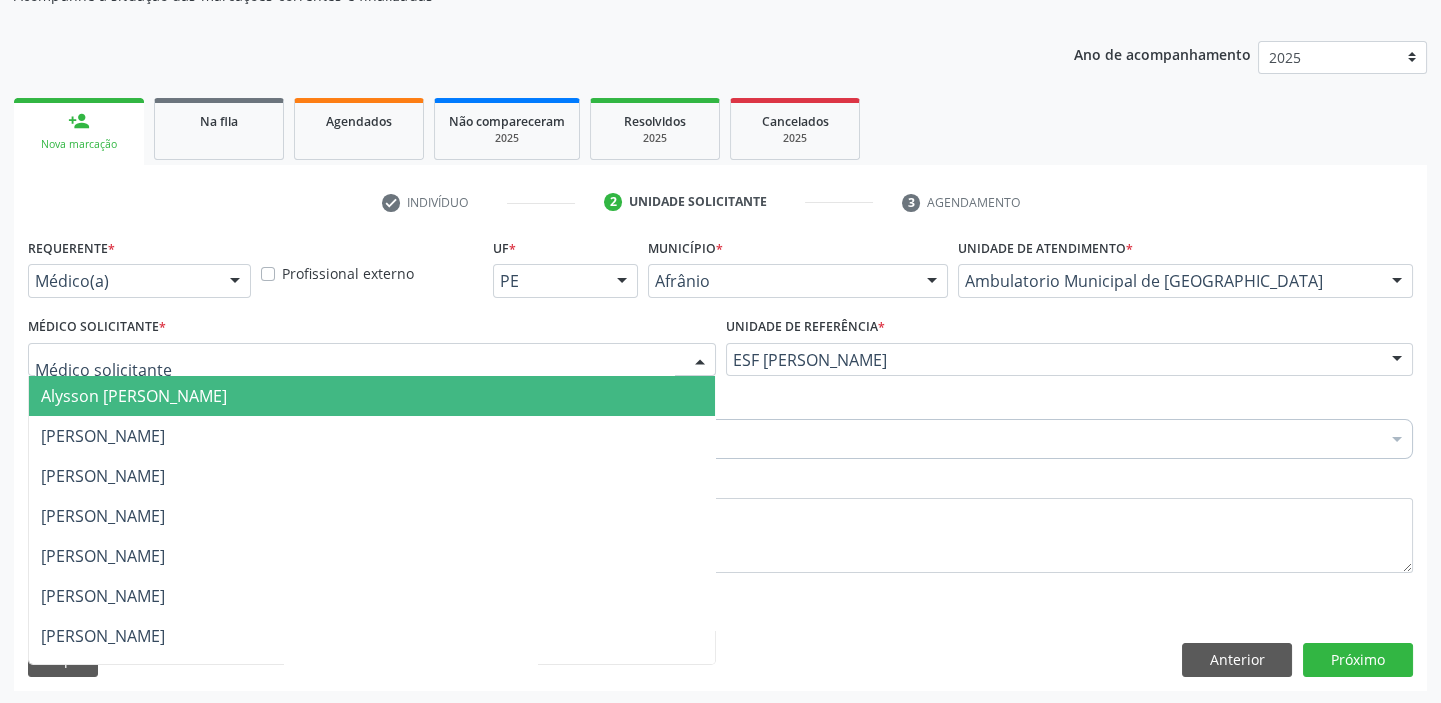 click on "Alysson [PERSON_NAME]" at bounding box center [134, 396] 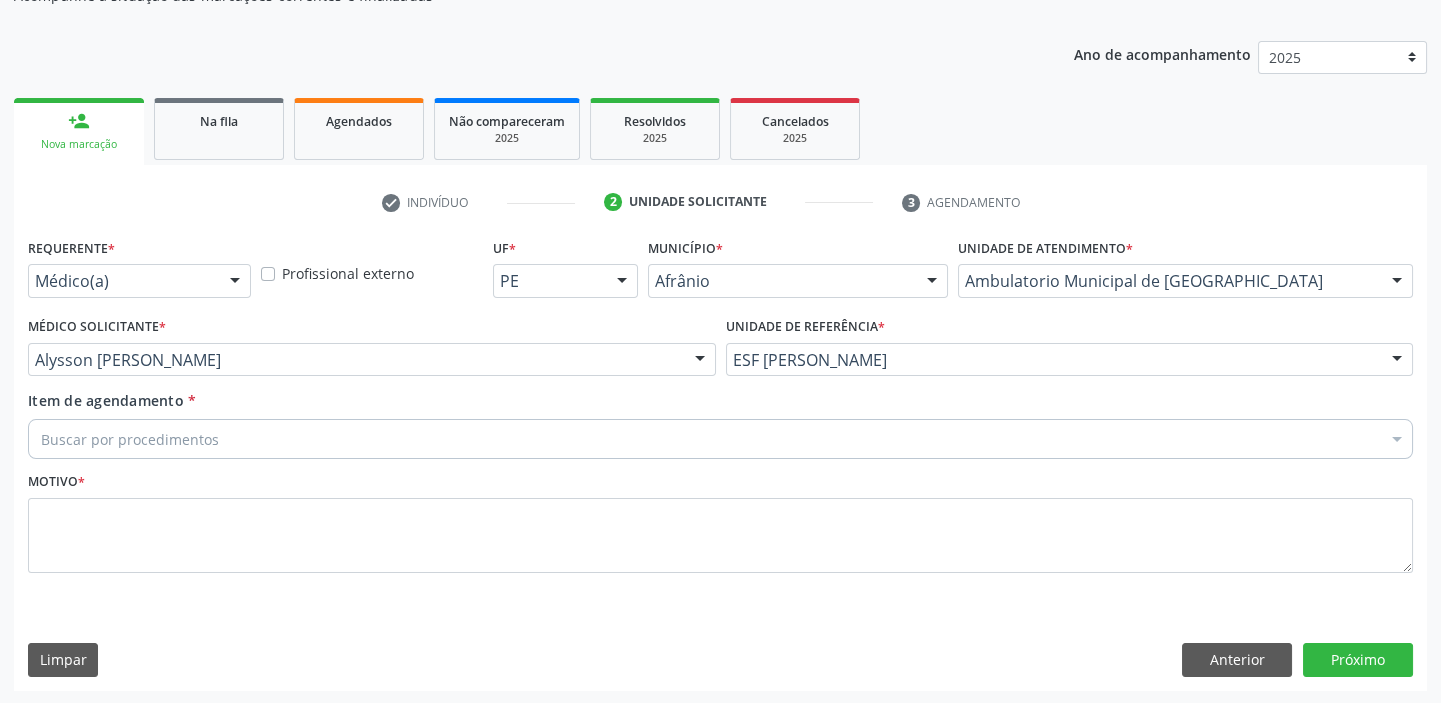 click on "Buscar por procedimentos" at bounding box center (720, 439) 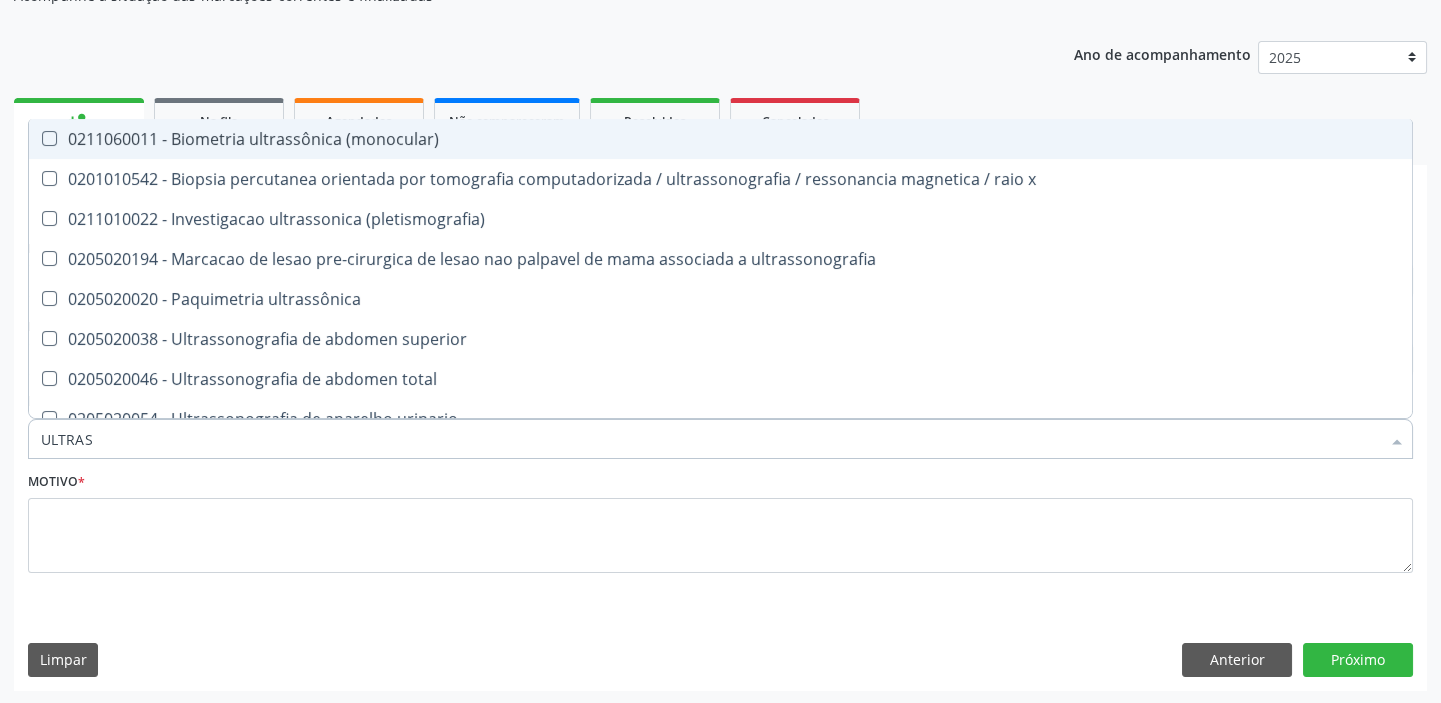 type on "ULTRASS" 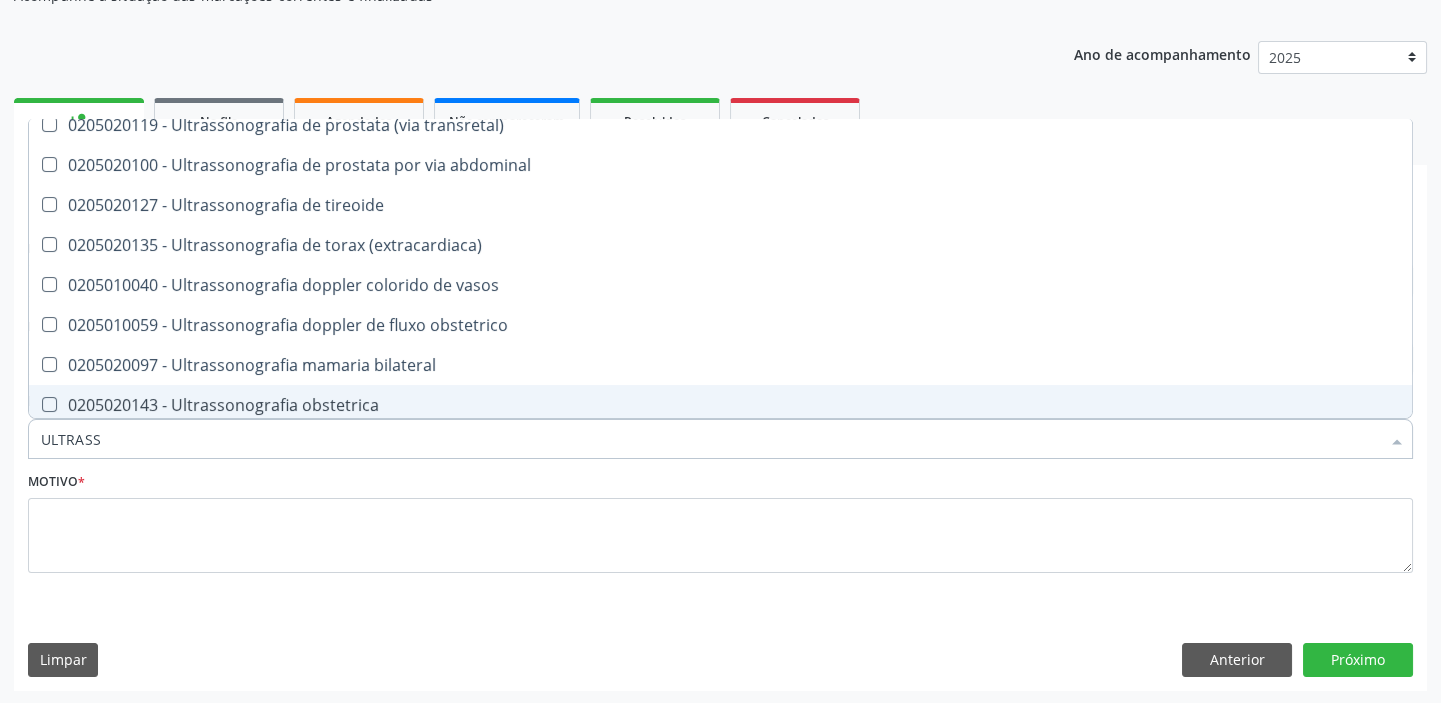 scroll, scrollTop: 545, scrollLeft: 0, axis: vertical 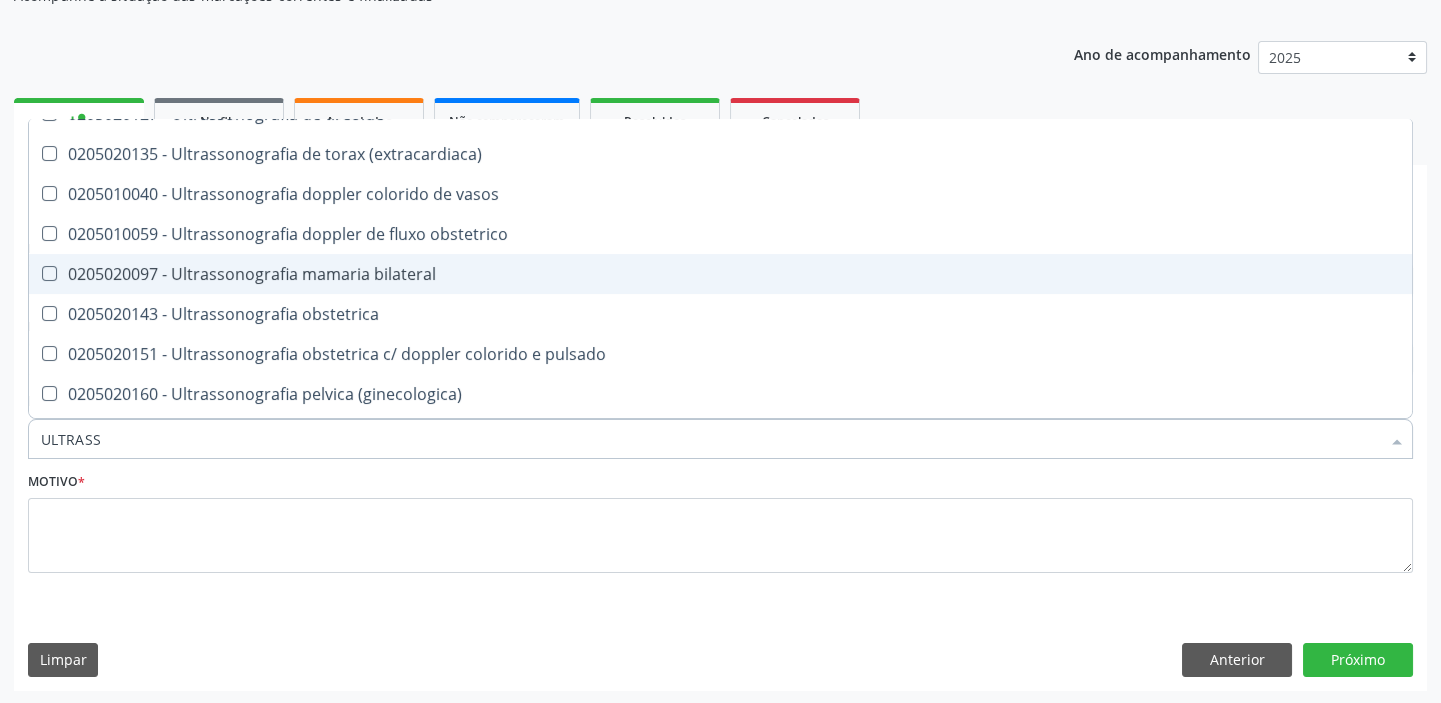 click on "0205020097 - Ultrassonografia mamaria bilateral" at bounding box center [720, 274] 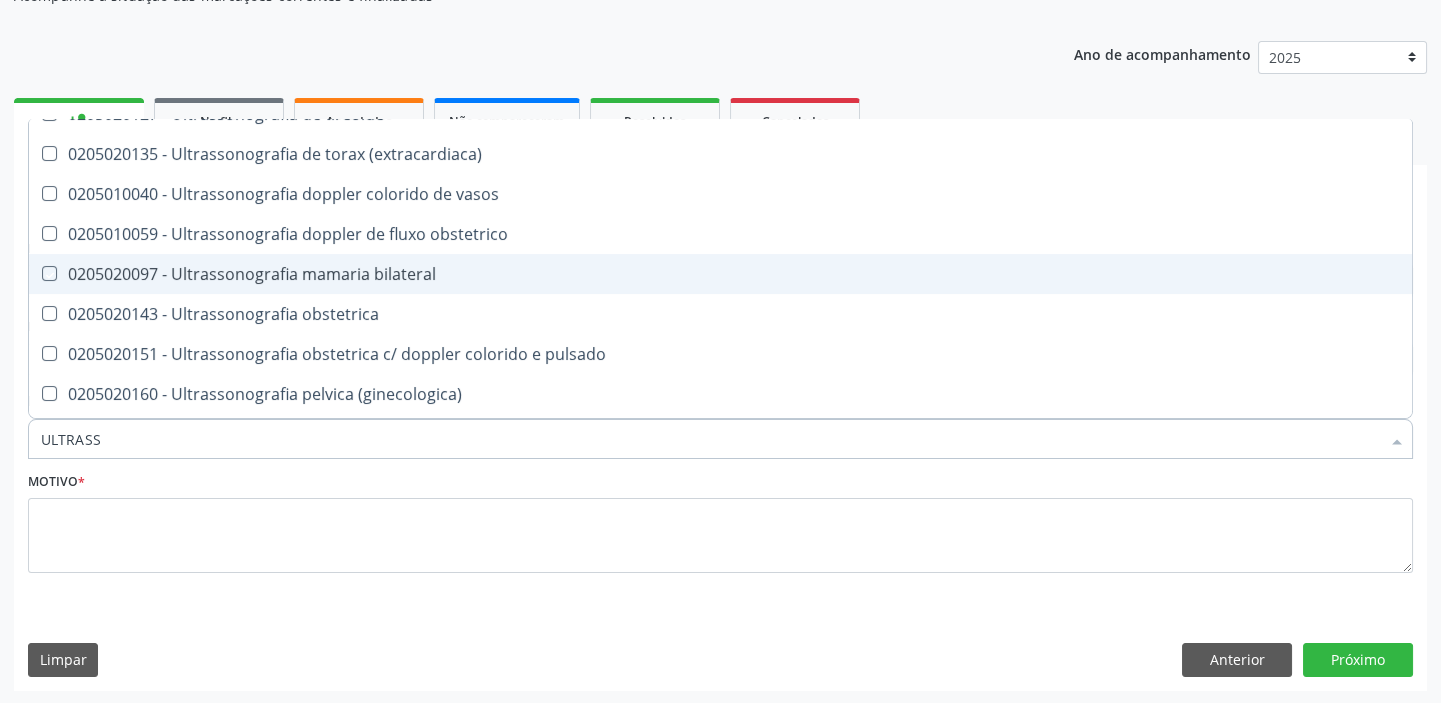 checkbox on "true" 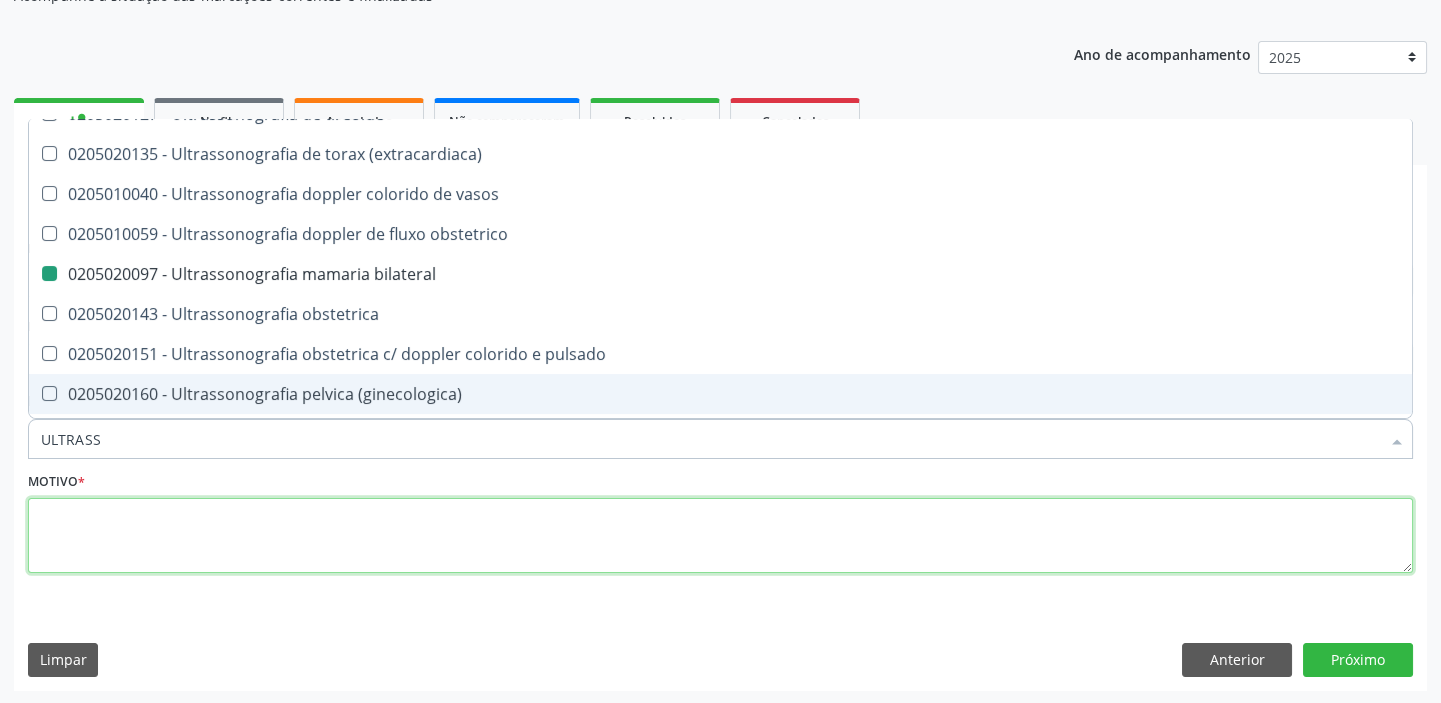 click at bounding box center [720, 536] 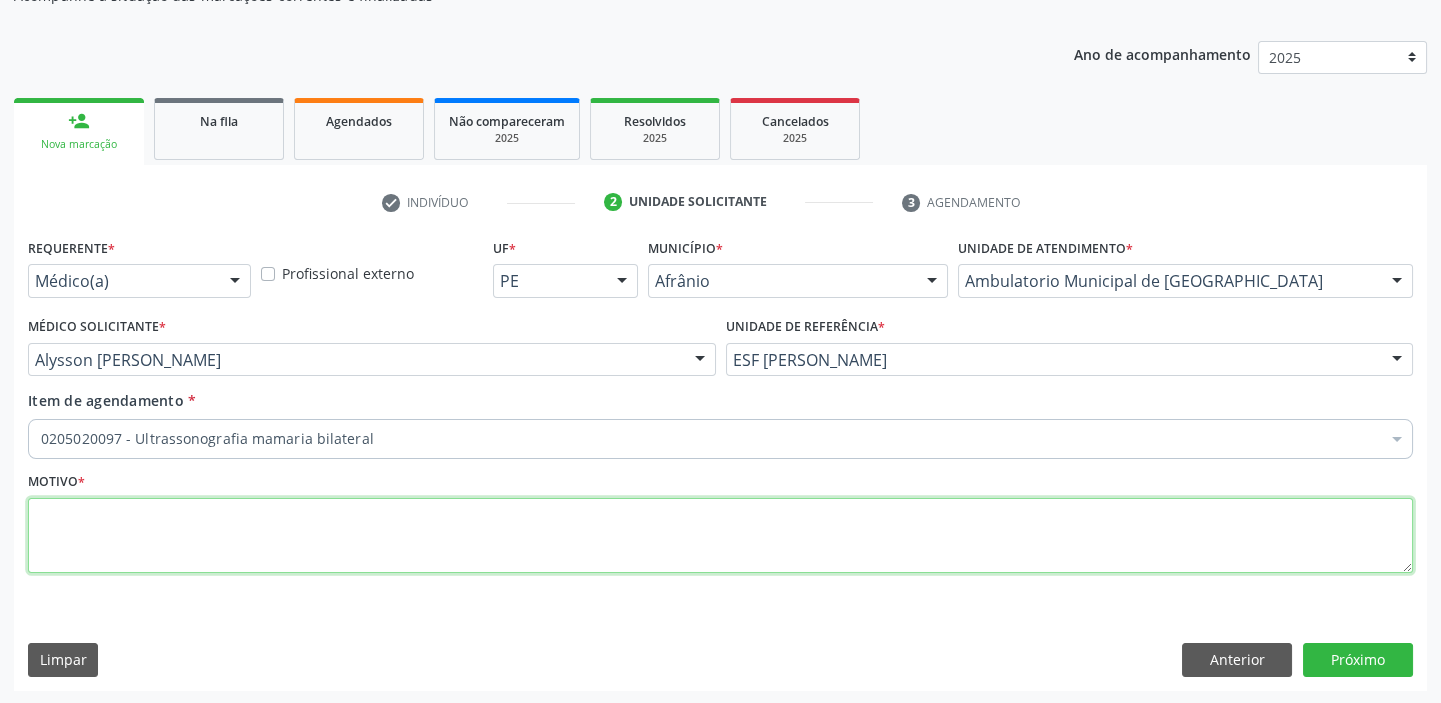scroll, scrollTop: 0, scrollLeft: 0, axis: both 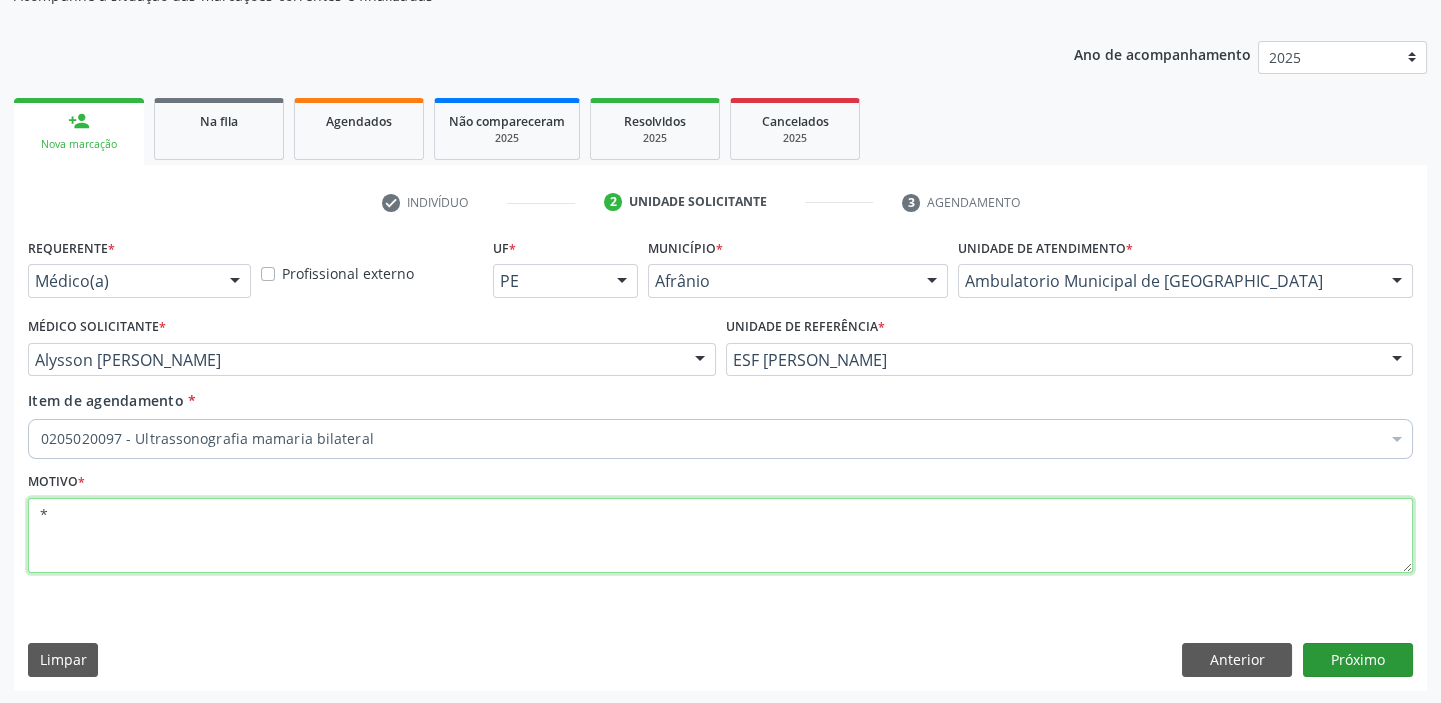 type on "*" 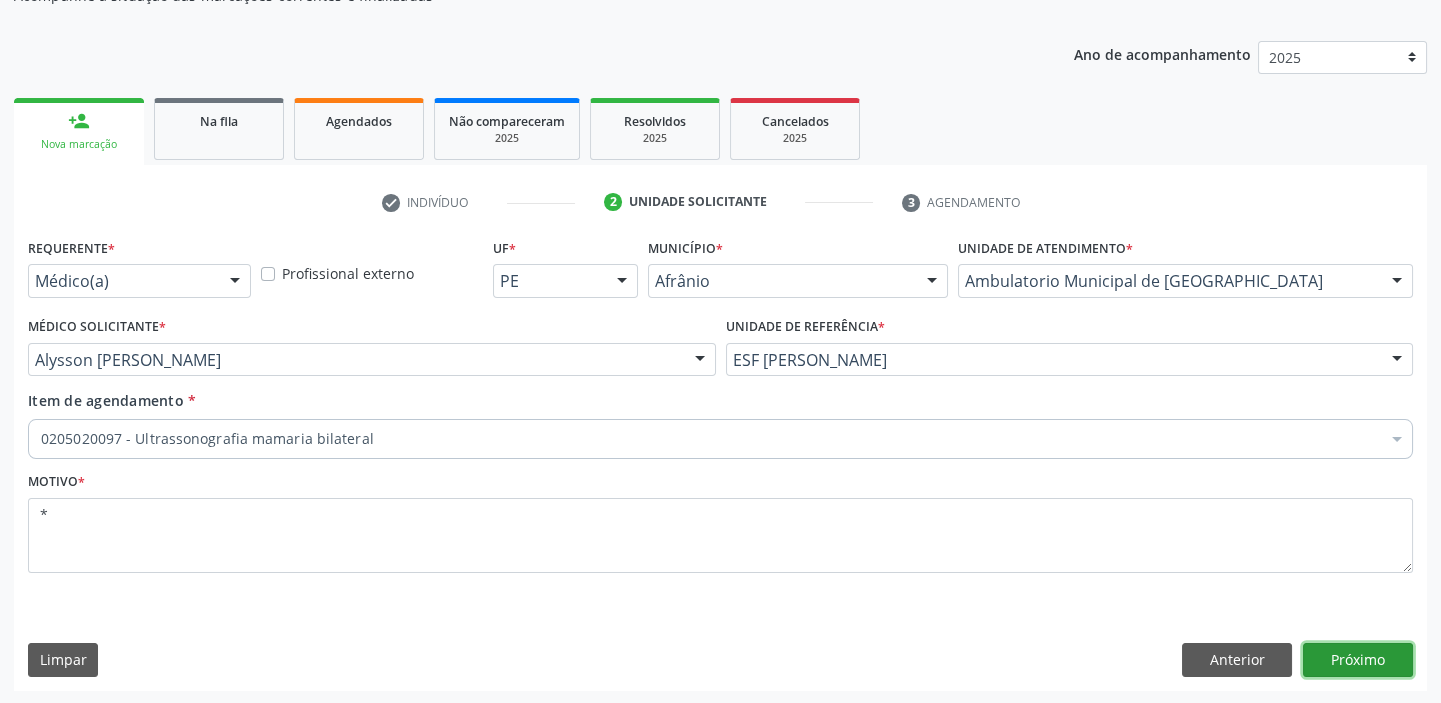 click on "Próximo" at bounding box center [1358, 660] 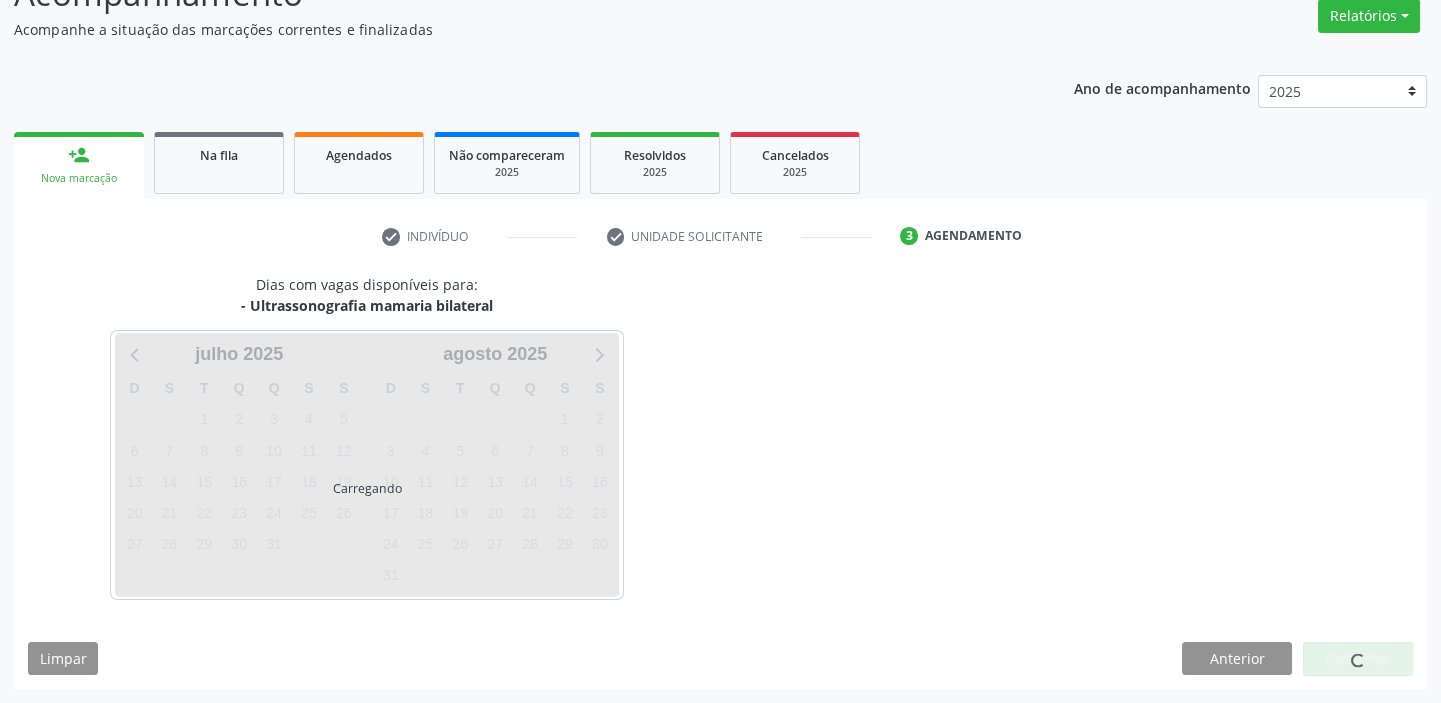 scroll, scrollTop: 166, scrollLeft: 0, axis: vertical 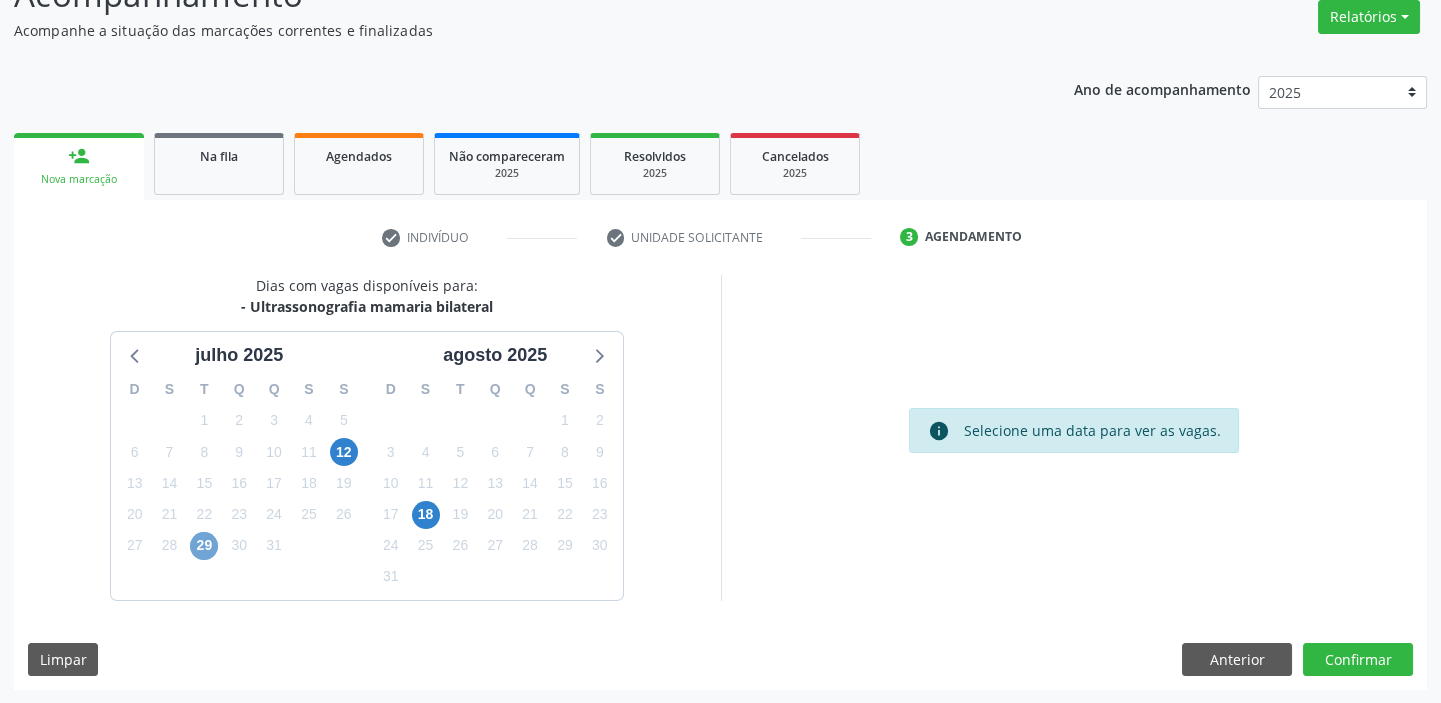 click on "29" at bounding box center (204, 546) 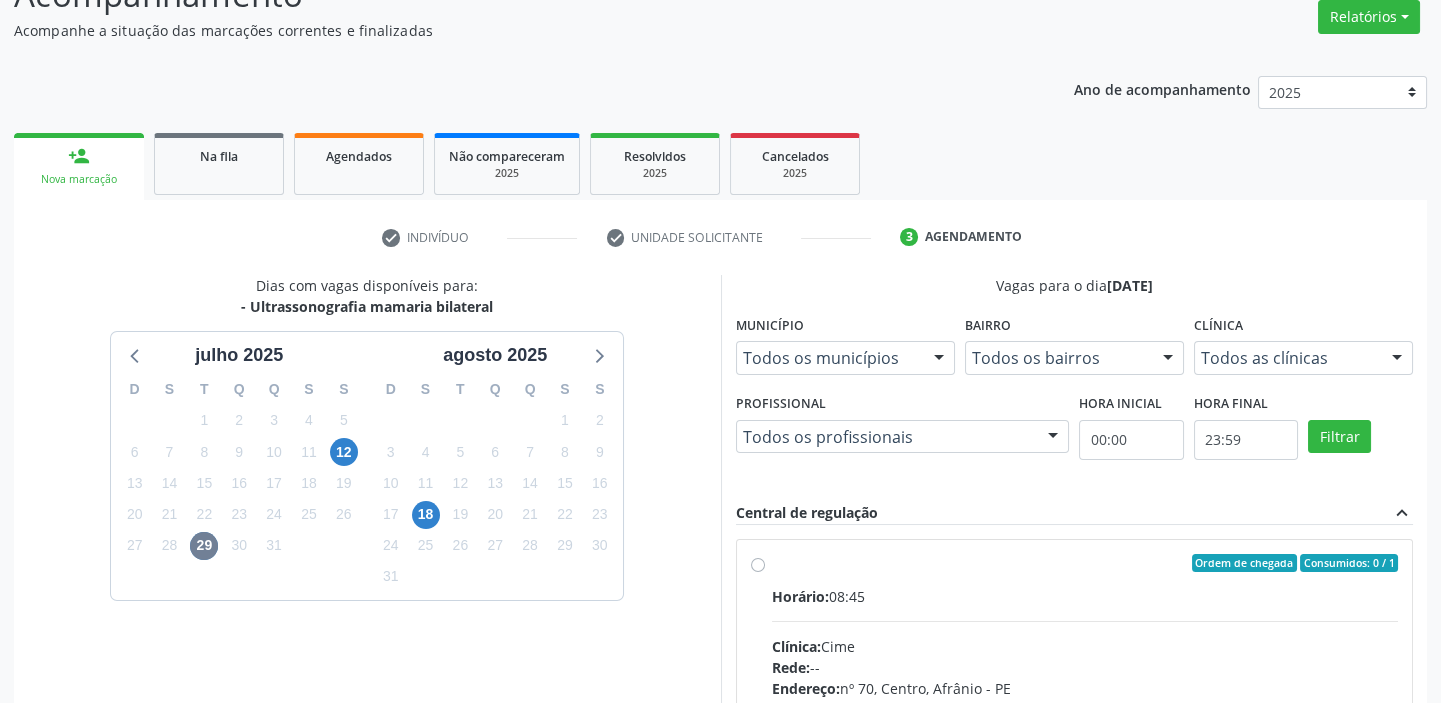 click on "Horário:   08:45
Clínica:  Cime
Rede:
--
Endereço:   [STREET_ADDRESS]
Telefone:   [PHONE_NUMBER]
Profissional:
--
Informações adicionais sobre o atendimento
Idade de atendimento:
Sem restrição
Gênero(s) atendido(s):
Sem restrição
Informações adicionais:
--" at bounding box center [1085, 723] 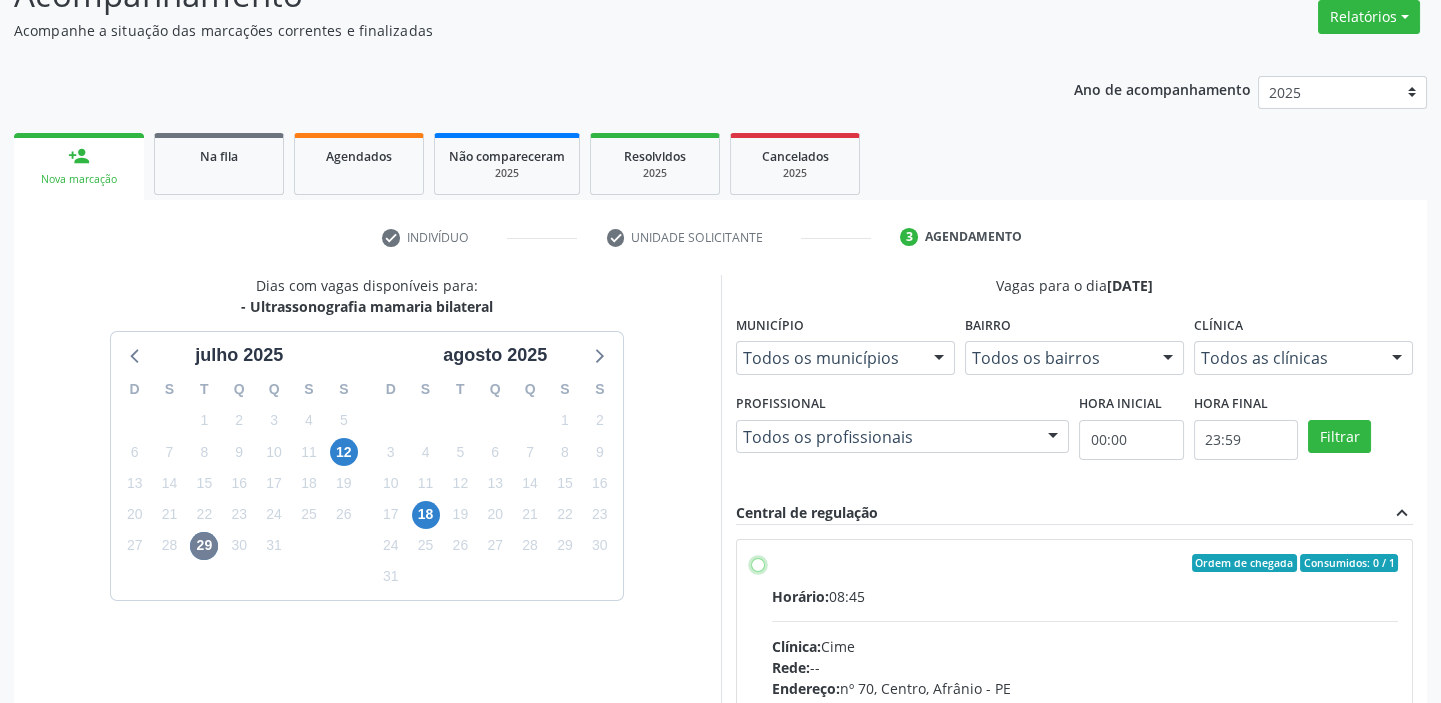 click on "Ordem de chegada
Consumidos: 0 / 1
Horário:   08:45
Clínica:  Cime
Rede:
--
Endereço:   [STREET_ADDRESS]
Telefone:   [PHONE_NUMBER]
Profissional:
--
Informações adicionais sobre o atendimento
Idade de atendimento:
Sem restrição
Gênero(s) atendido(s):
Sem restrição
Informações adicionais:
--" at bounding box center (758, 563) 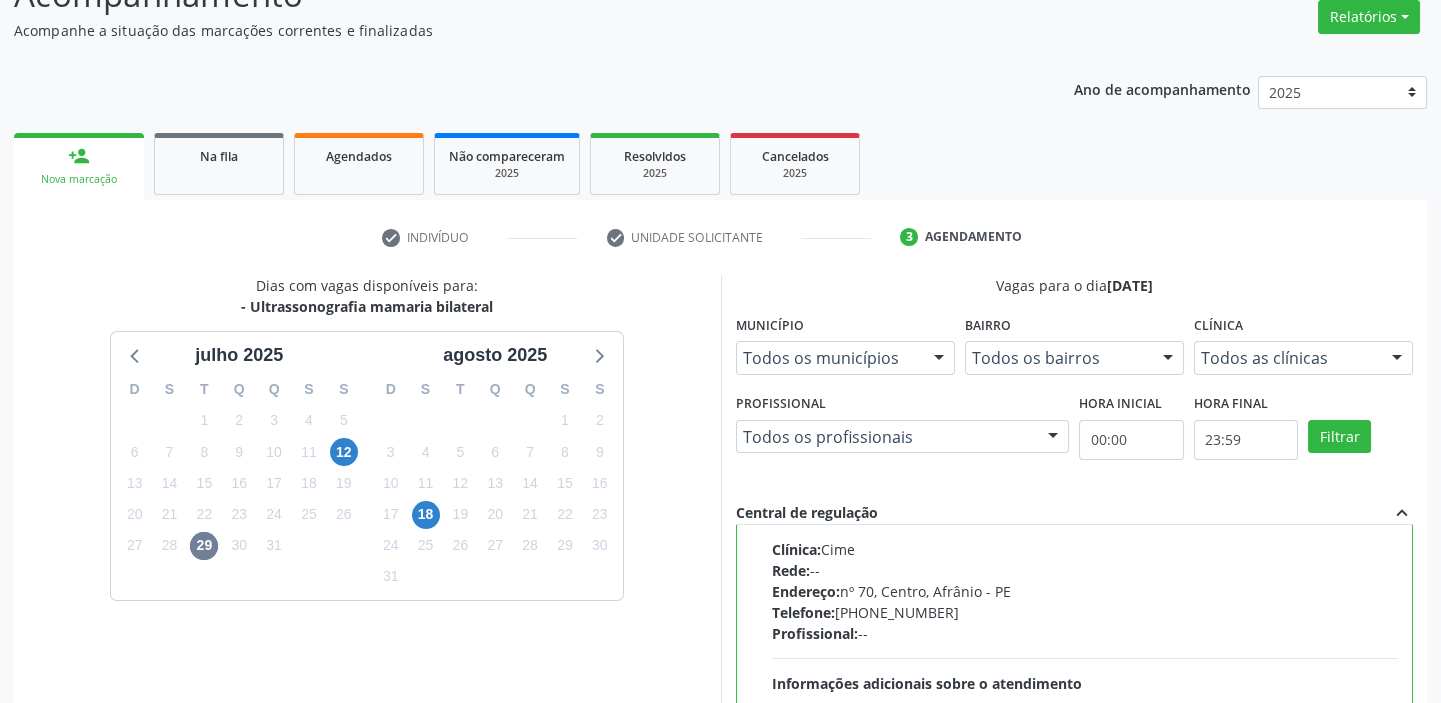 scroll, scrollTop: 99, scrollLeft: 0, axis: vertical 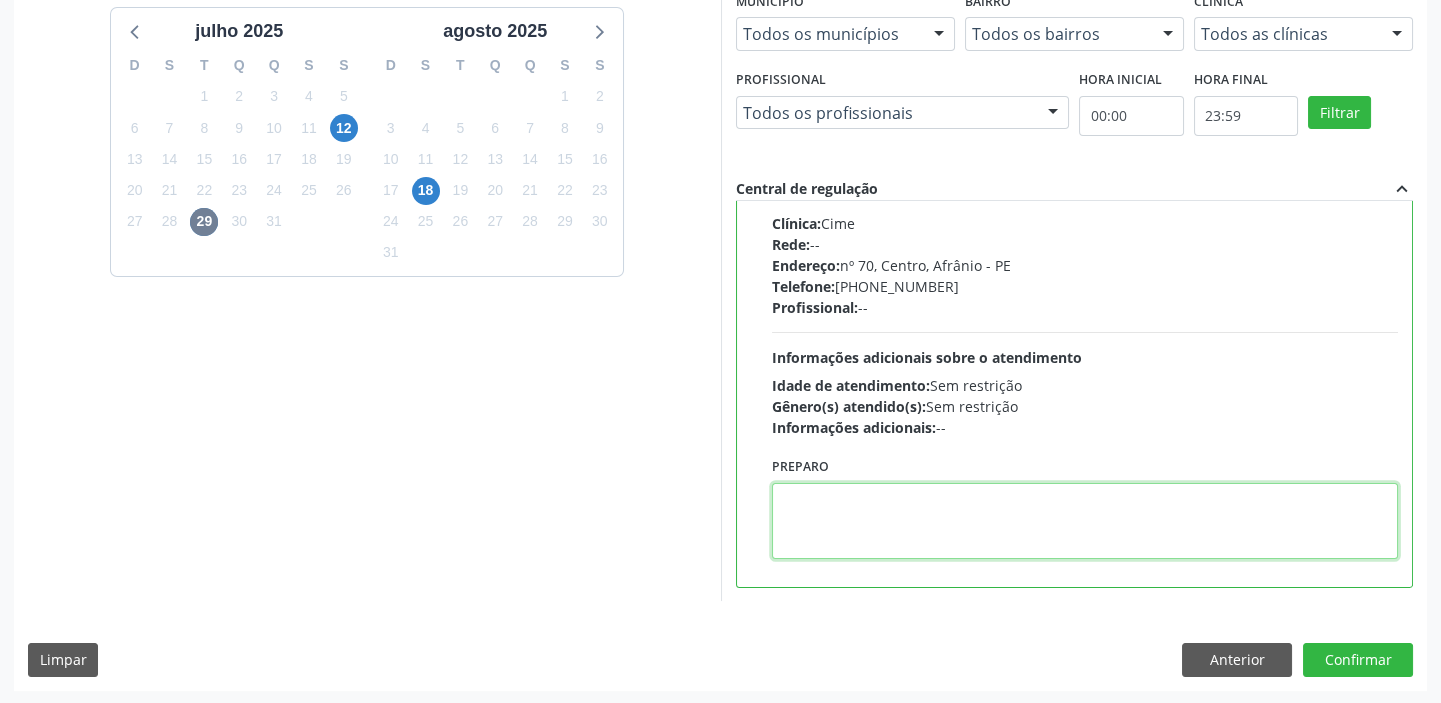 drag, startPoint x: 875, startPoint y: 515, endPoint x: 887, endPoint y: 520, distance: 13 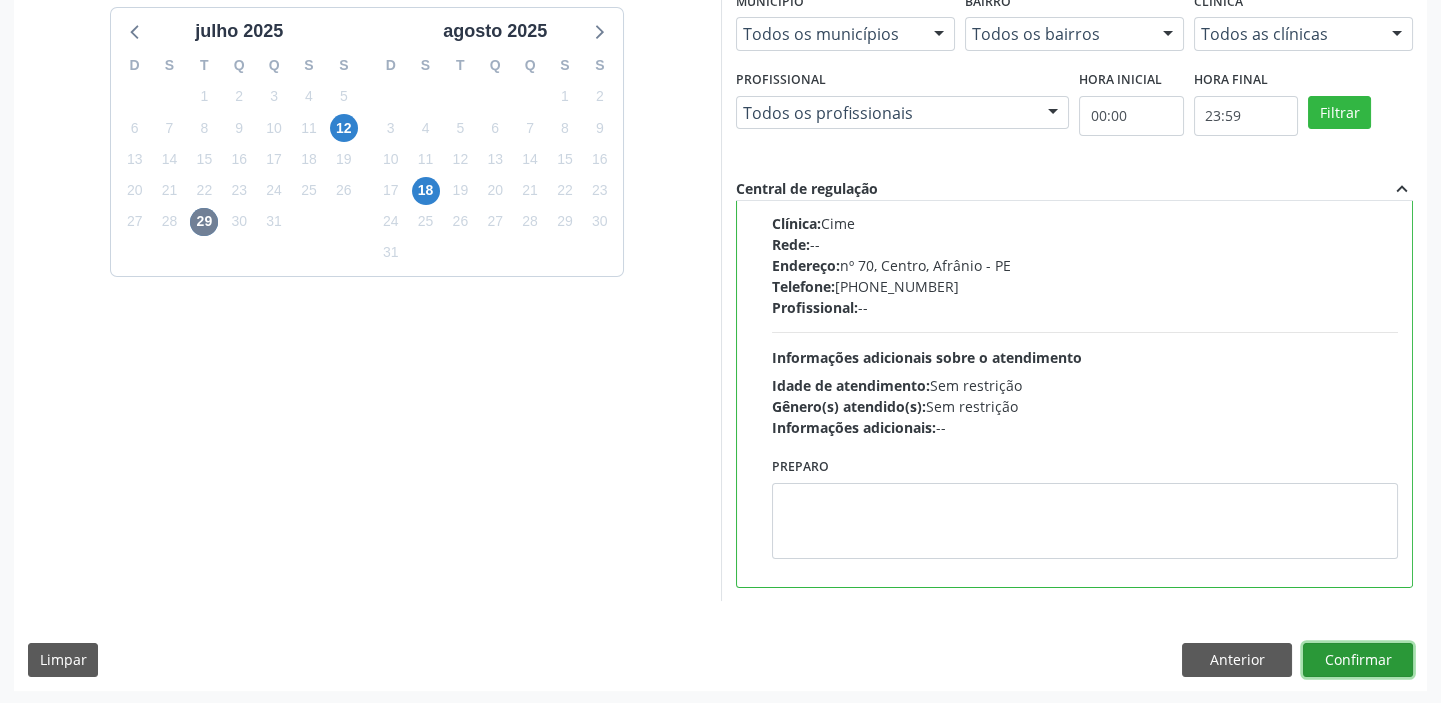 click on "Confirmar" at bounding box center (1358, 660) 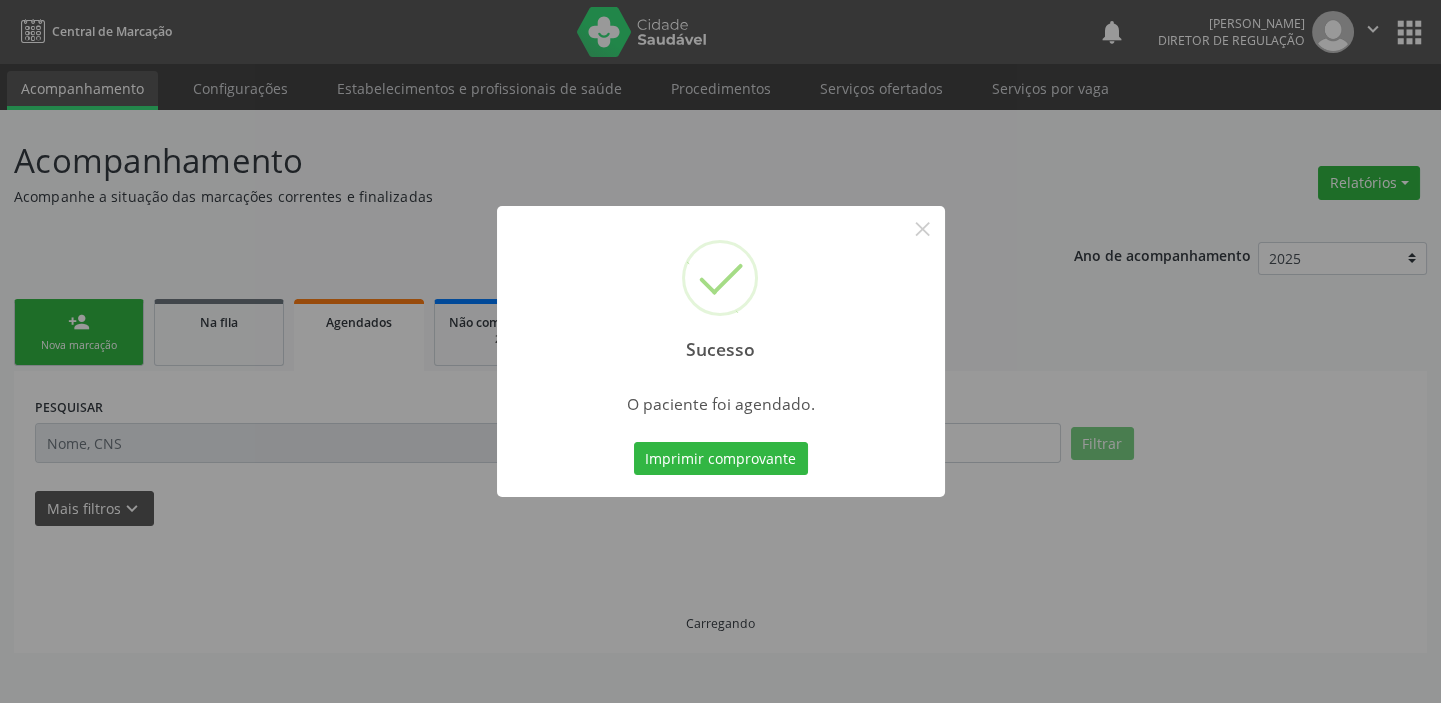 scroll, scrollTop: 0, scrollLeft: 0, axis: both 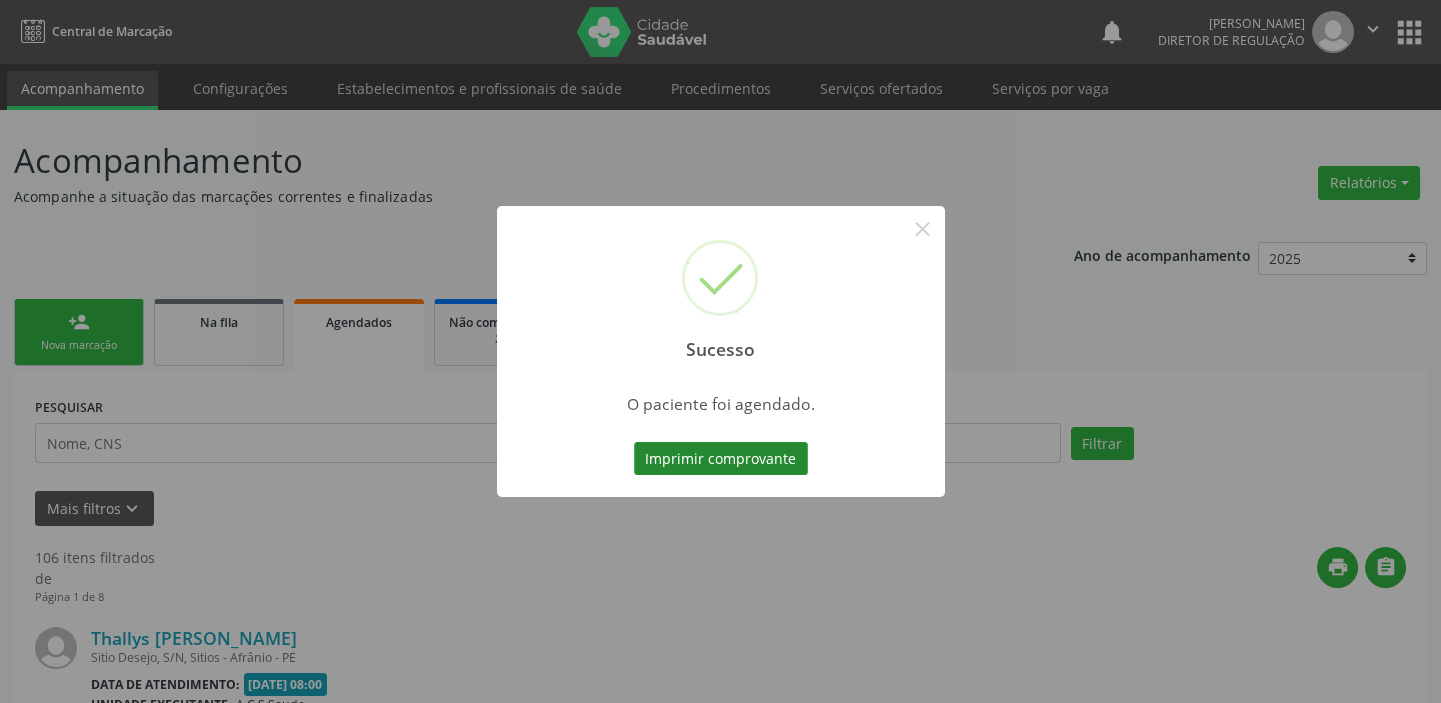 click on "Imprimir comprovante" at bounding box center [721, 459] 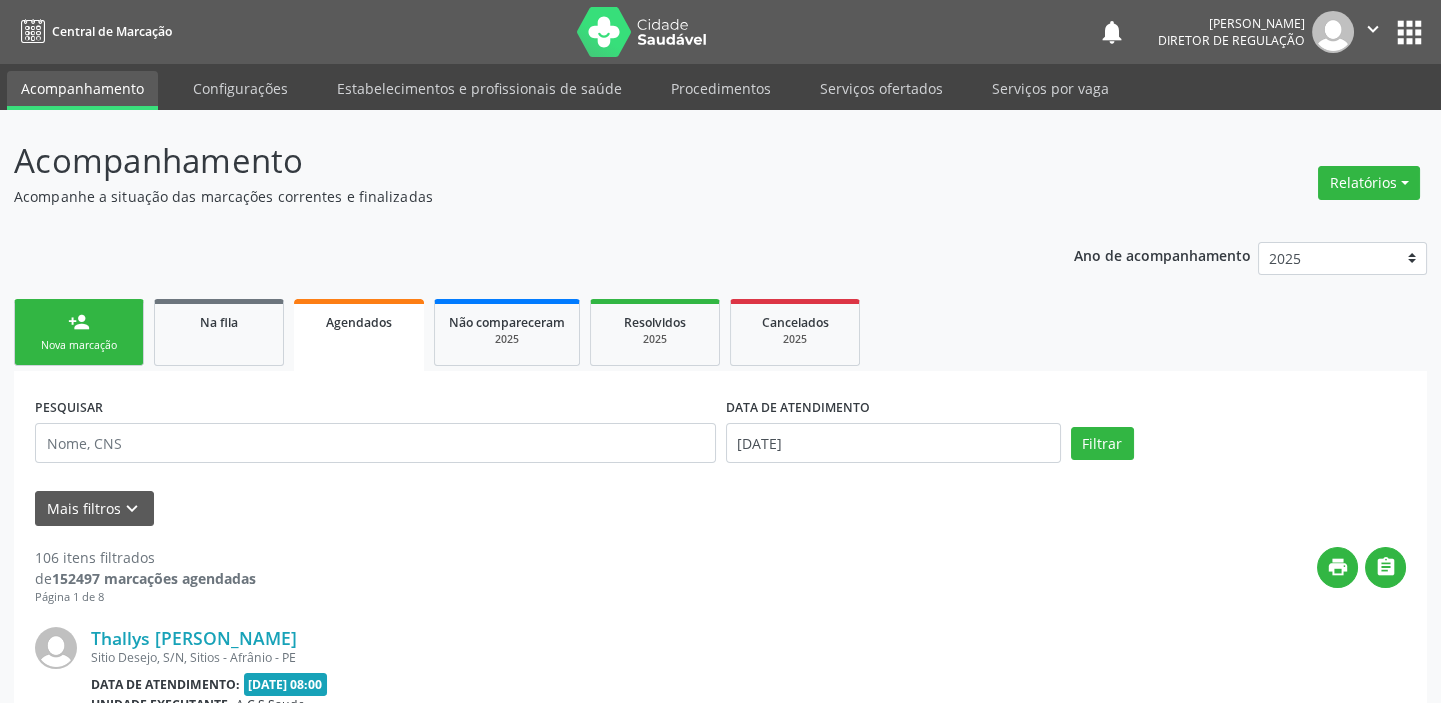 click on "Nova marcação" at bounding box center [79, 345] 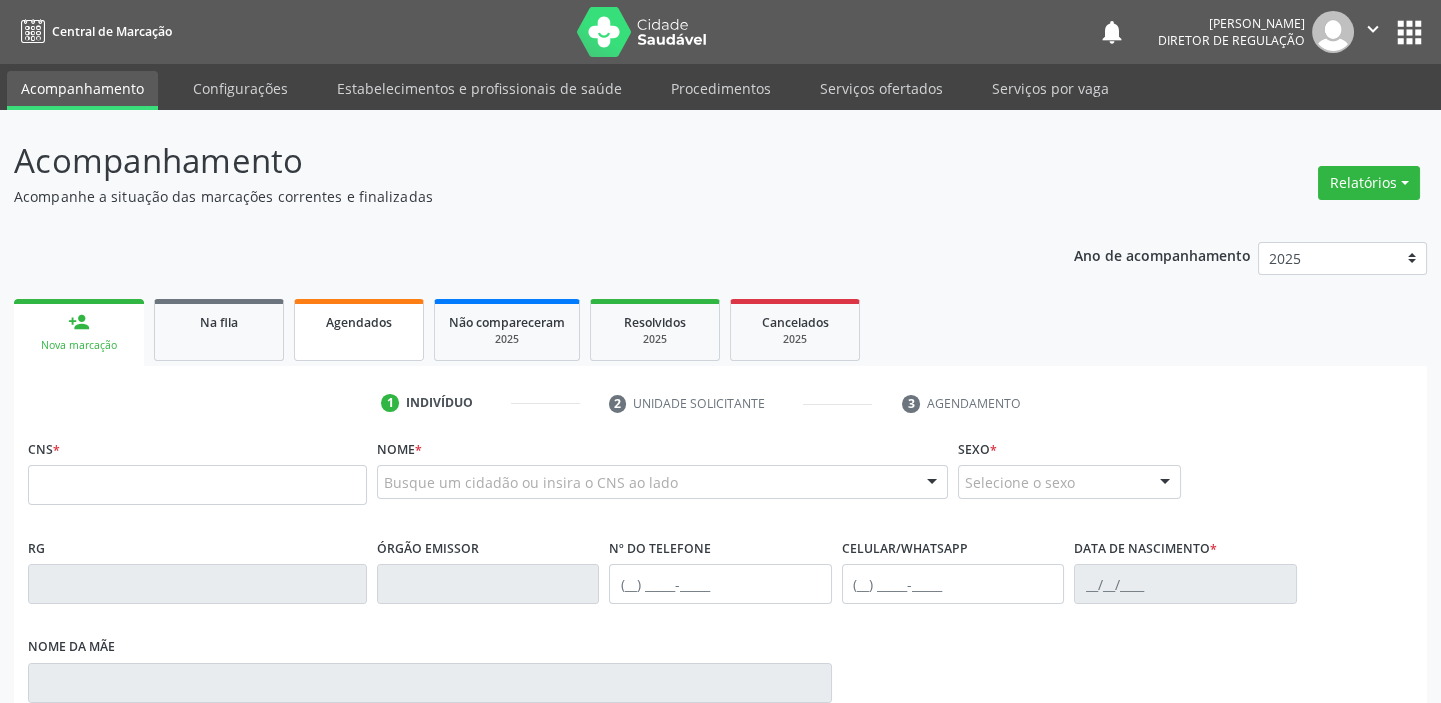 click on "Agendados" at bounding box center (359, 330) 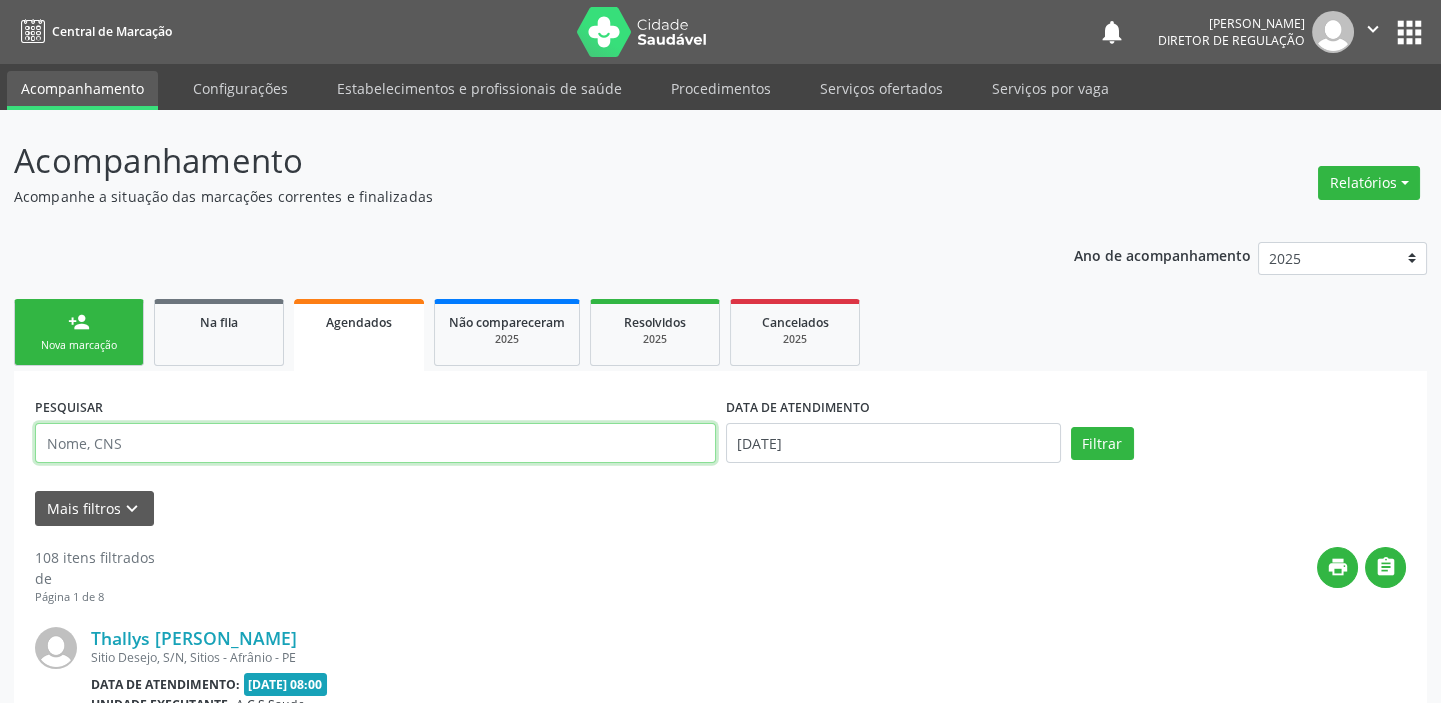 drag, startPoint x: 143, startPoint y: 443, endPoint x: 219, endPoint y: 420, distance: 79.40403 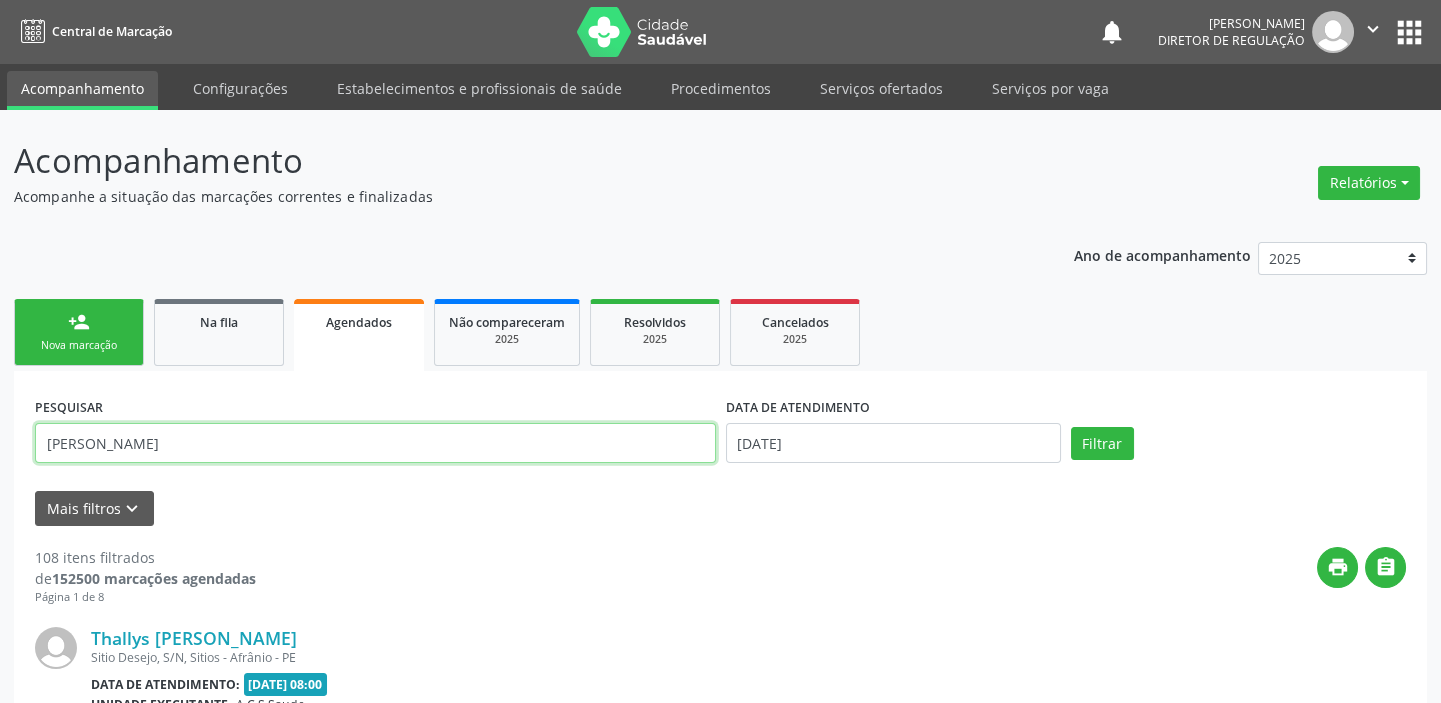 type on "[PERSON_NAME]" 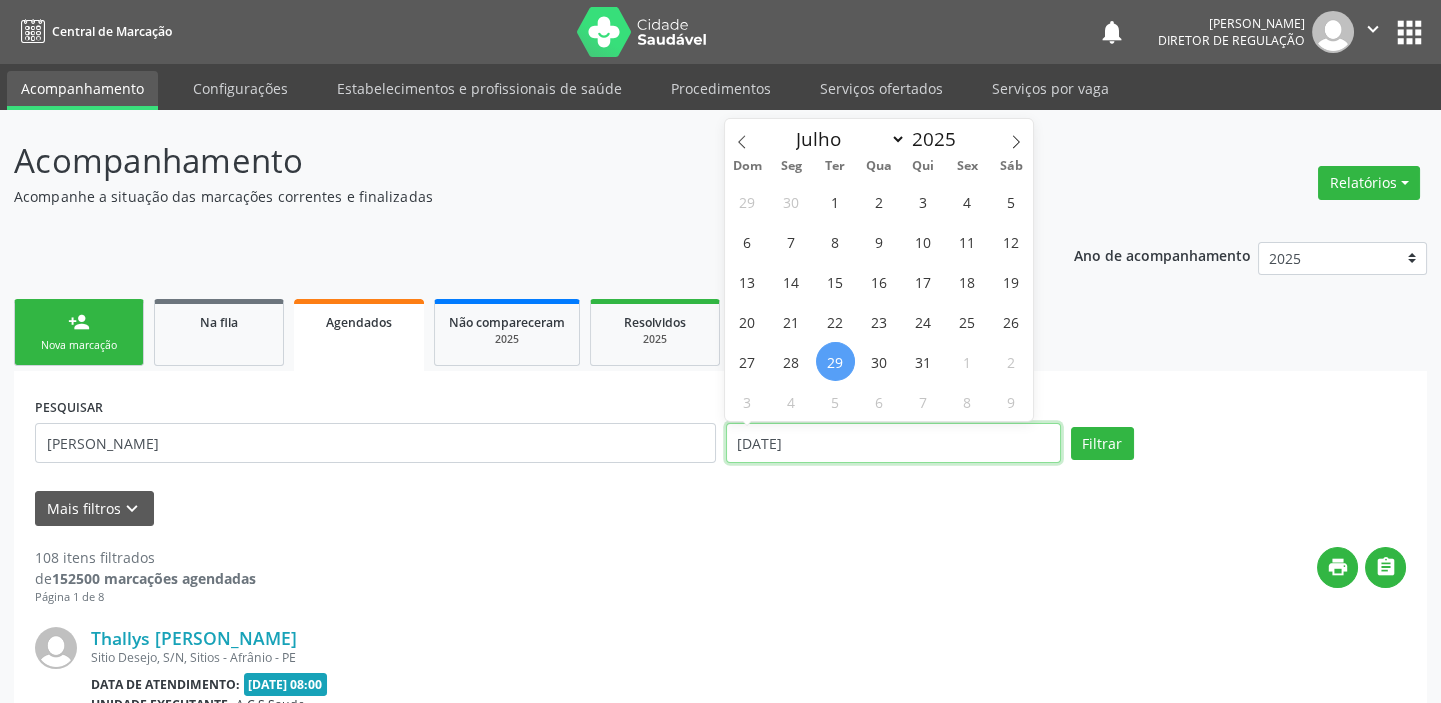 click on "[DATE]" at bounding box center [893, 443] 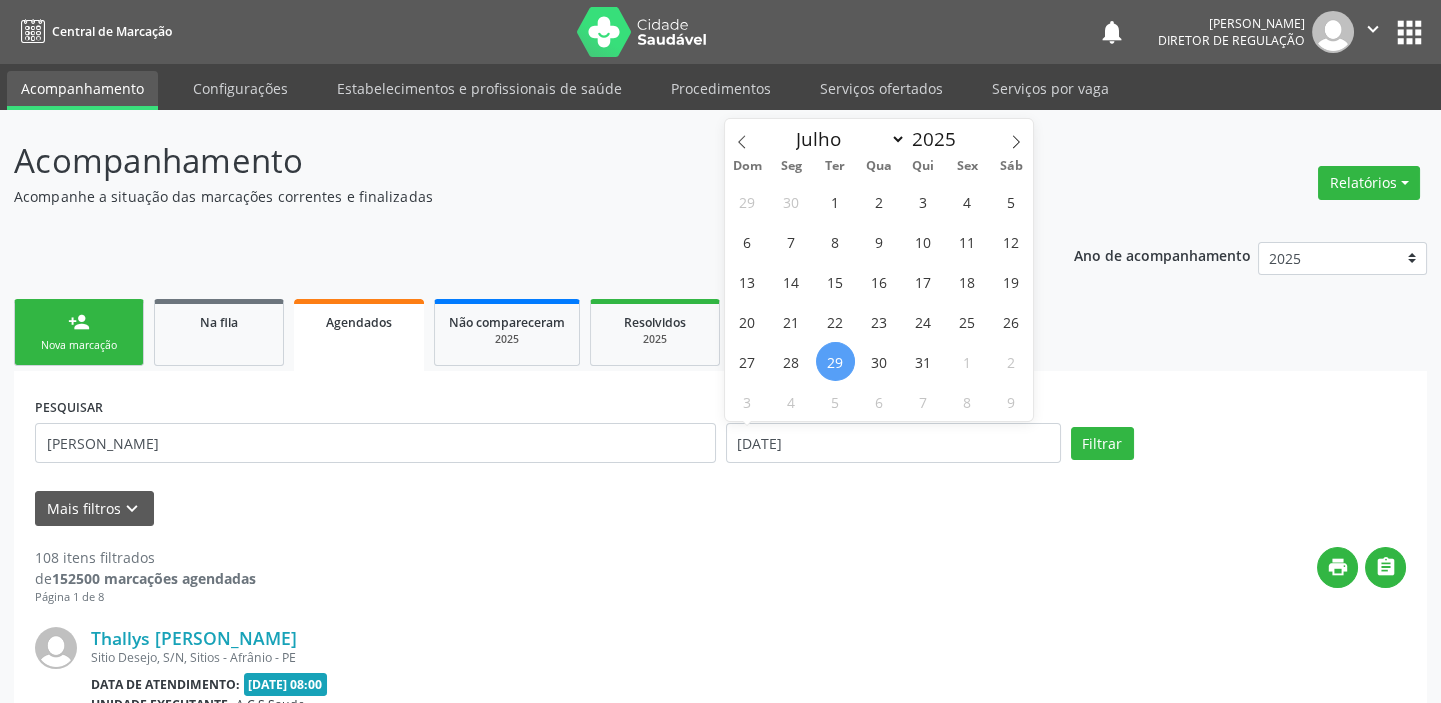 click on "29" at bounding box center (835, 361) 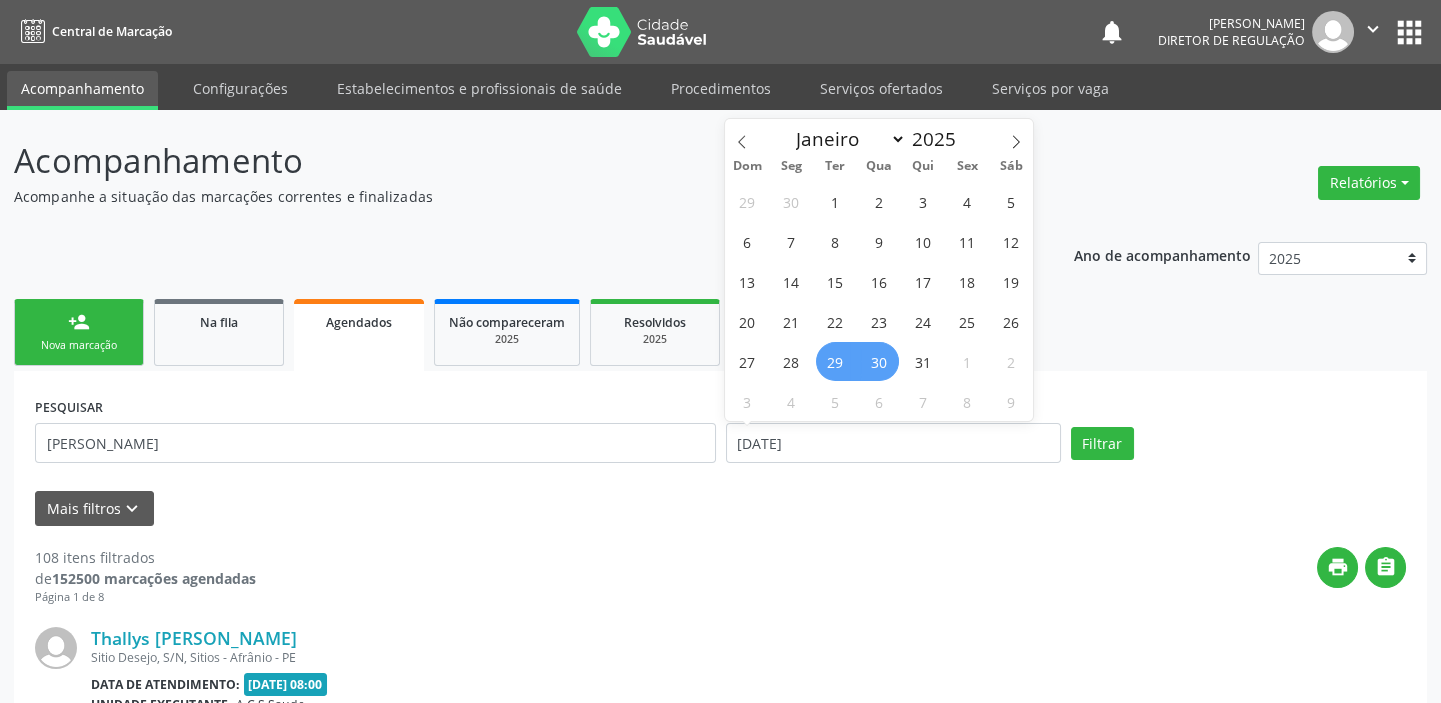 click on "30" at bounding box center (879, 361) 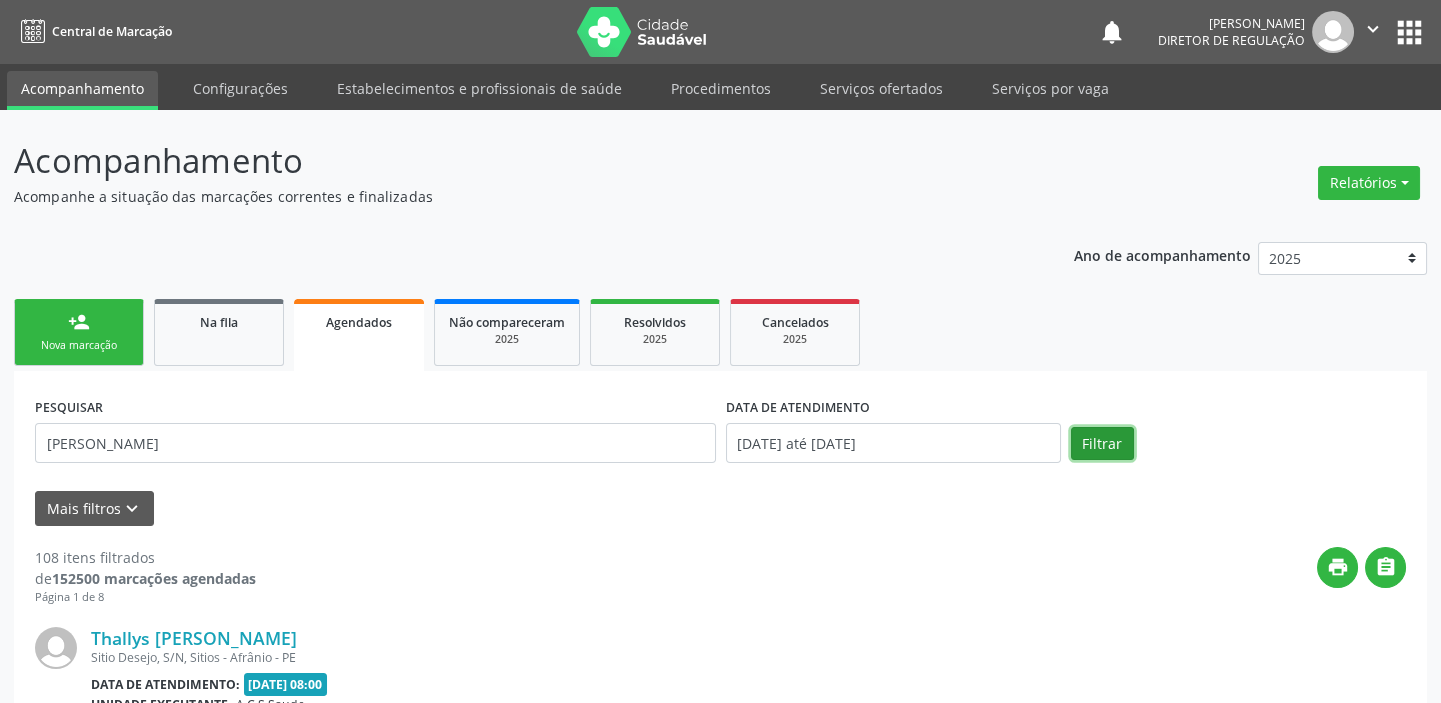 click on "Filtrar" at bounding box center [1102, 444] 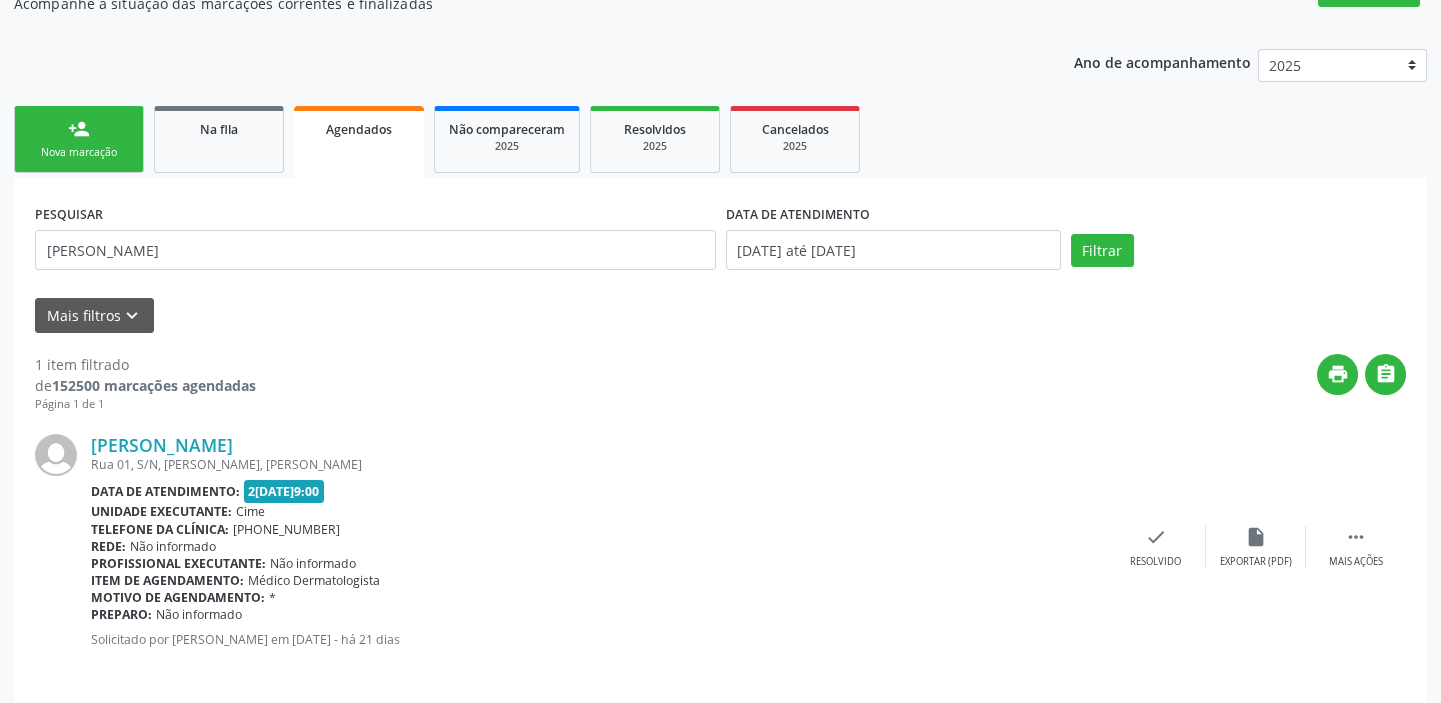 scroll, scrollTop: 207, scrollLeft: 0, axis: vertical 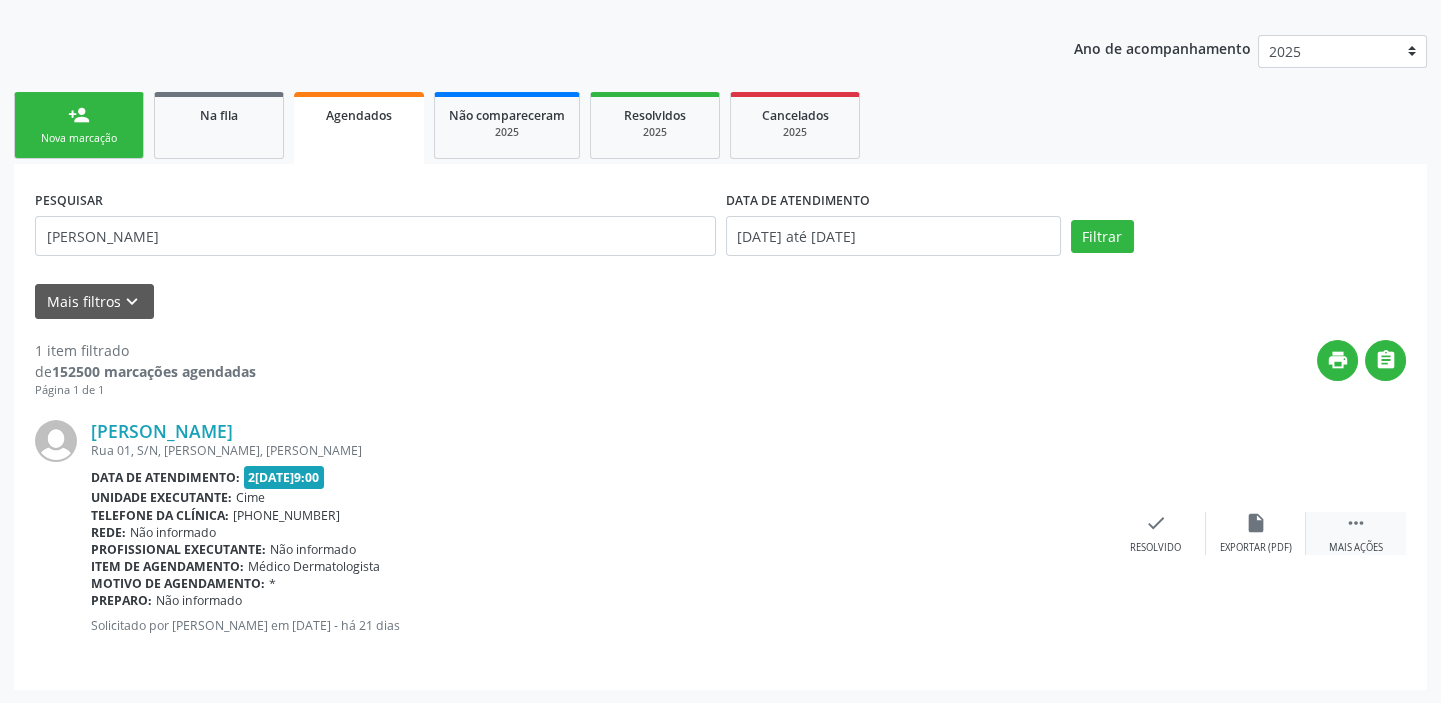 click on "" at bounding box center (1356, 523) 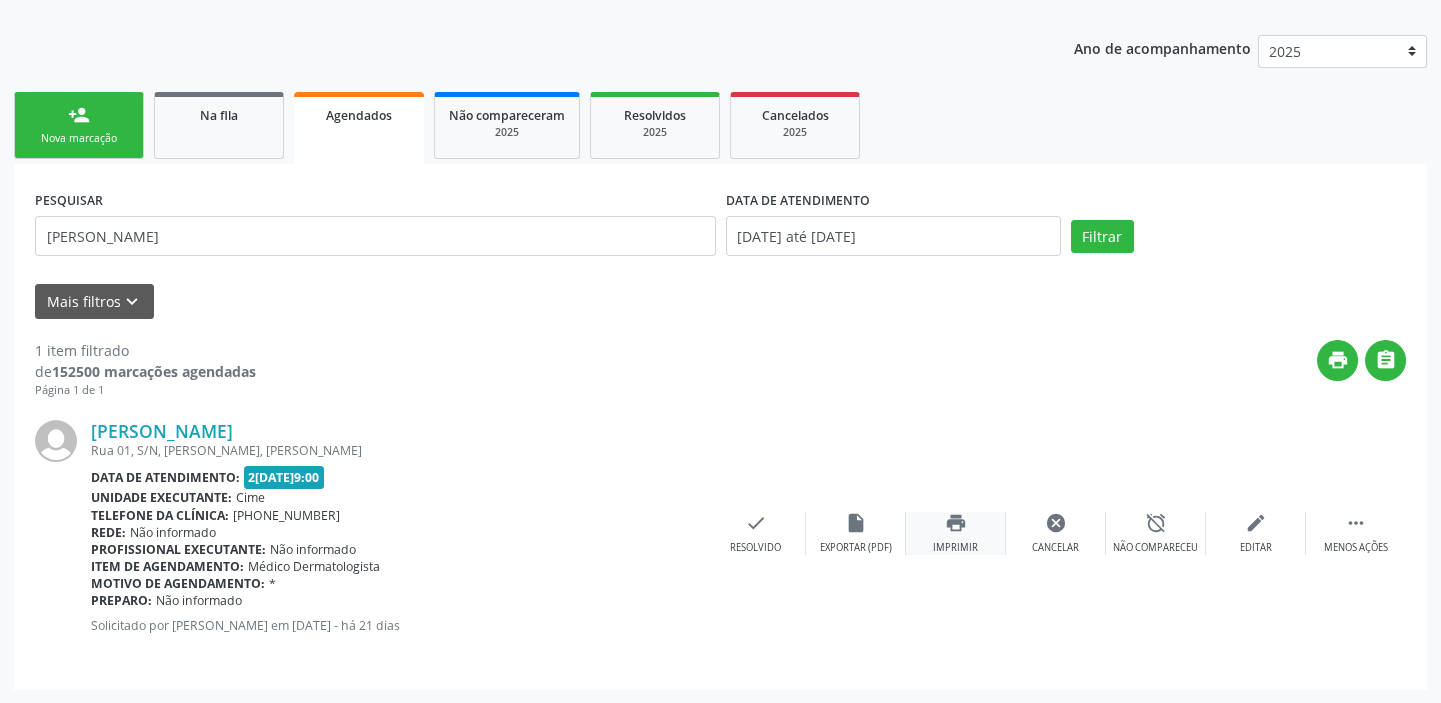 click on "Imprimir" at bounding box center [955, 548] 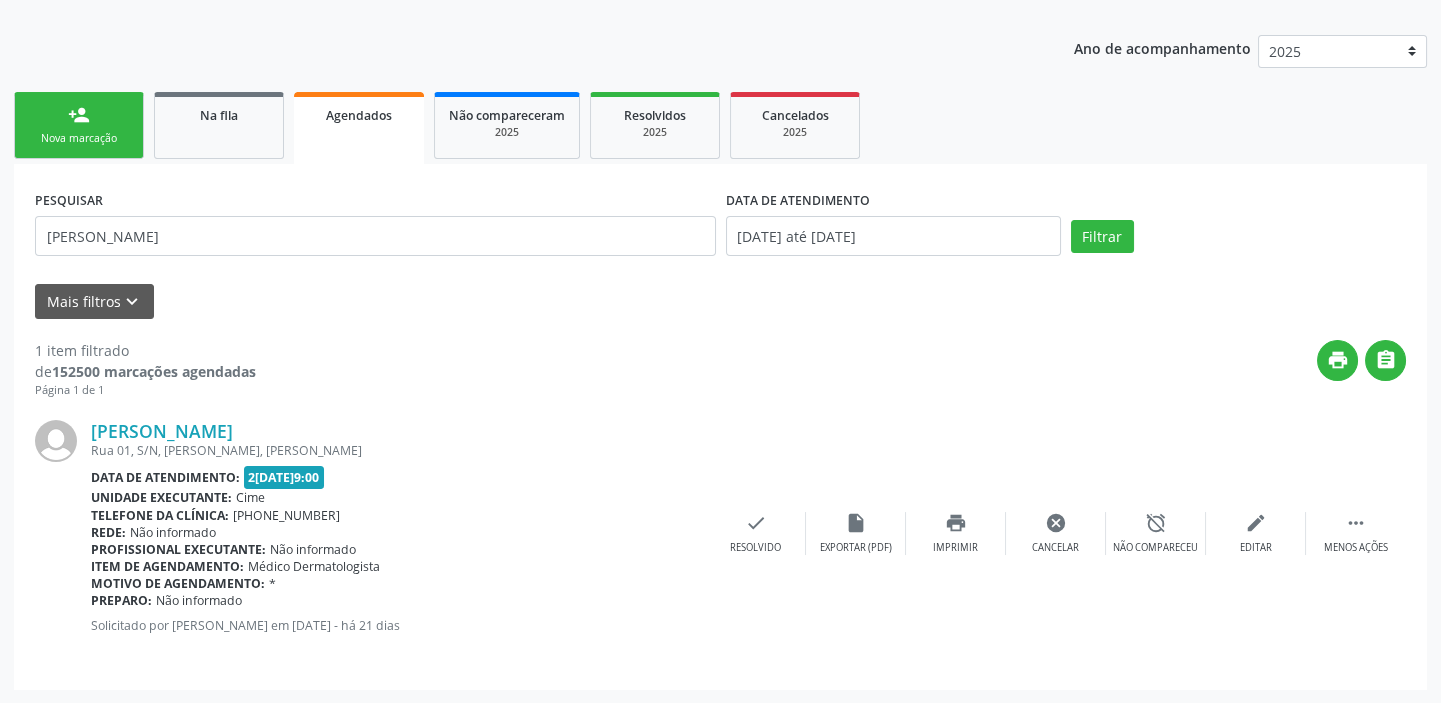 click on "Nova marcação" at bounding box center (79, 138) 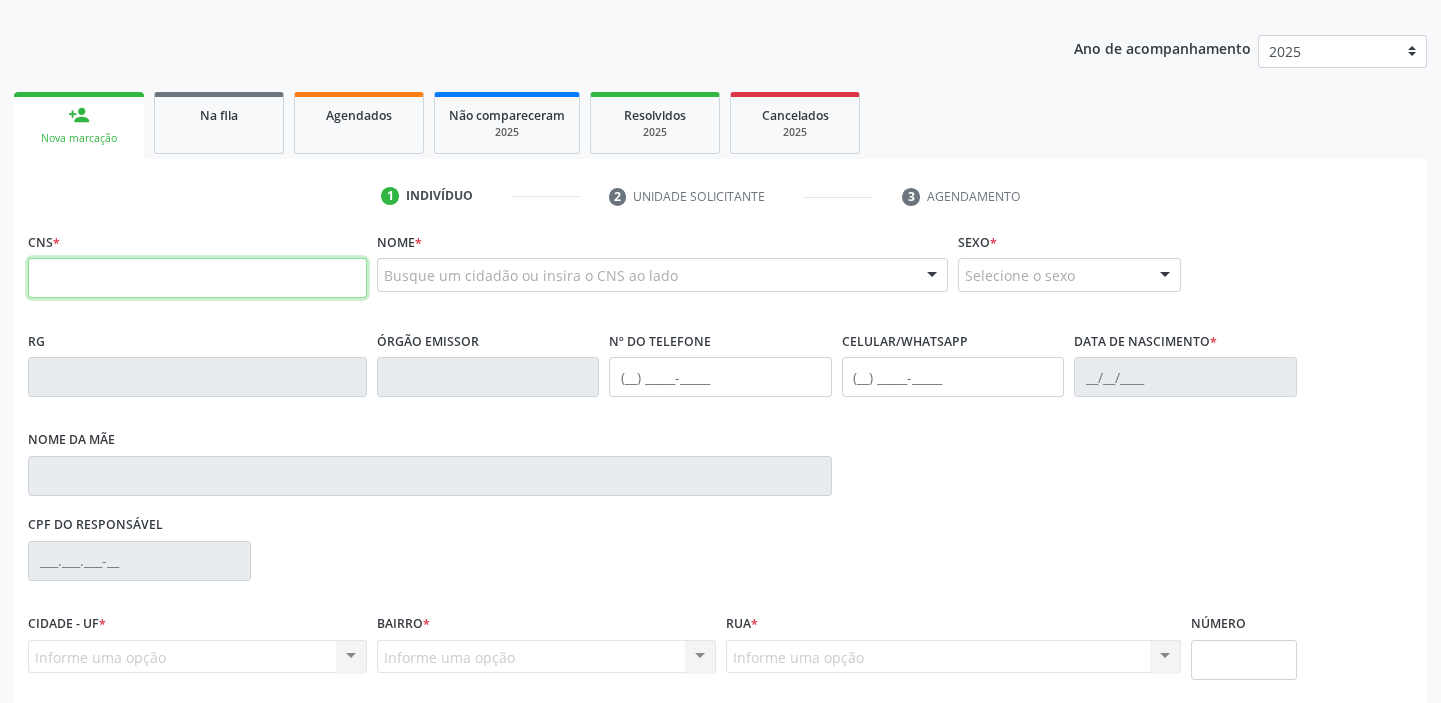 click at bounding box center [197, 278] 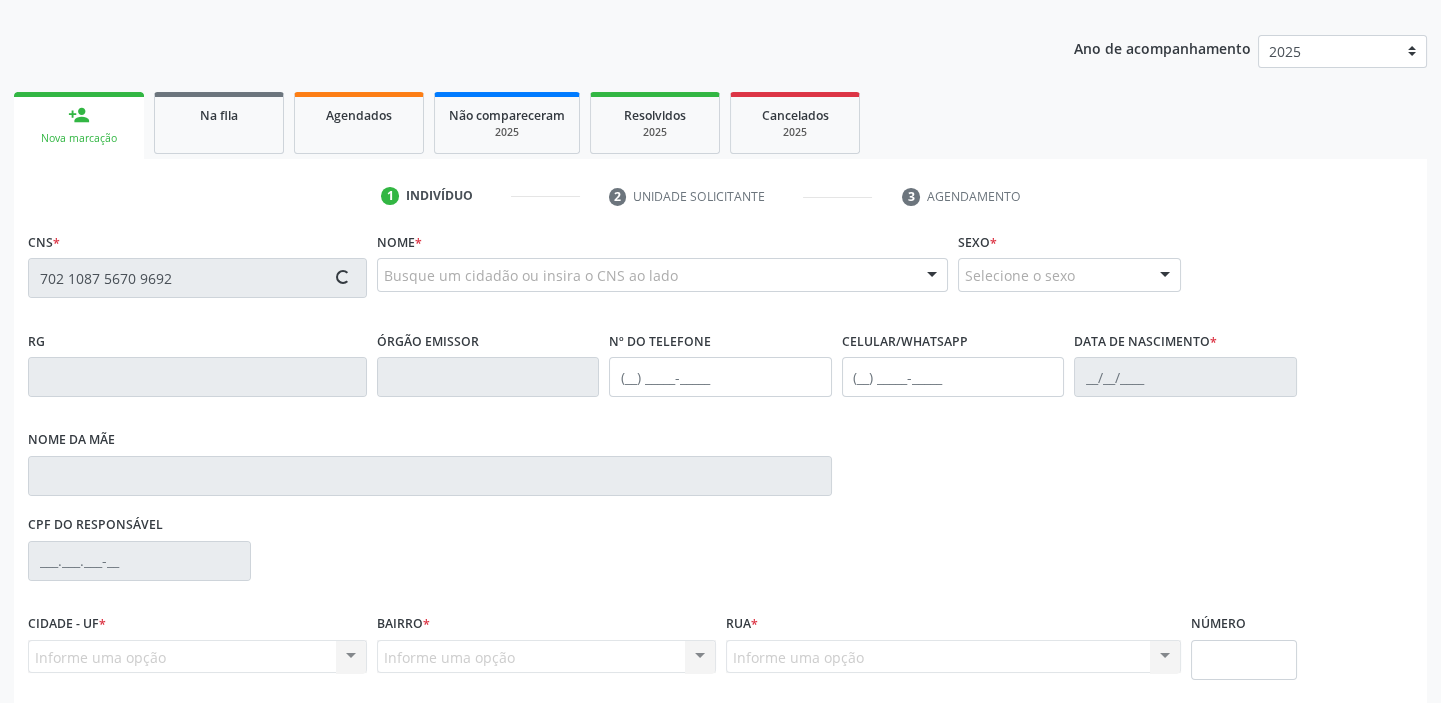 type on "702 1087 5670 9692" 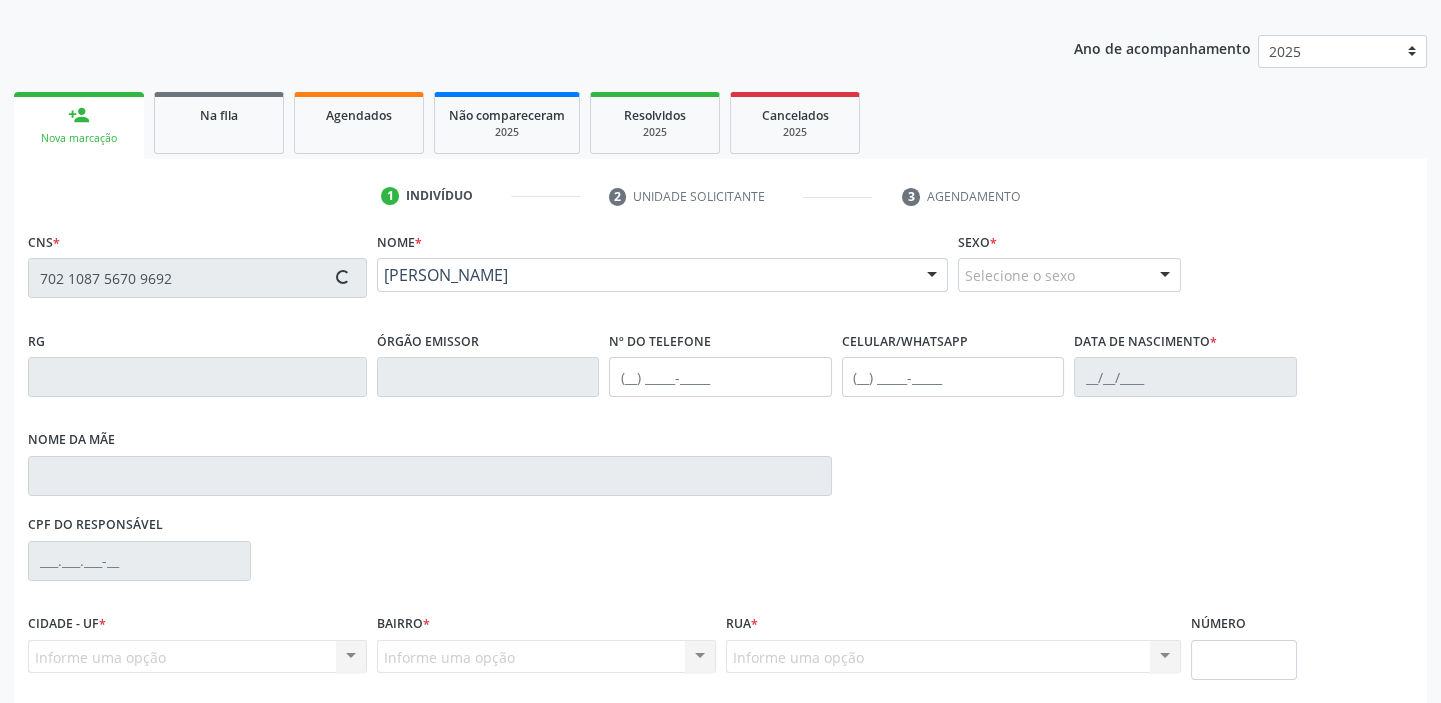 type on "[DATE]" 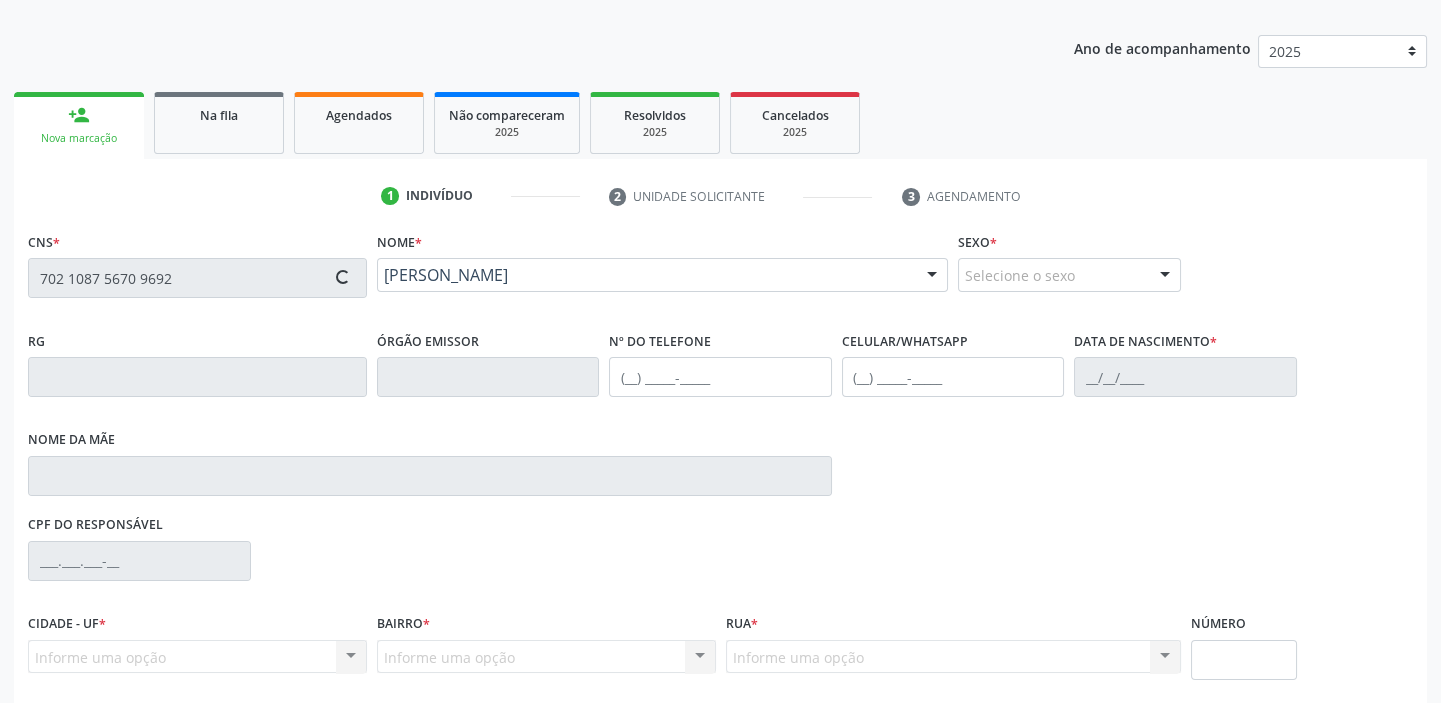 type on "[PERSON_NAME] da Conceiçao" 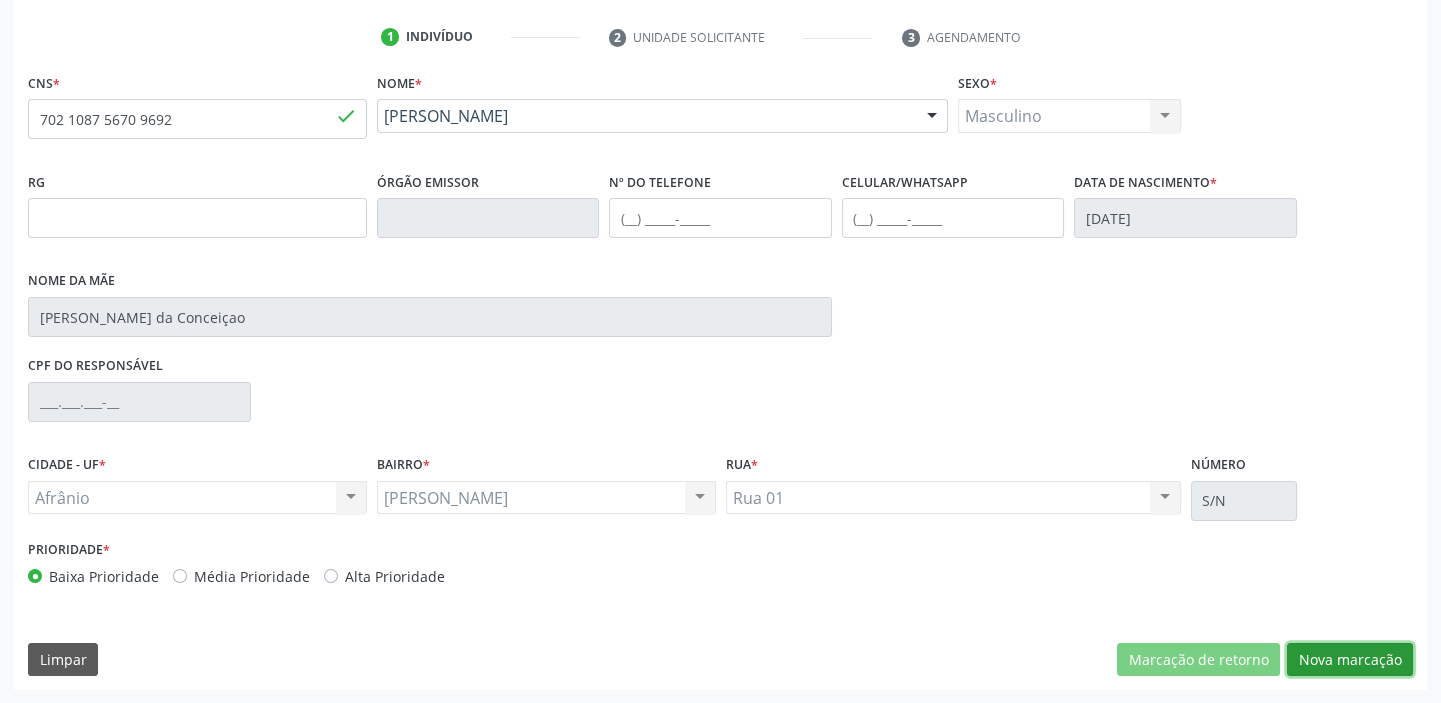 click on "Nova marcação" at bounding box center [1350, 660] 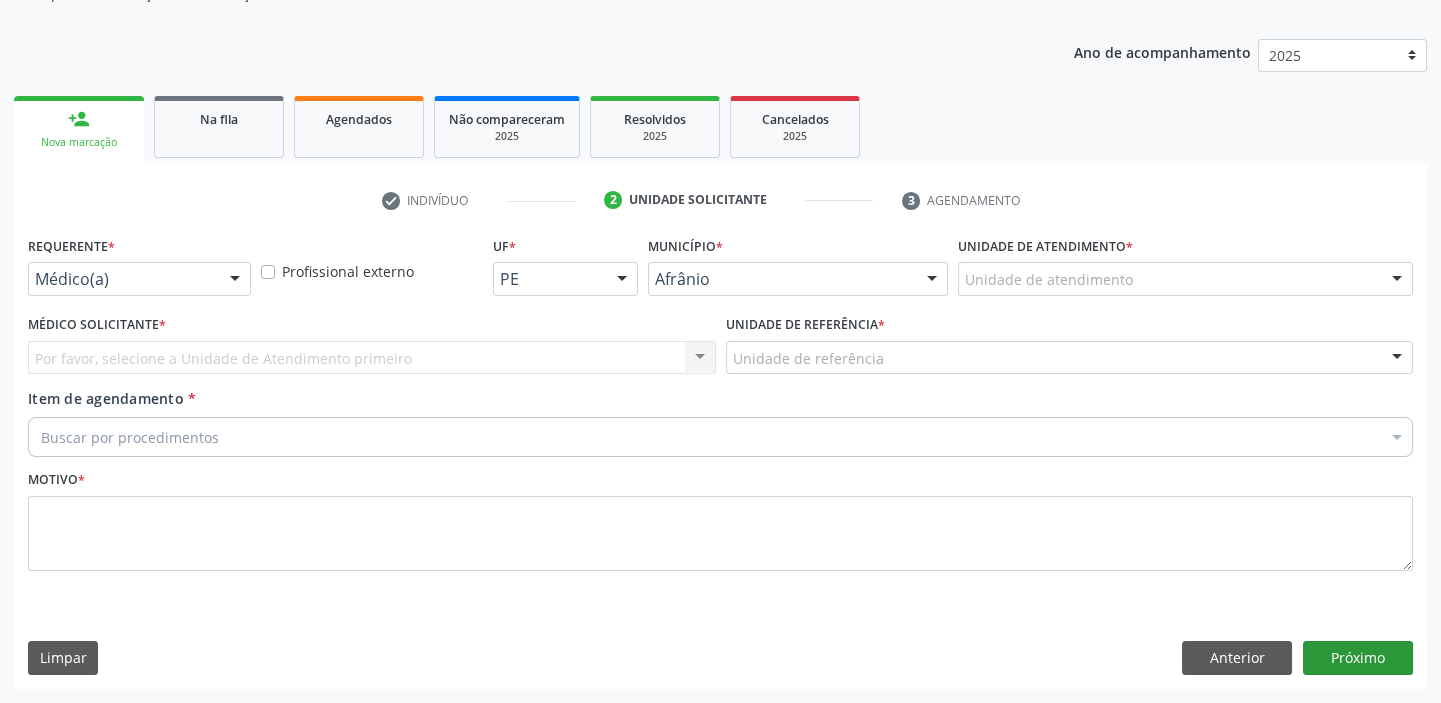 scroll, scrollTop: 201, scrollLeft: 0, axis: vertical 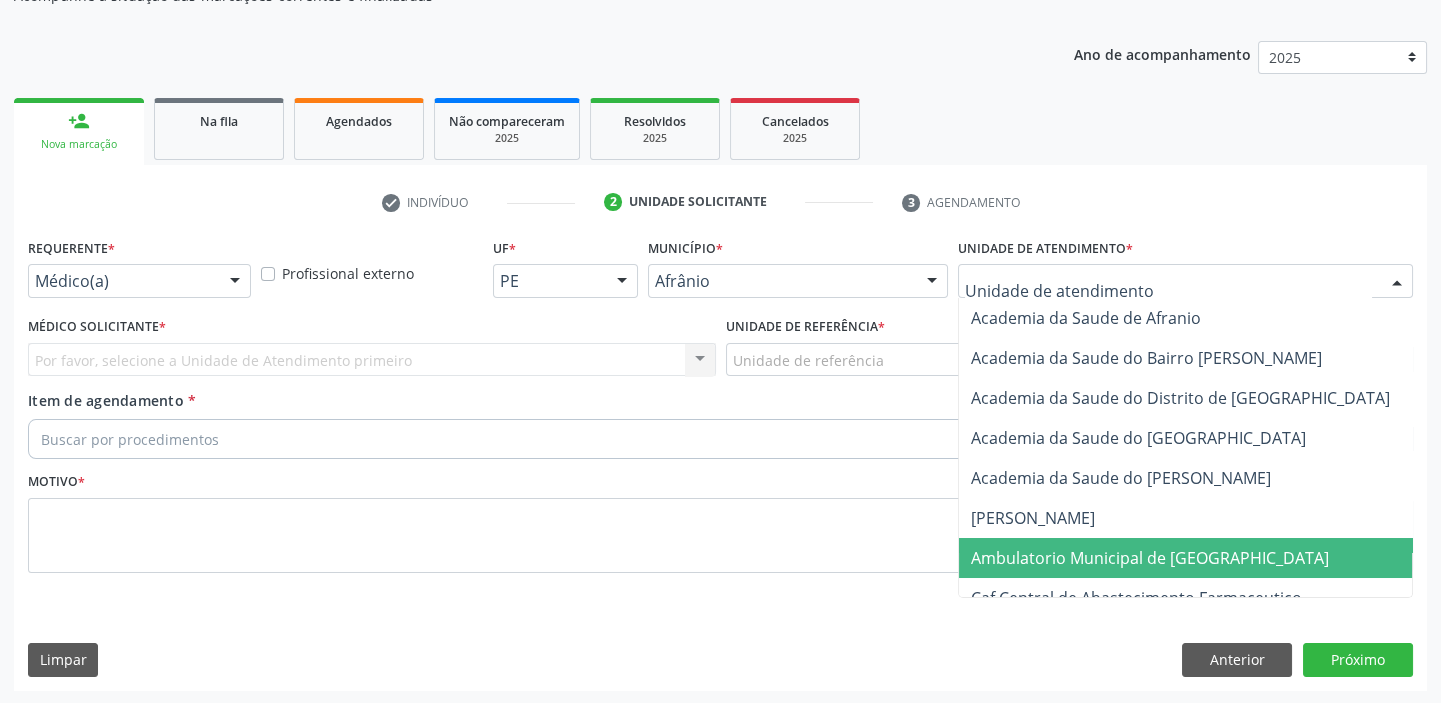 click on "Ambulatorio Municipal de [GEOGRAPHIC_DATA]" at bounding box center (1150, 558) 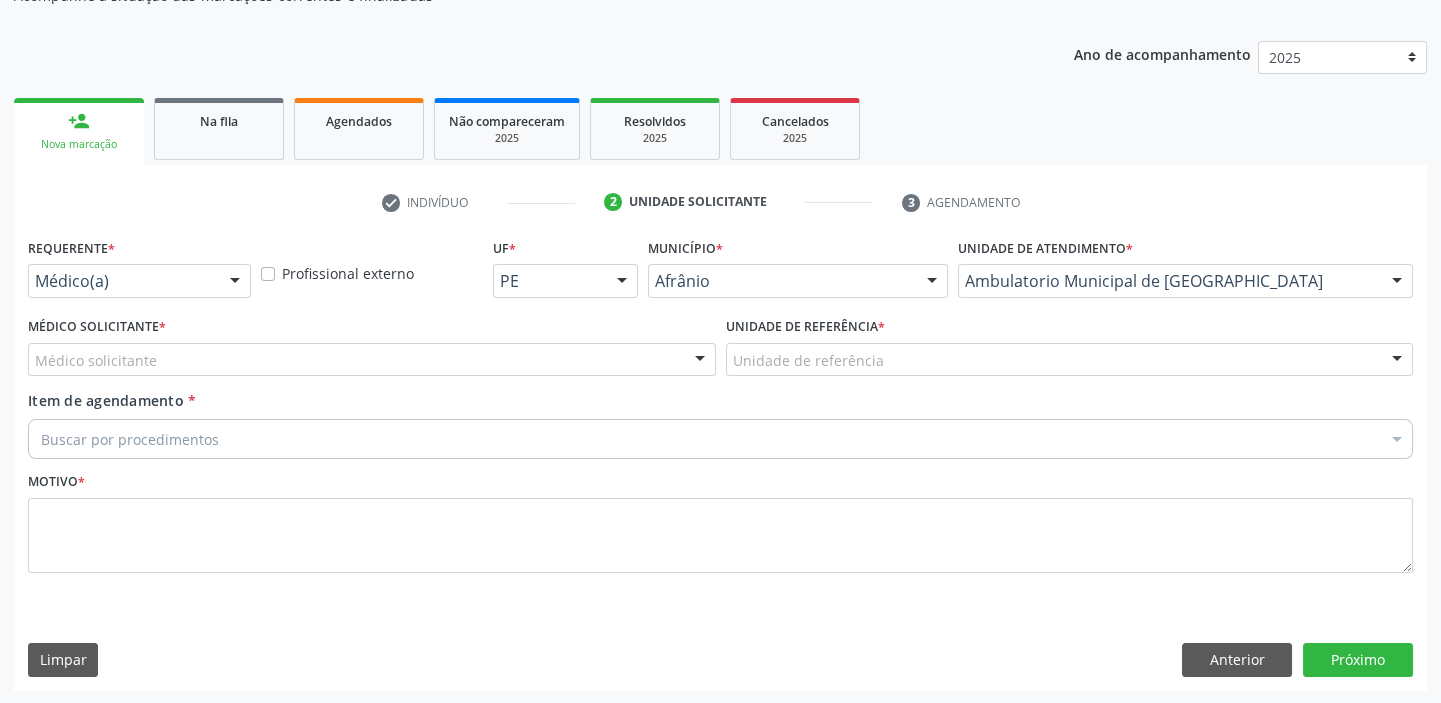drag, startPoint x: 769, startPoint y: 360, endPoint x: 760, endPoint y: 423, distance: 63.63961 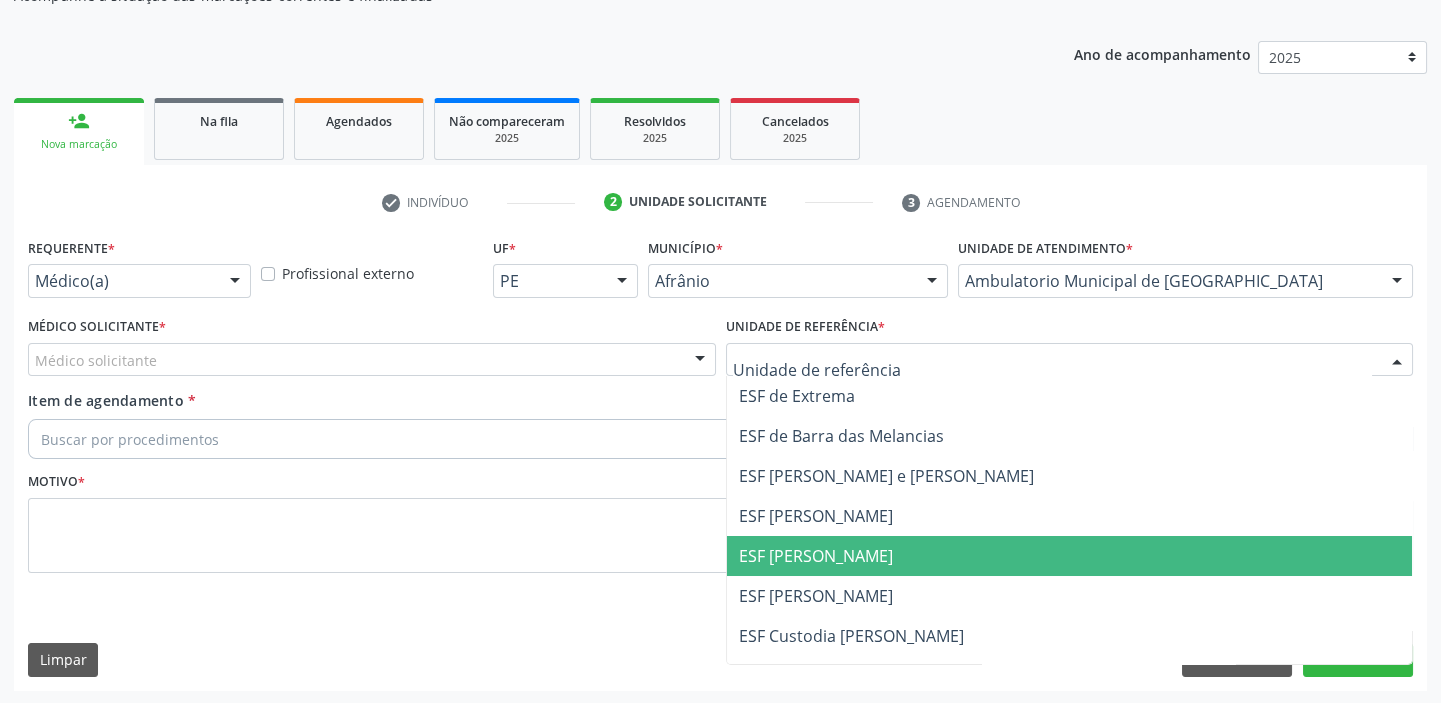 click on "ESF [PERSON_NAME]" at bounding box center [816, 556] 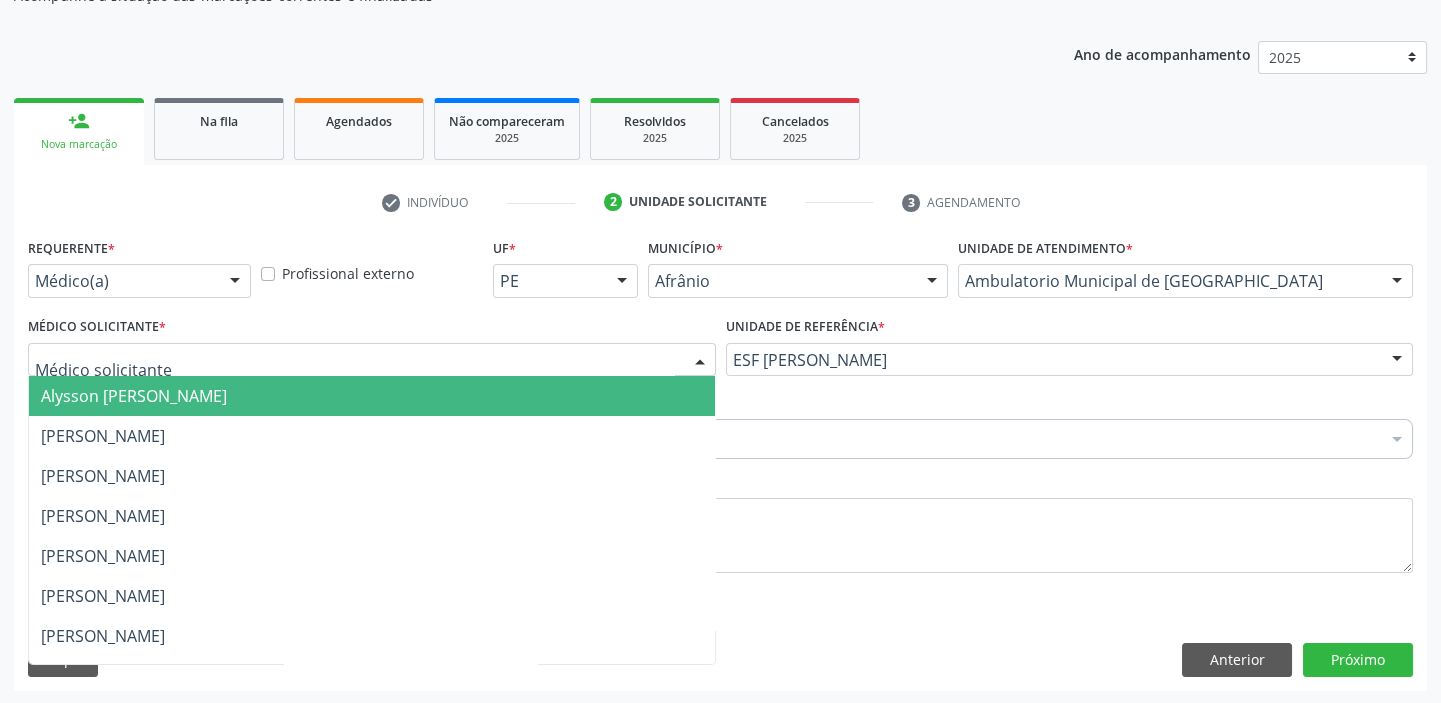 click at bounding box center [372, 360] 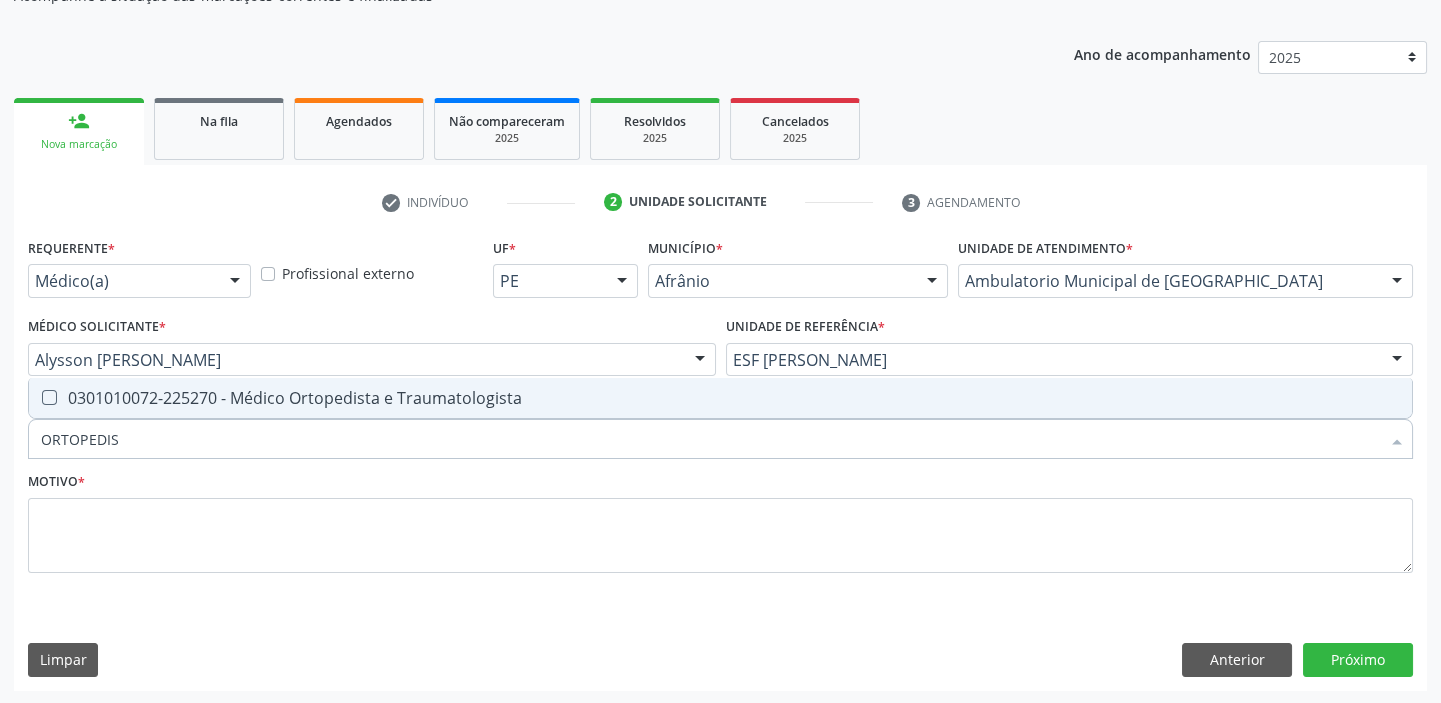 type on "ORTOPEDIST" 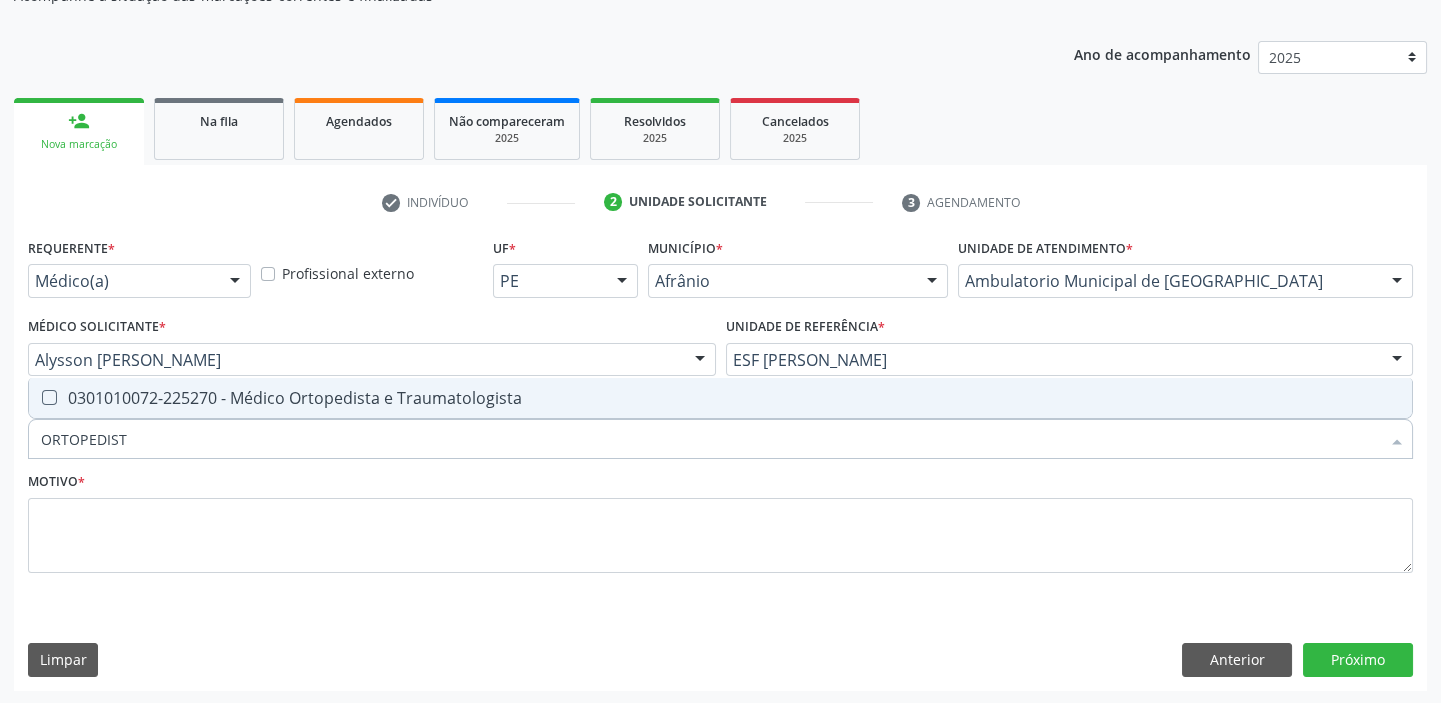 click on "0301010072-225270 - Médico Ortopedista e Traumatologista" at bounding box center [720, 398] 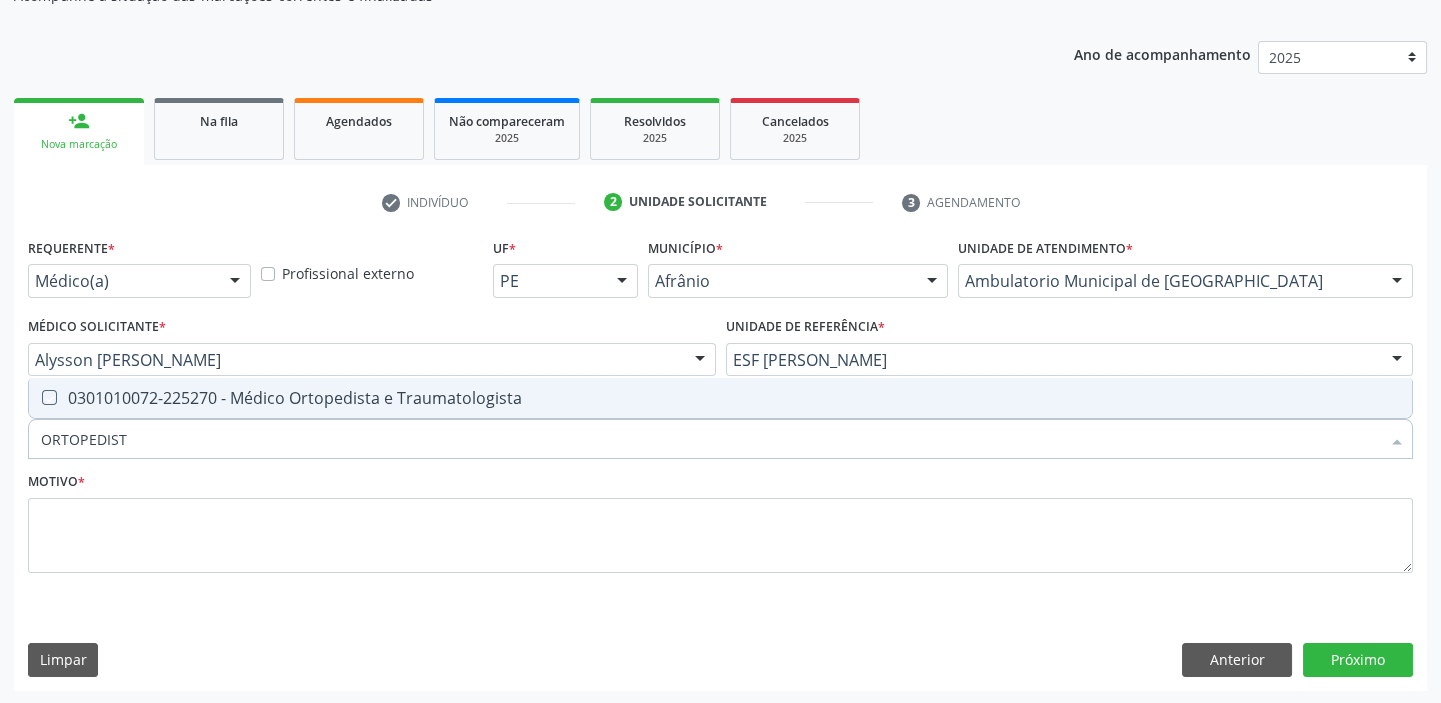checkbox on "true" 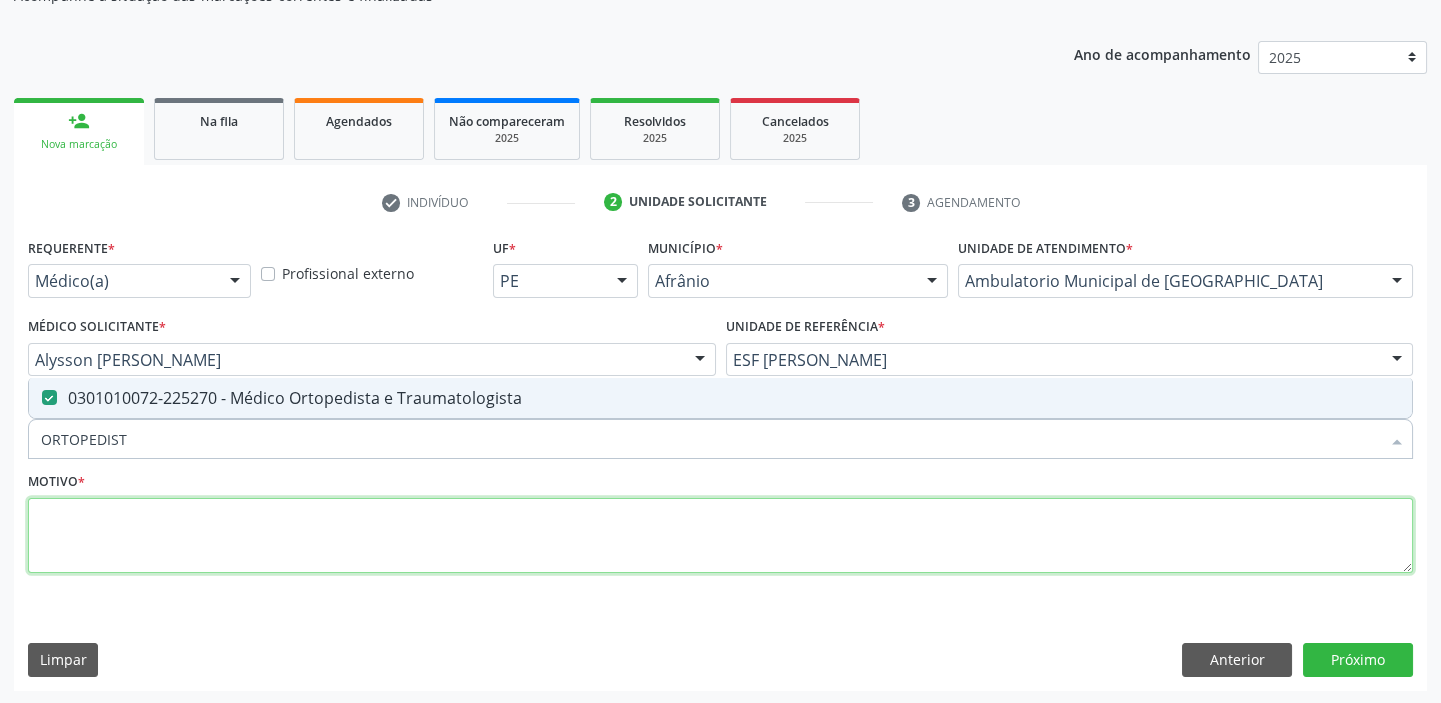 click at bounding box center (720, 536) 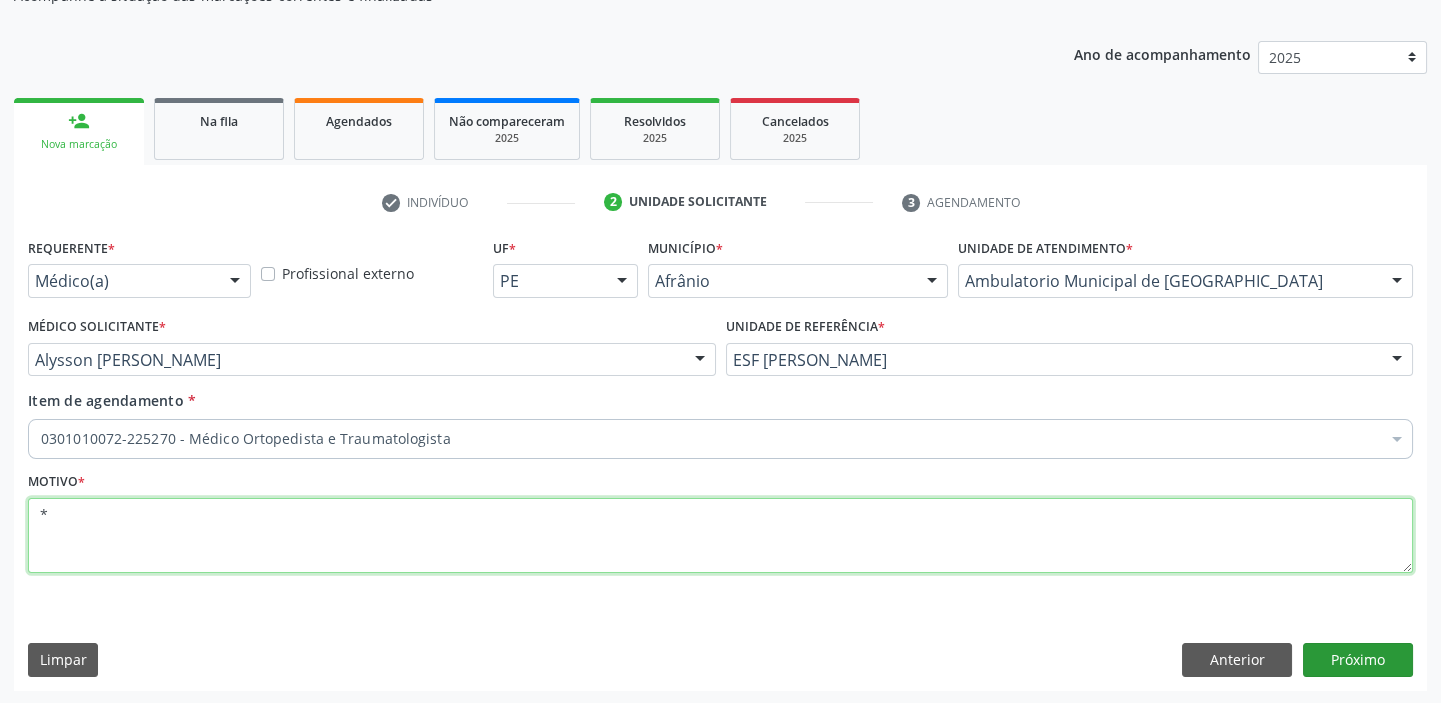type on "*" 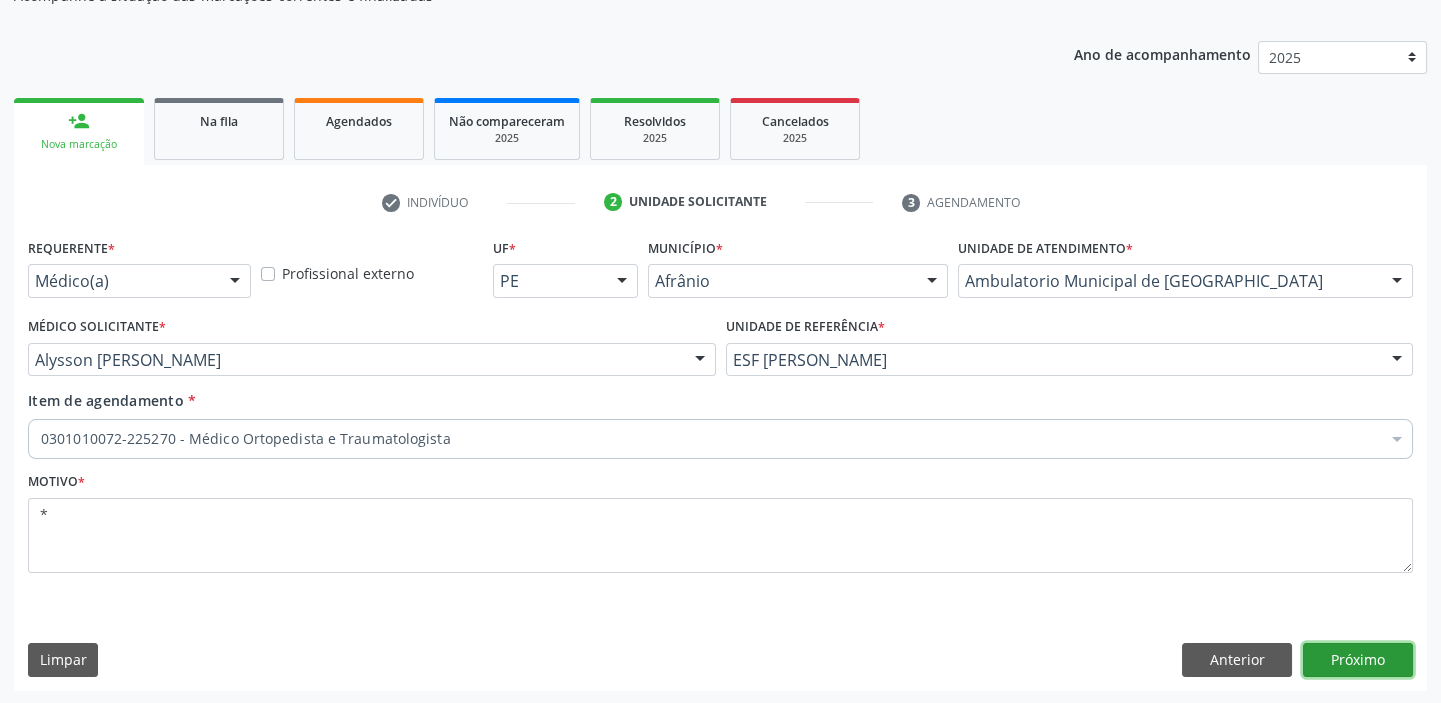 click on "Próximo" at bounding box center [1358, 660] 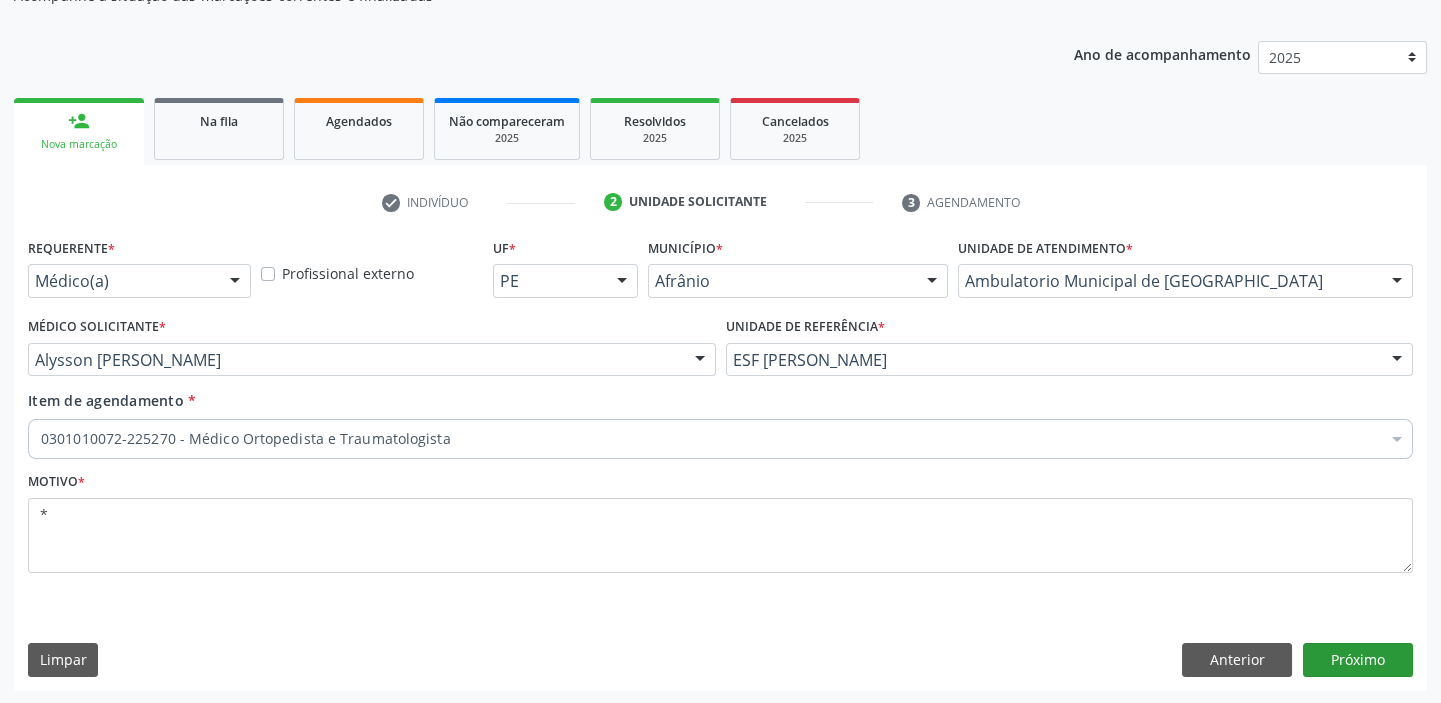 scroll, scrollTop: 166, scrollLeft: 0, axis: vertical 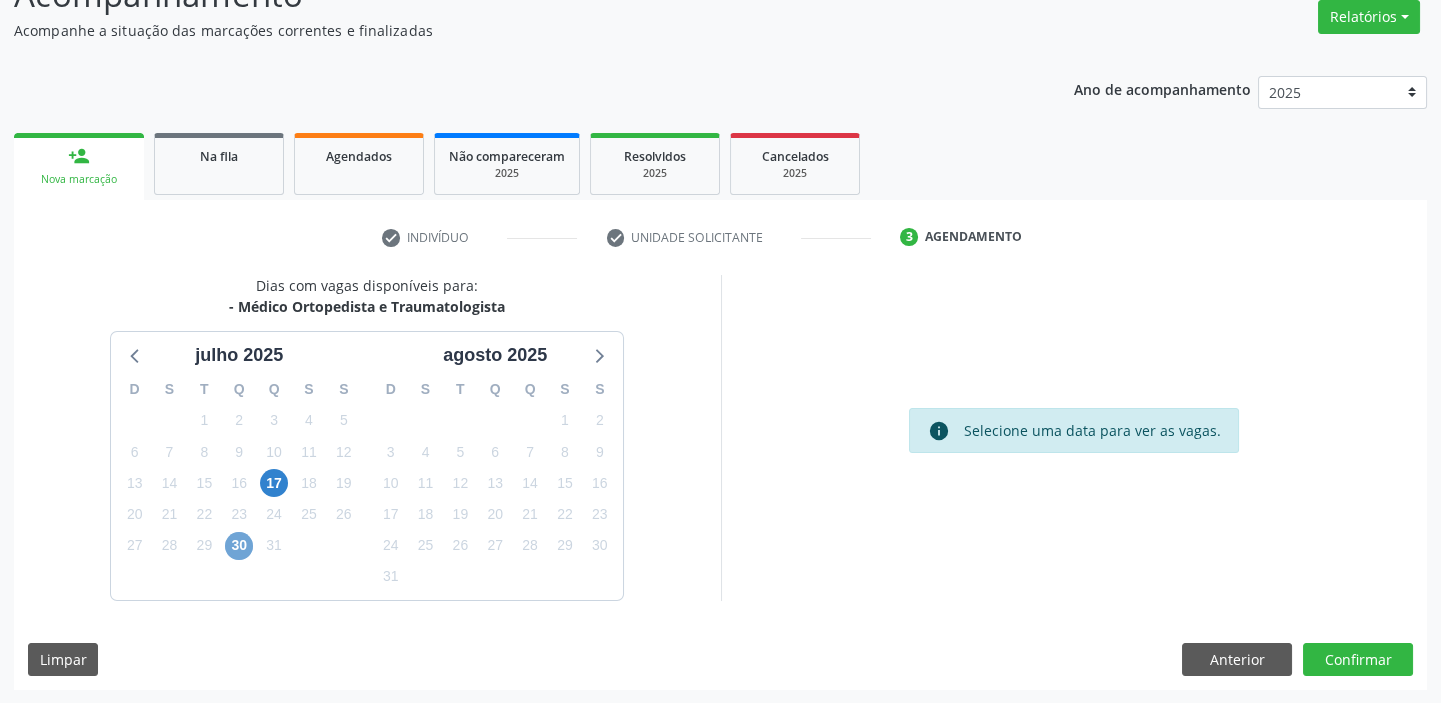 click on "30" at bounding box center [239, 546] 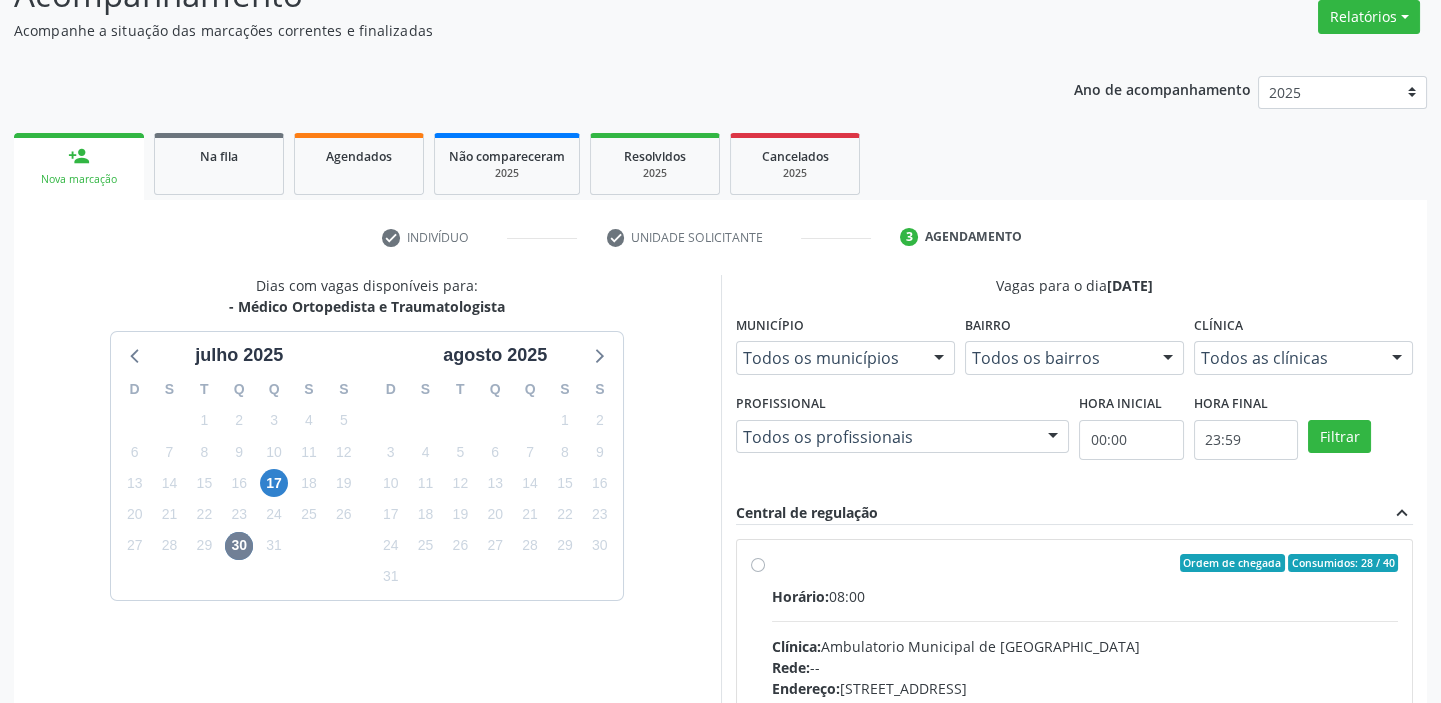 click on "Horário:   08:00" at bounding box center (1085, 596) 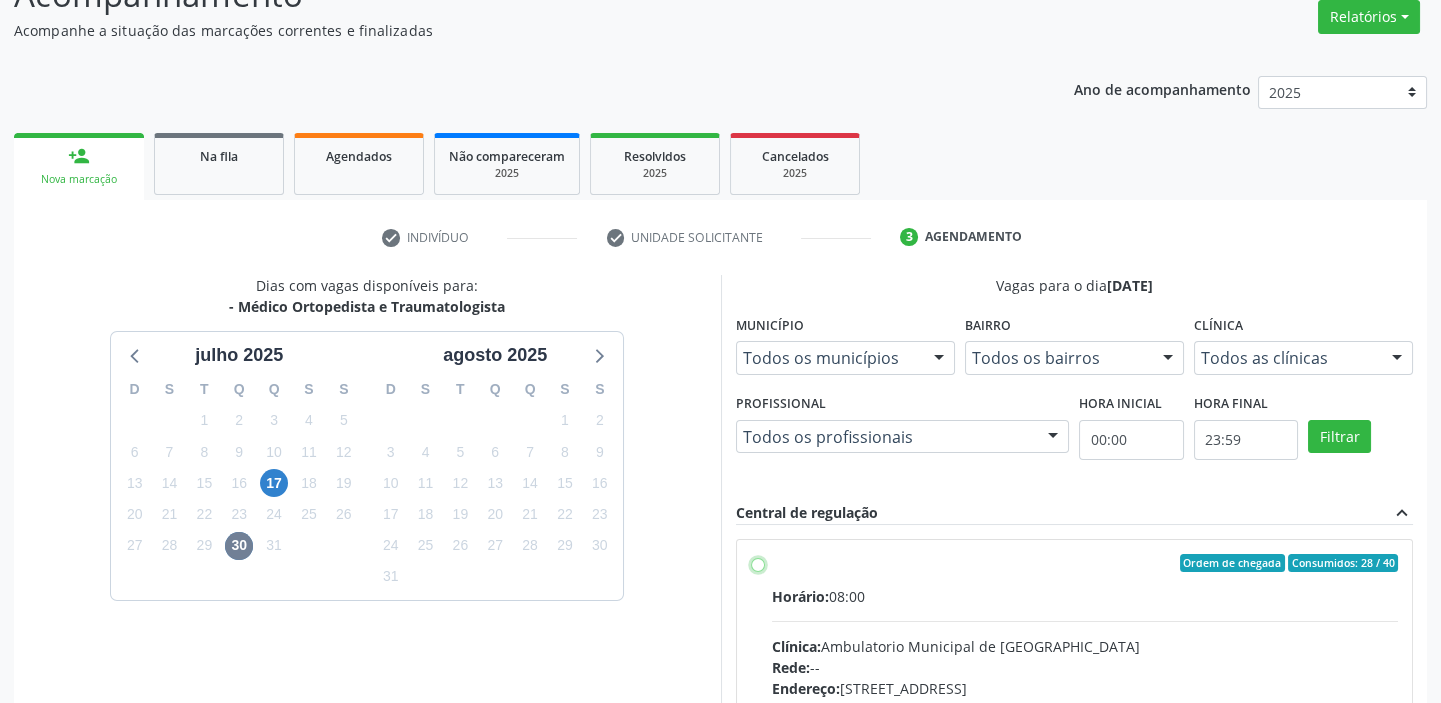 radio on "true" 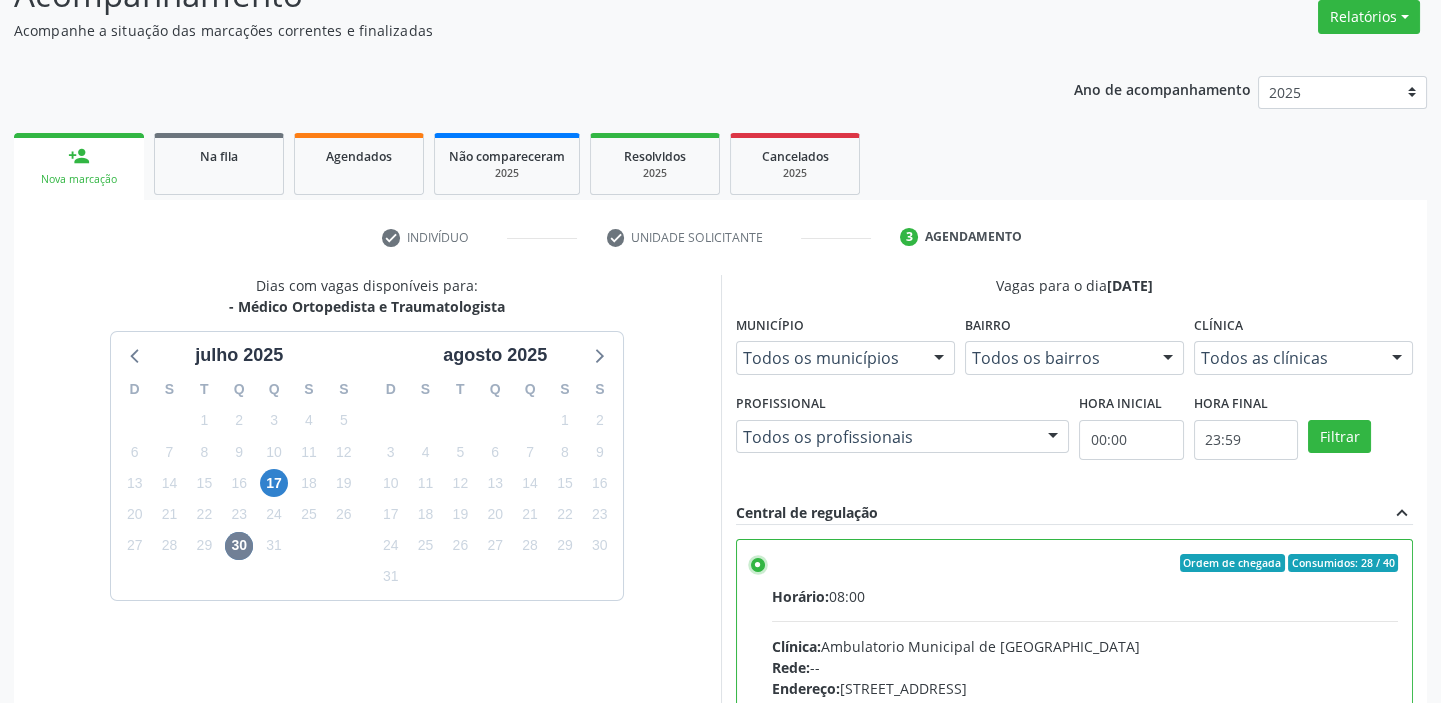 scroll, scrollTop: 449, scrollLeft: 0, axis: vertical 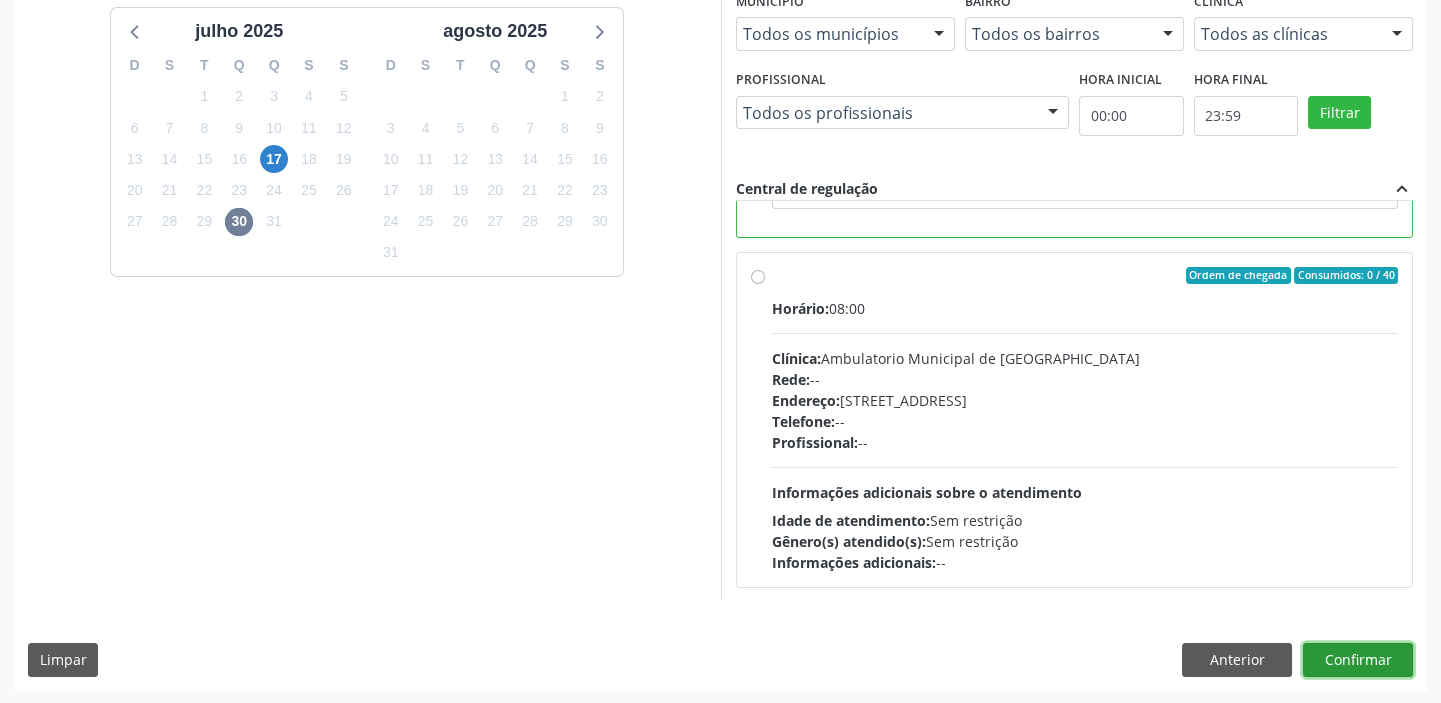click on "Confirmar" at bounding box center (1358, 660) 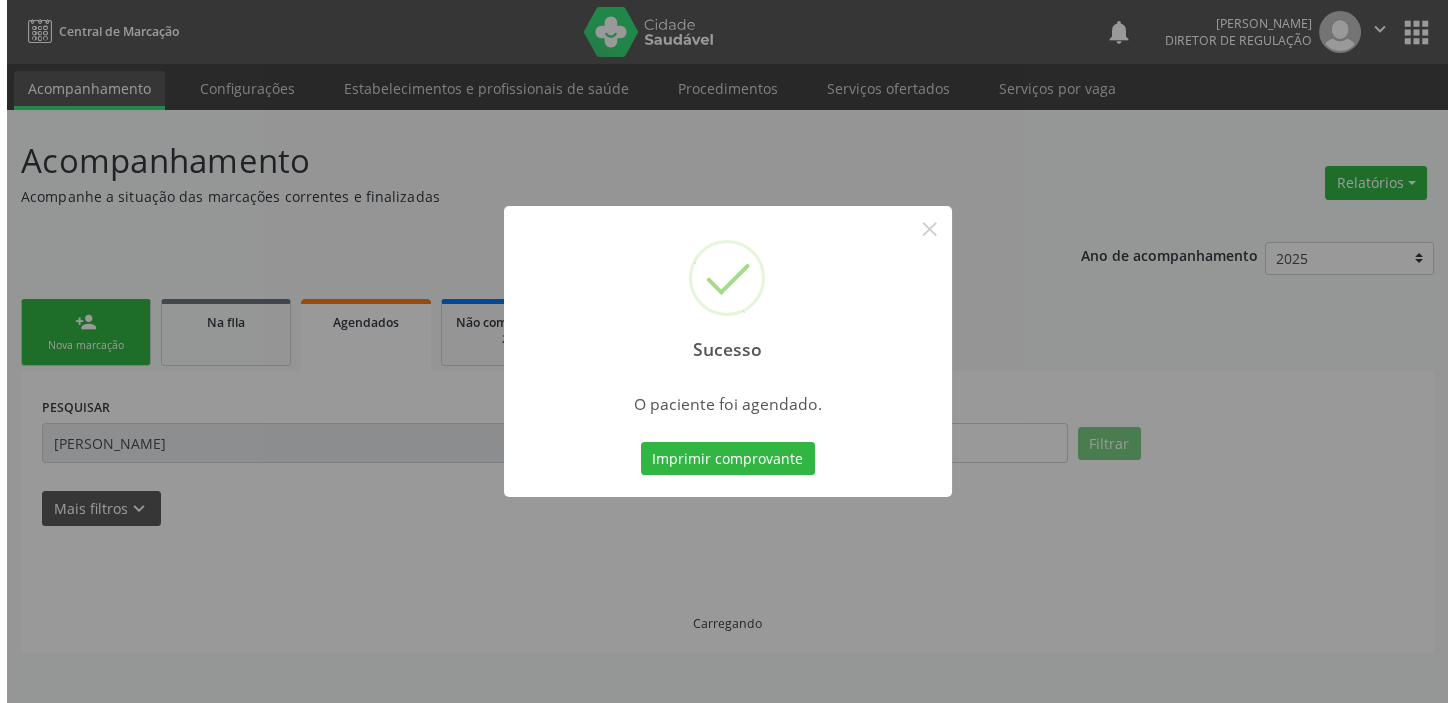 scroll, scrollTop: 0, scrollLeft: 0, axis: both 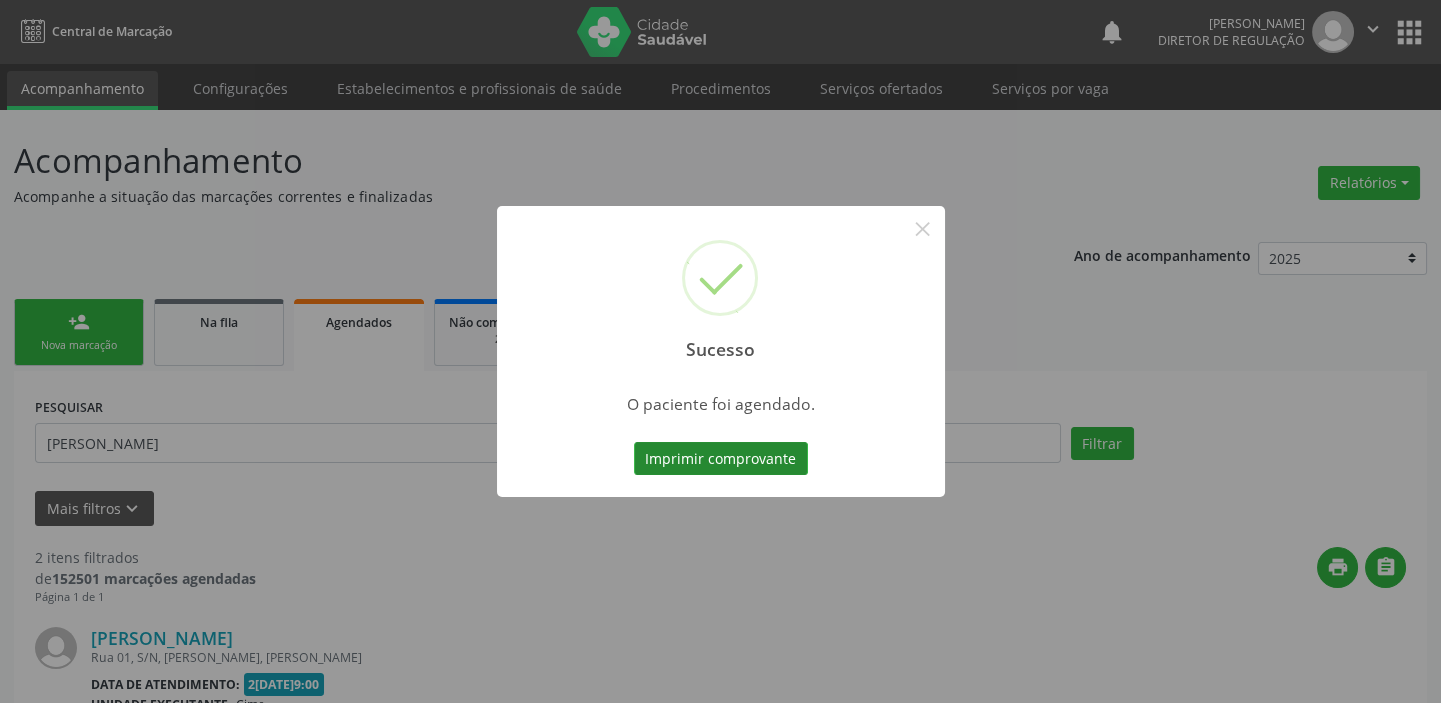 click on "Imprimir comprovante" at bounding box center [721, 459] 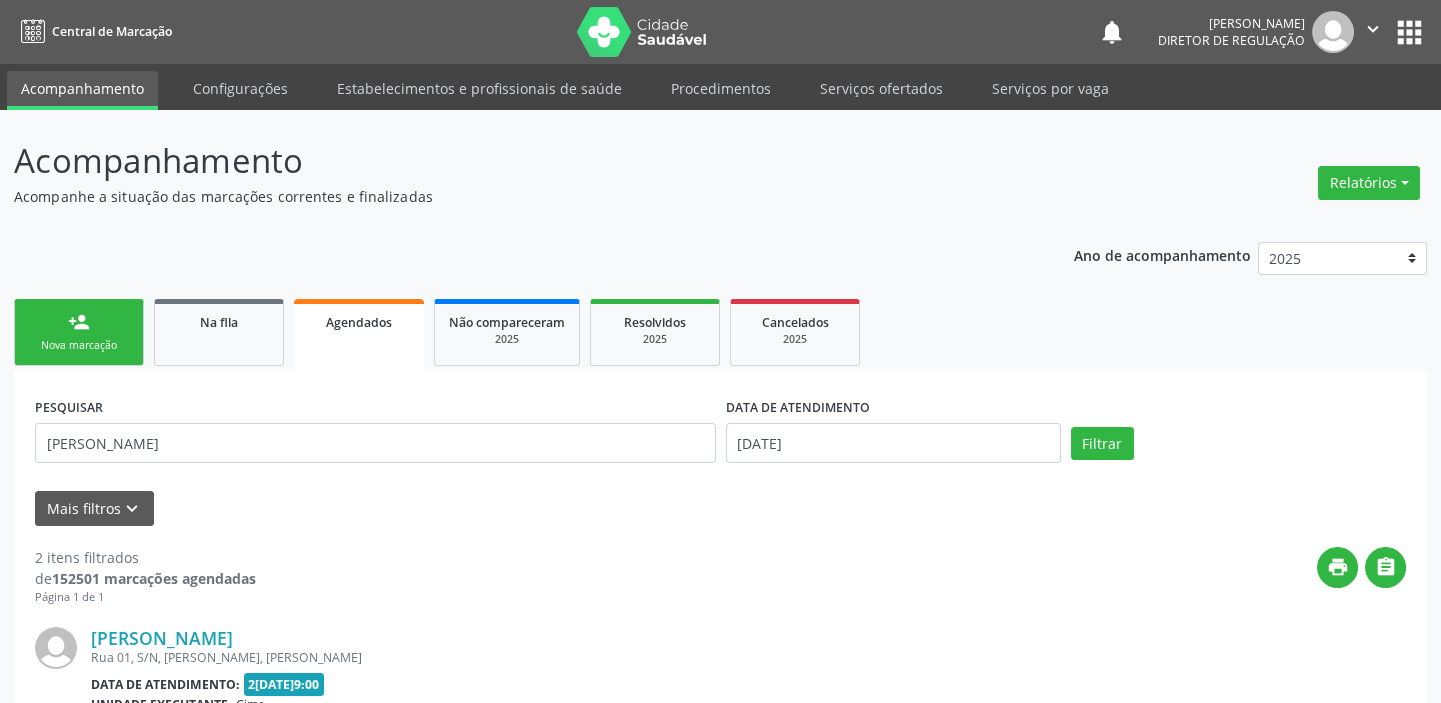 click on "Nova marcação" at bounding box center (79, 345) 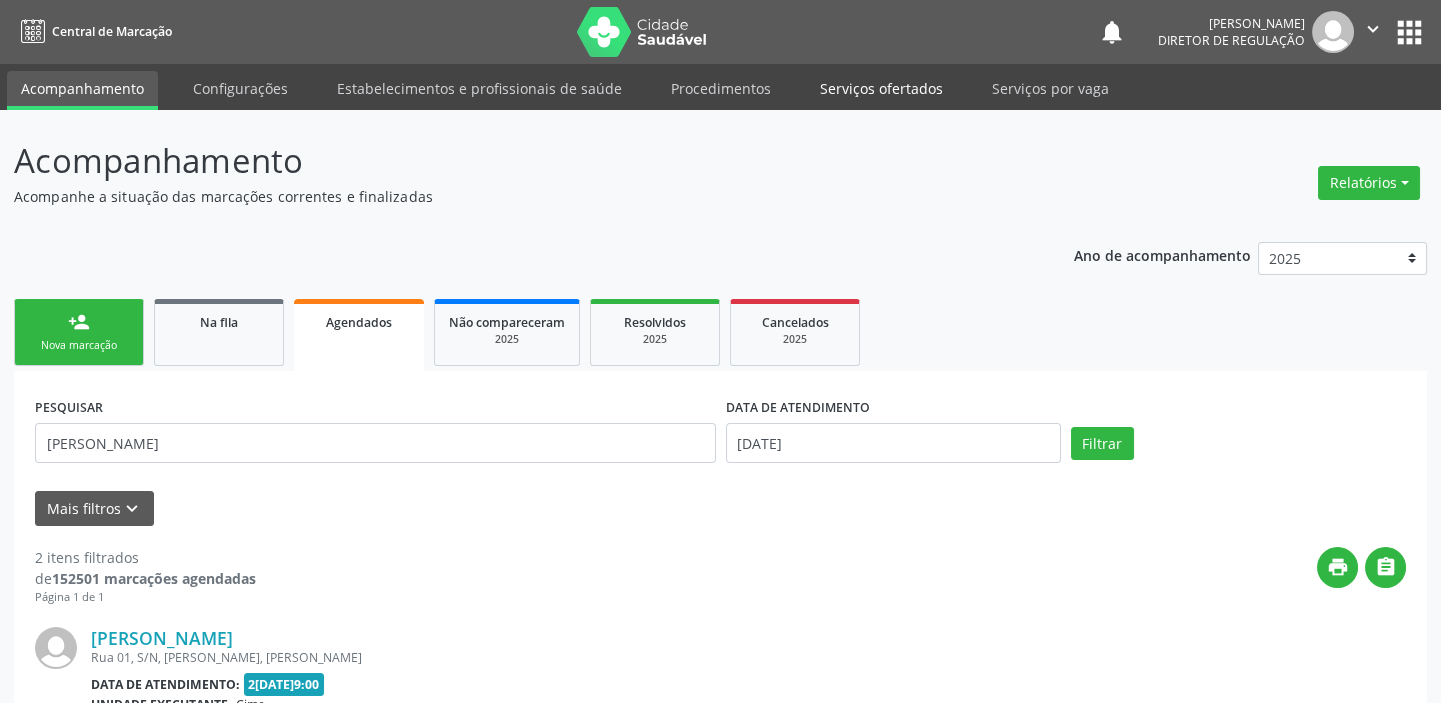 click on "Serviços ofertados" at bounding box center [881, 88] 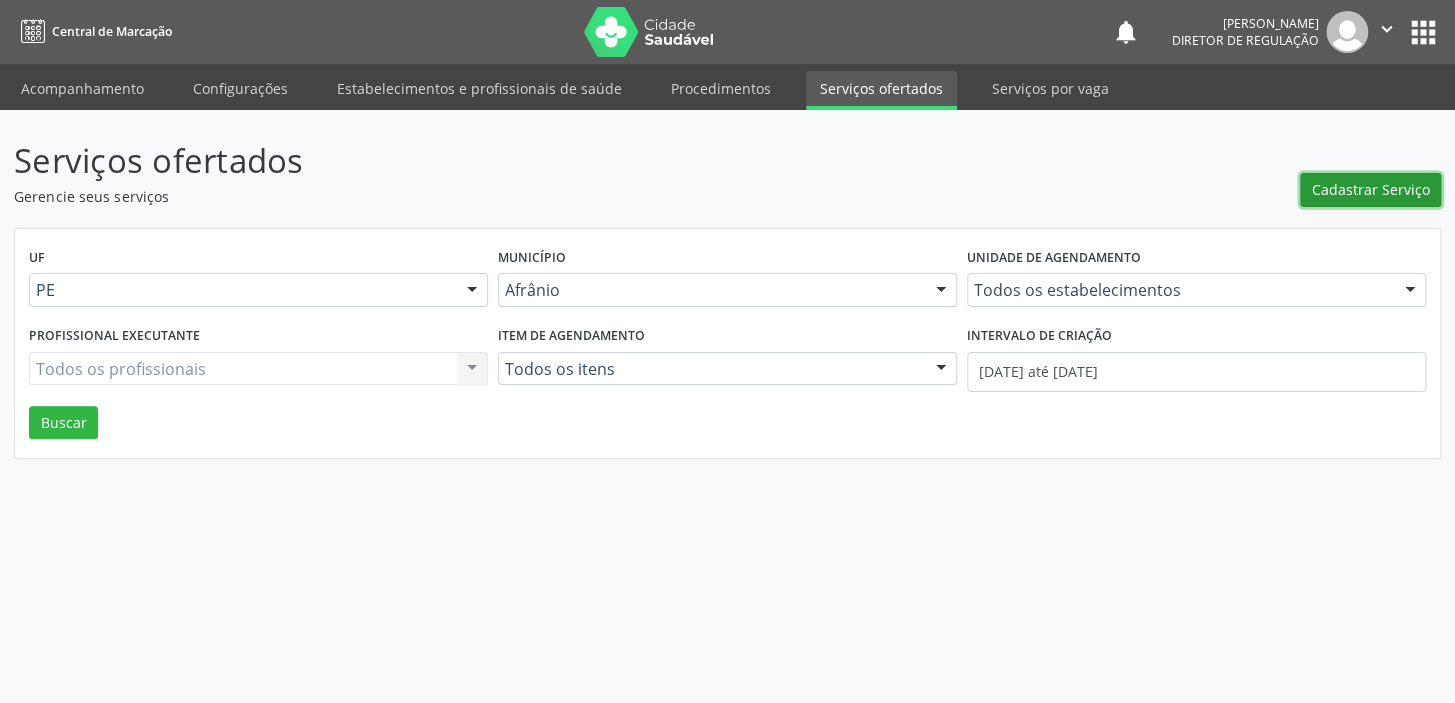 click on "Cadastrar Serviço" at bounding box center (1371, 189) 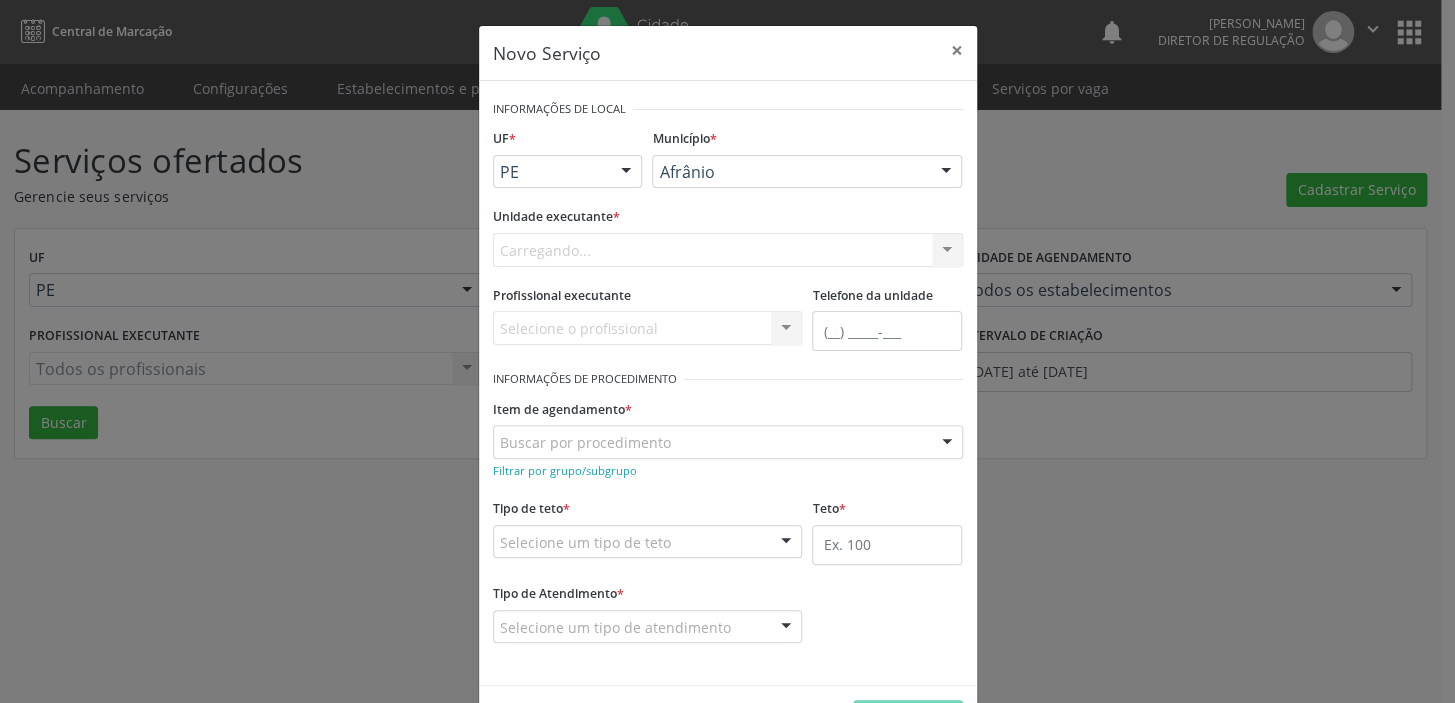 scroll, scrollTop: 0, scrollLeft: 0, axis: both 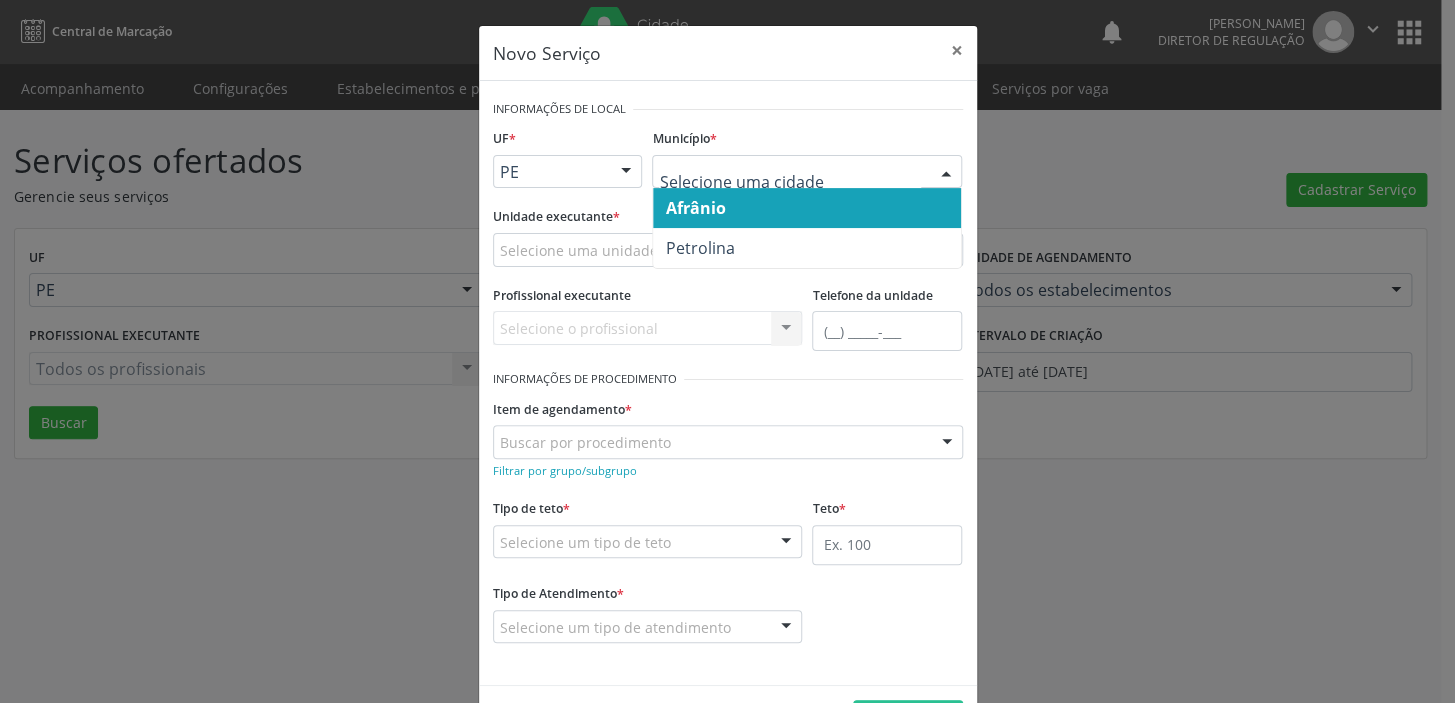 click on "Afrânio" at bounding box center (695, 208) 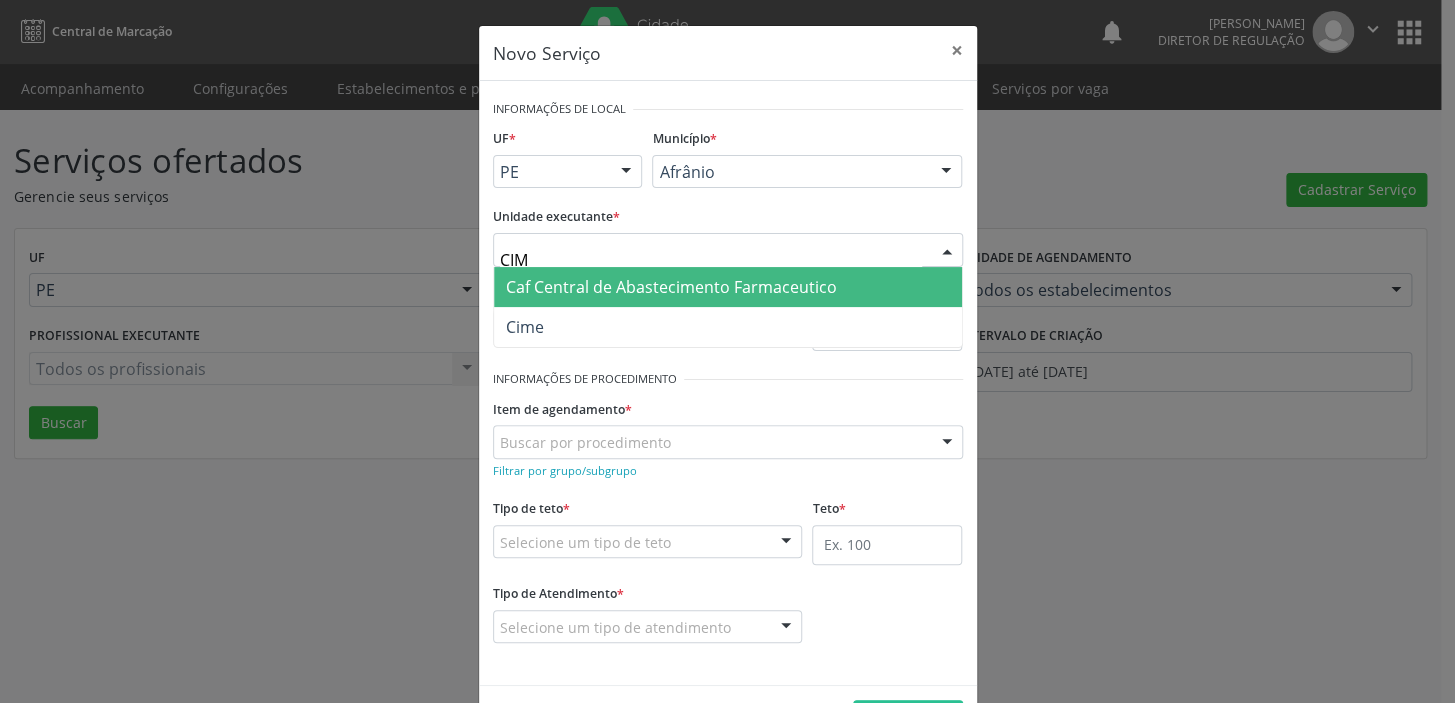type on "CIME" 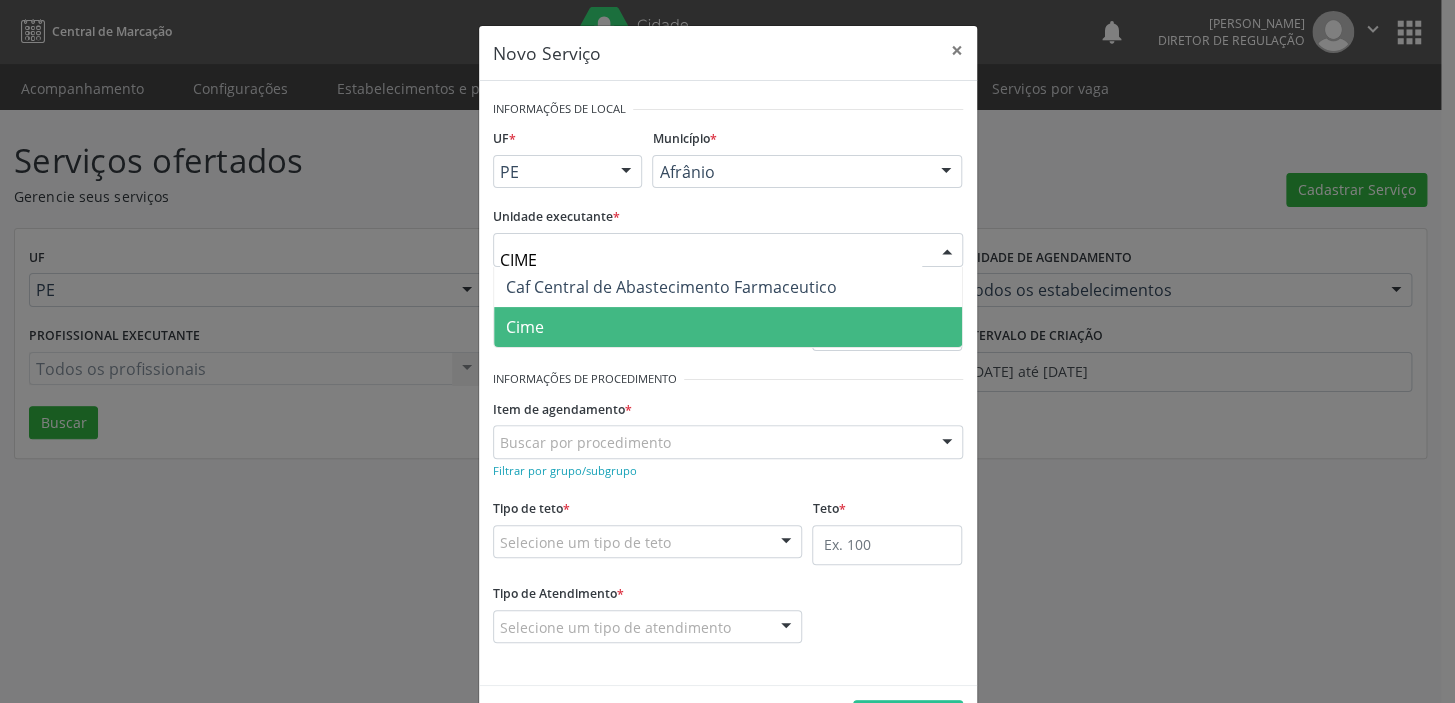 click on "Cime" at bounding box center [728, 327] 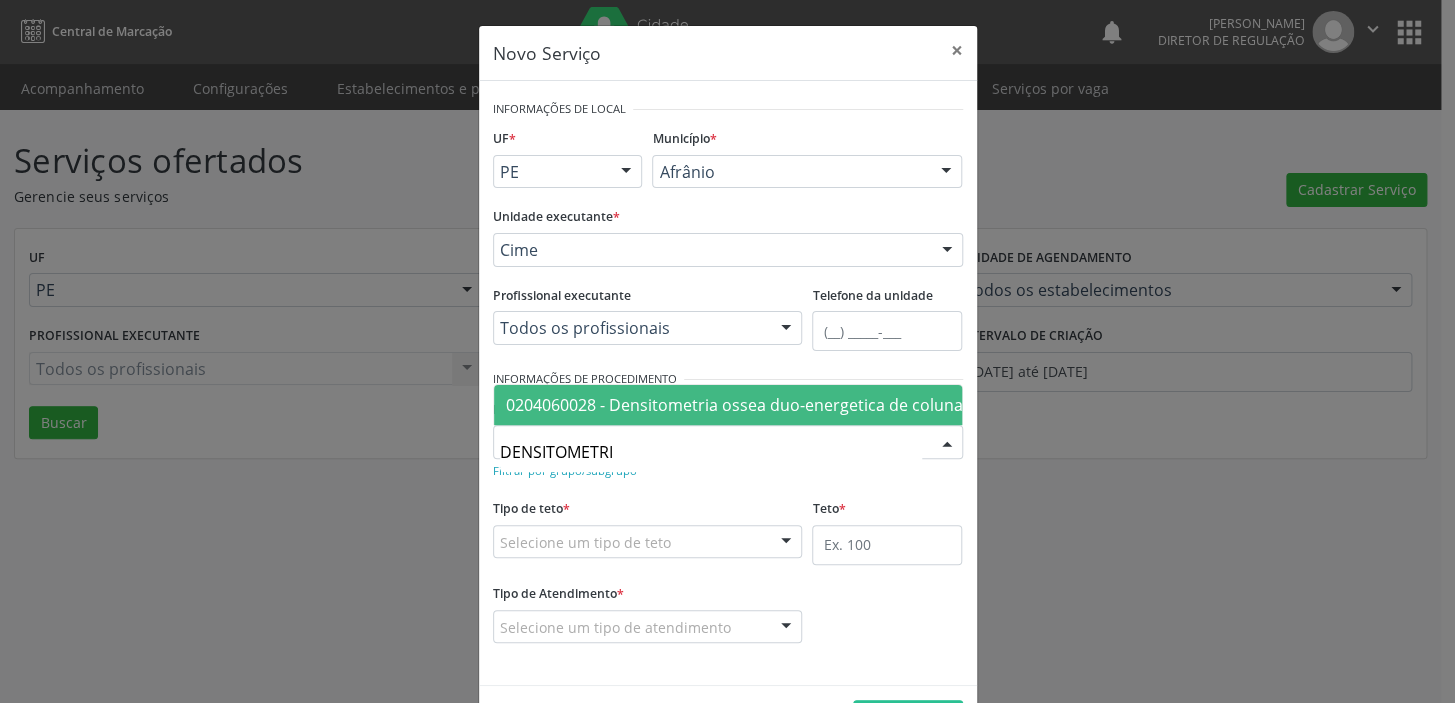 type on "DENSITOMETRIA" 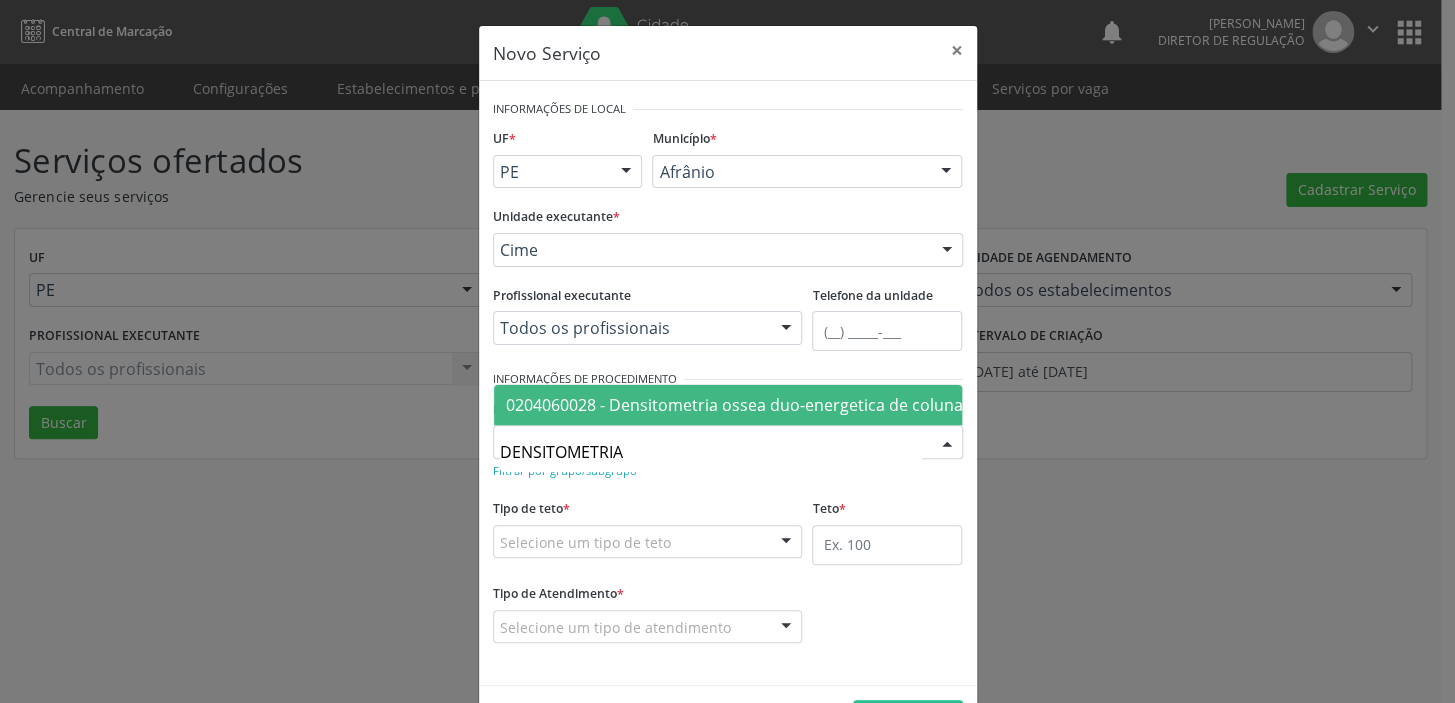 click on "0204060028 - Densitometria ossea duo-energetica de coluna (vertebras lombares e/ou [MEDICAL_DATA])" at bounding box center [900, 405] 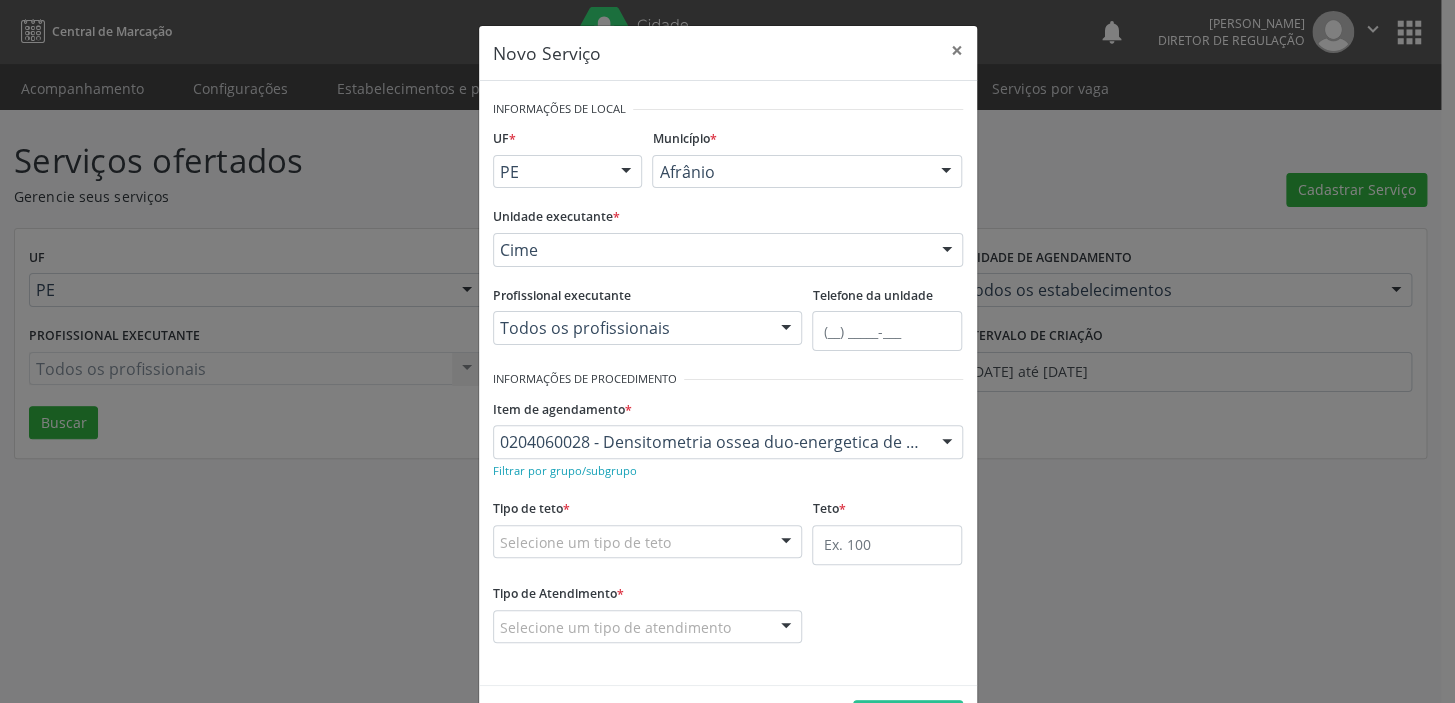 drag, startPoint x: 562, startPoint y: 561, endPoint x: 562, endPoint y: 572, distance: 11 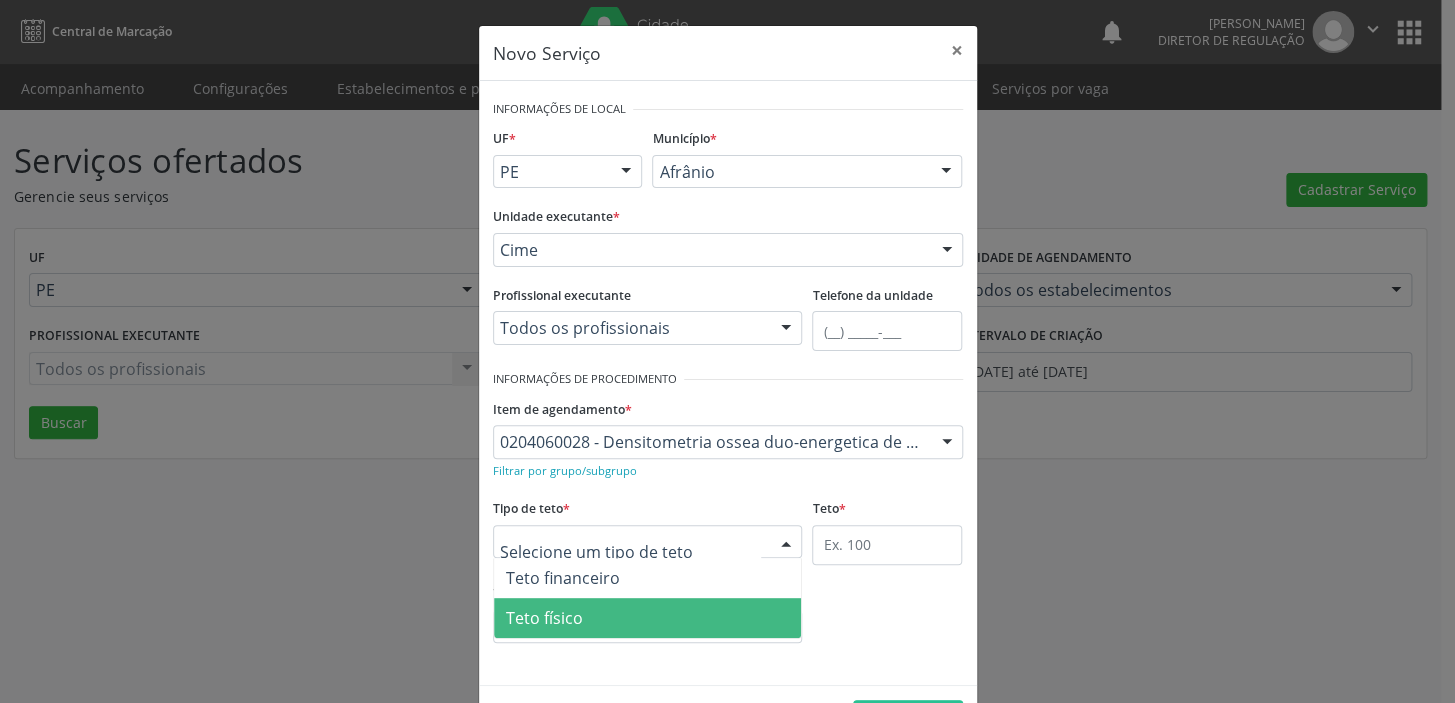 drag, startPoint x: 560, startPoint y: 614, endPoint x: 755, endPoint y: 585, distance: 197.14462 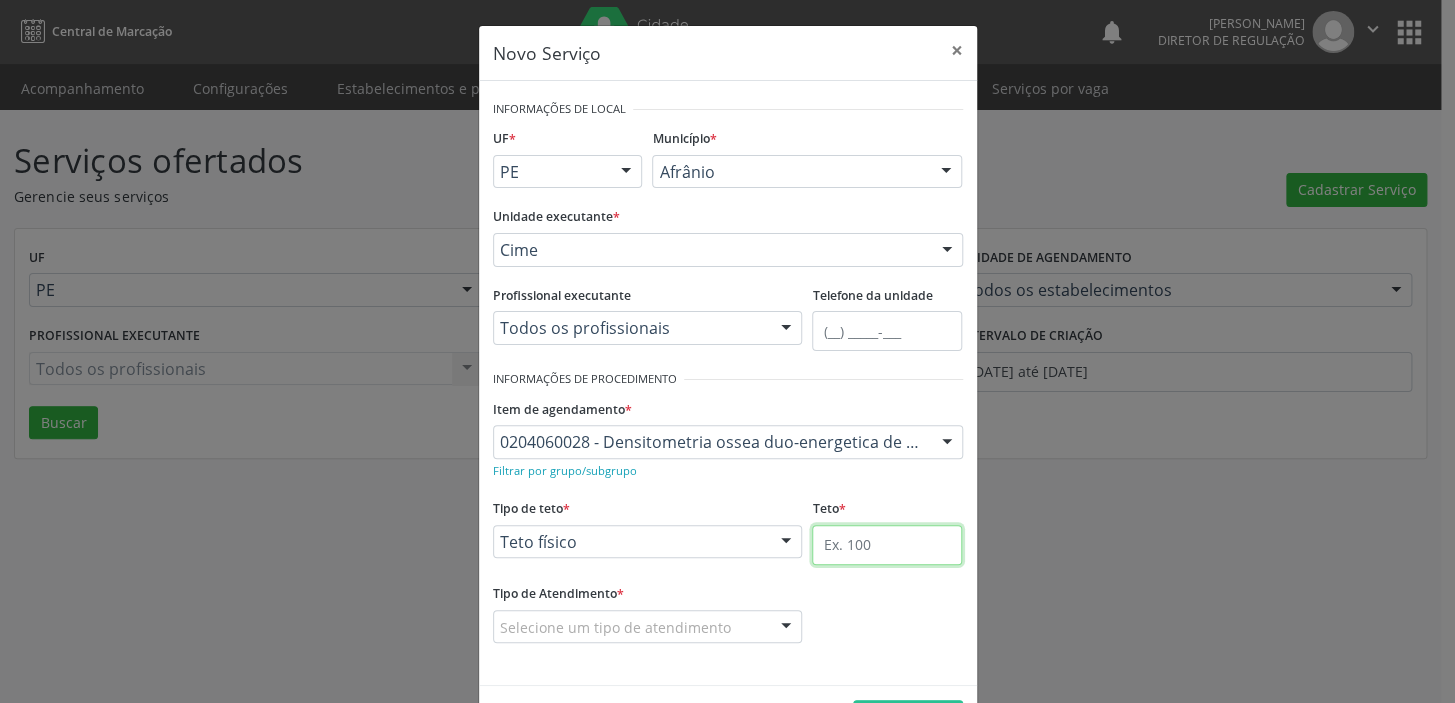 click at bounding box center (887, 545) 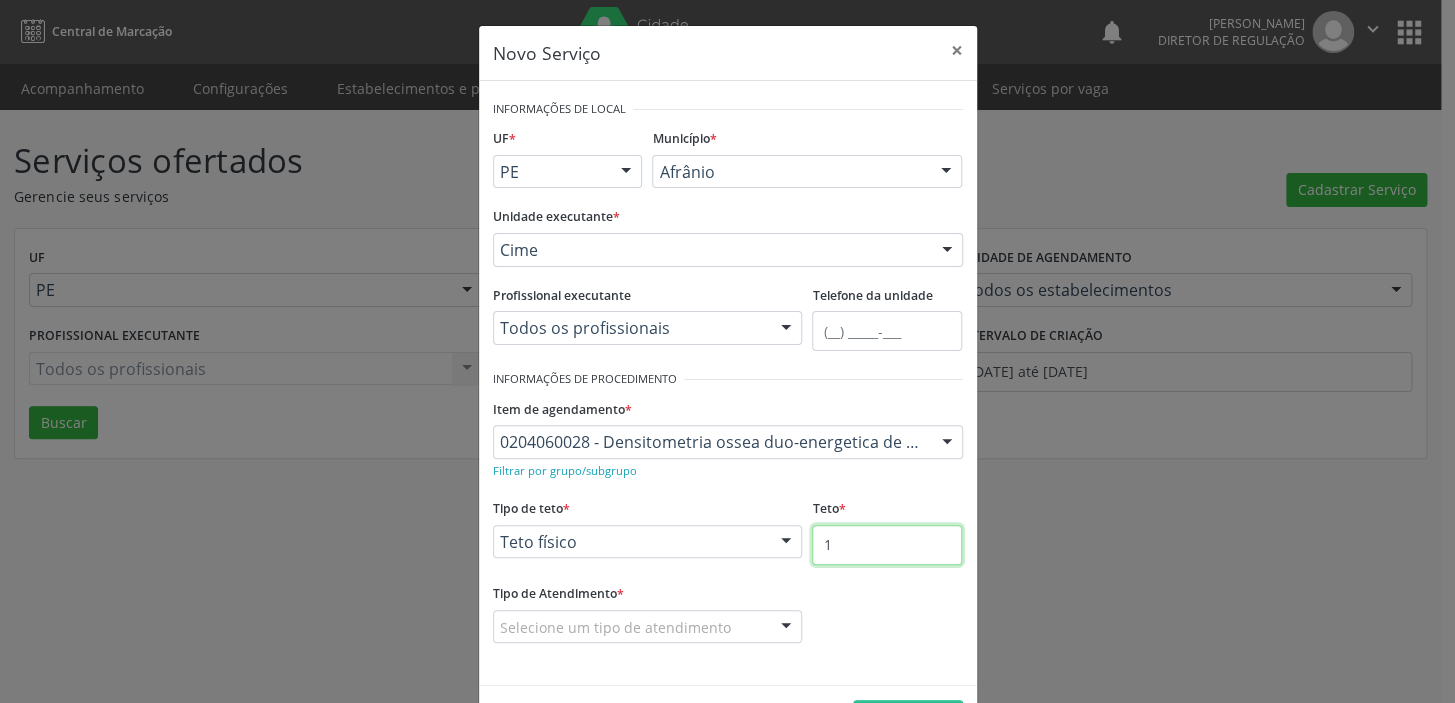 type on "1" 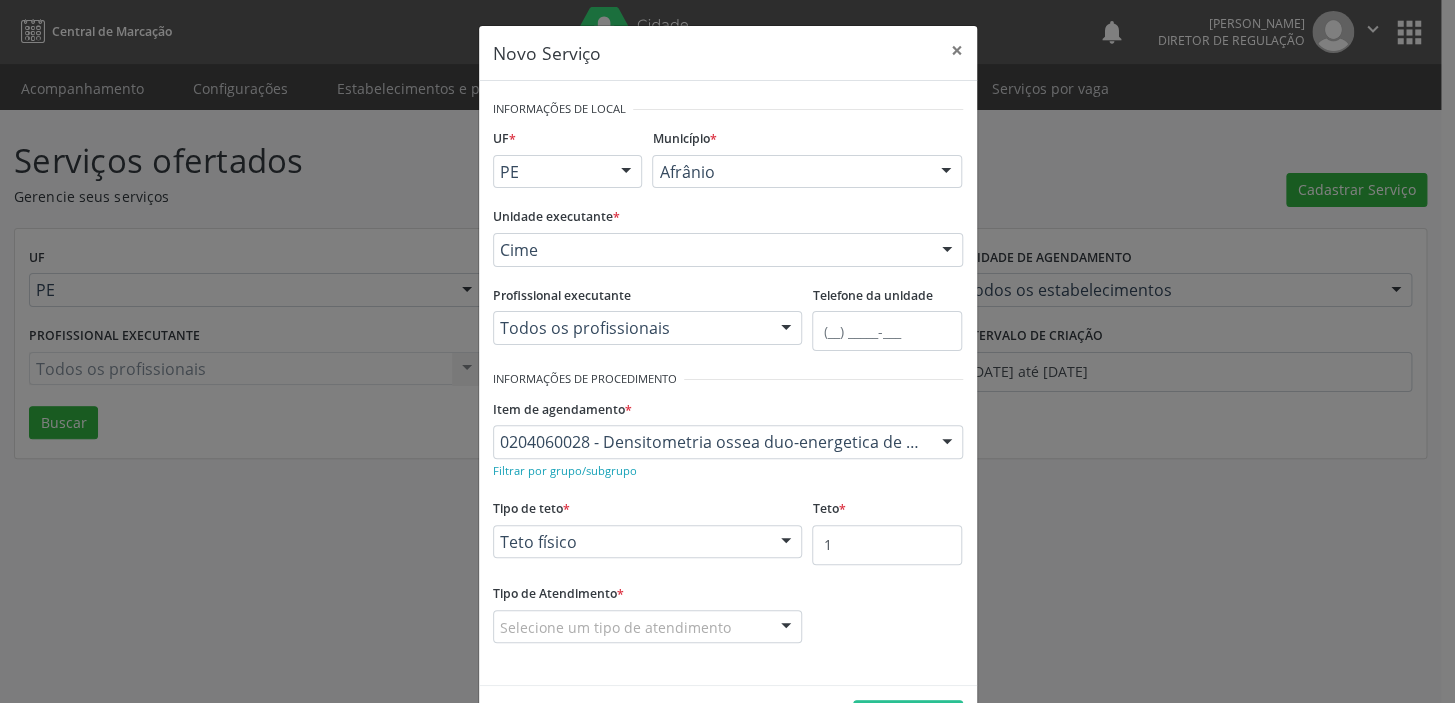drag, startPoint x: 624, startPoint y: 622, endPoint x: 593, endPoint y: 665, distance: 53.009434 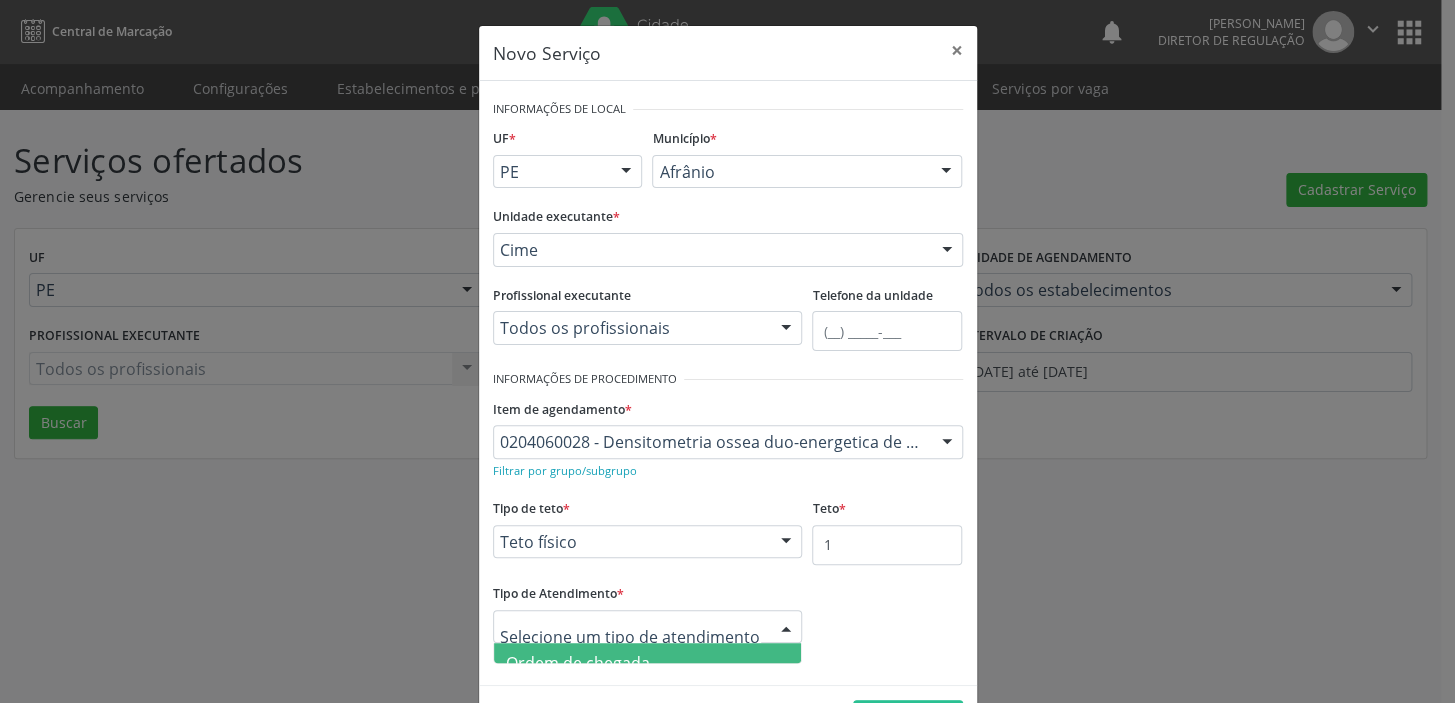 click on "Ordem de chegada" at bounding box center (578, 663) 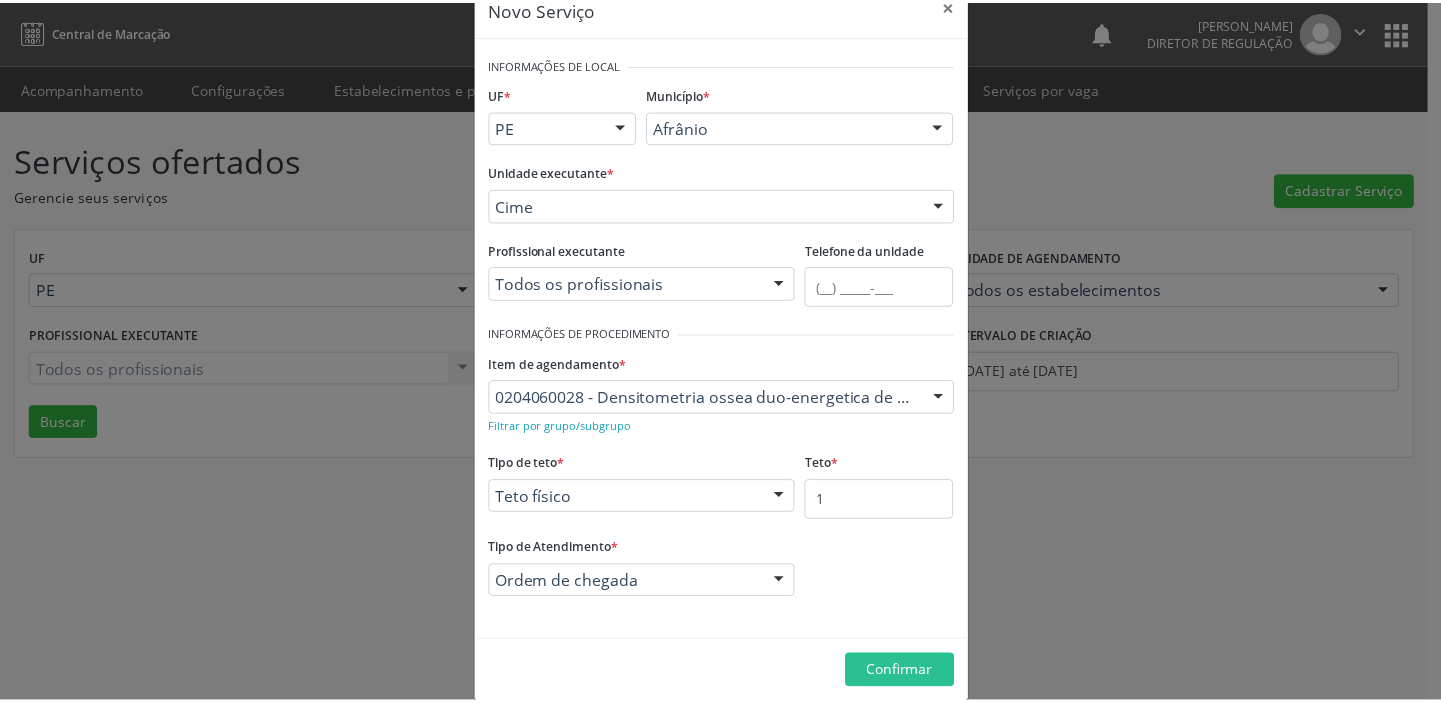 scroll, scrollTop: 69, scrollLeft: 0, axis: vertical 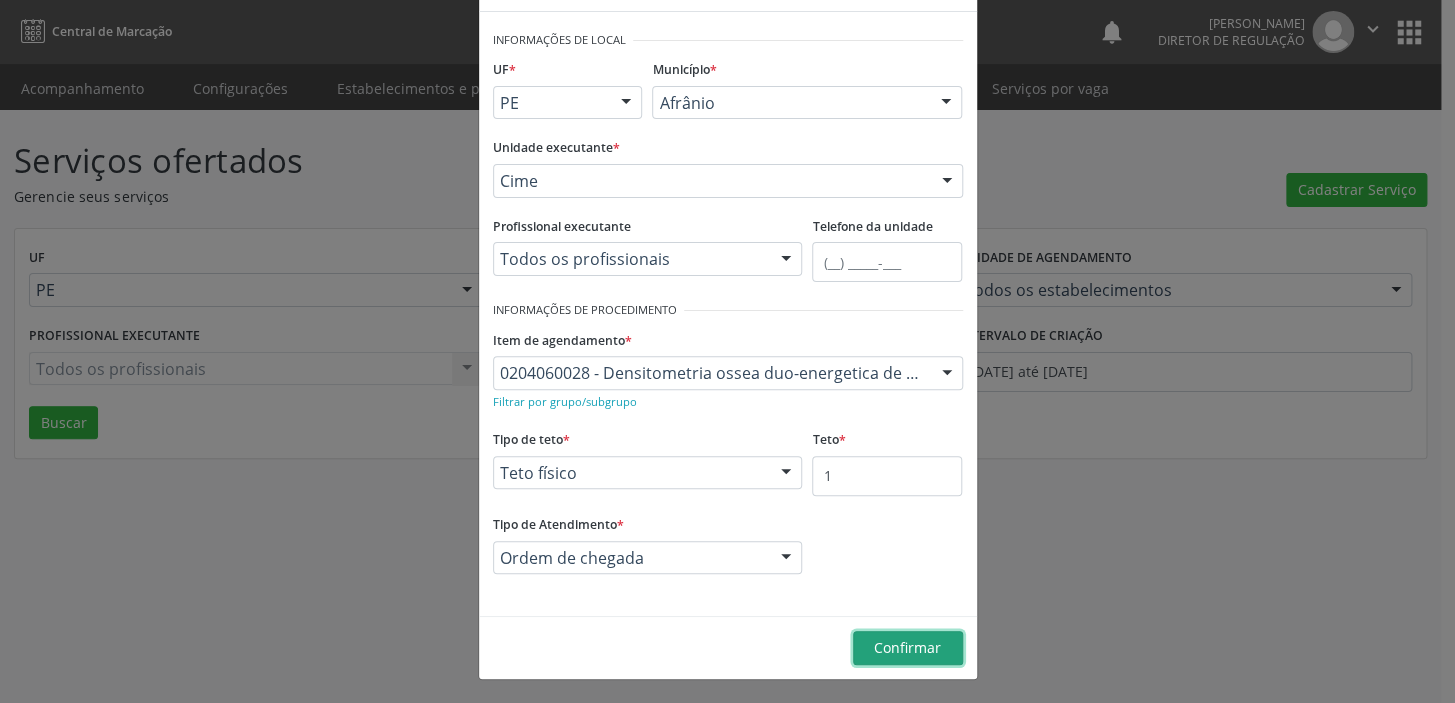 click on "Confirmar" at bounding box center (907, 647) 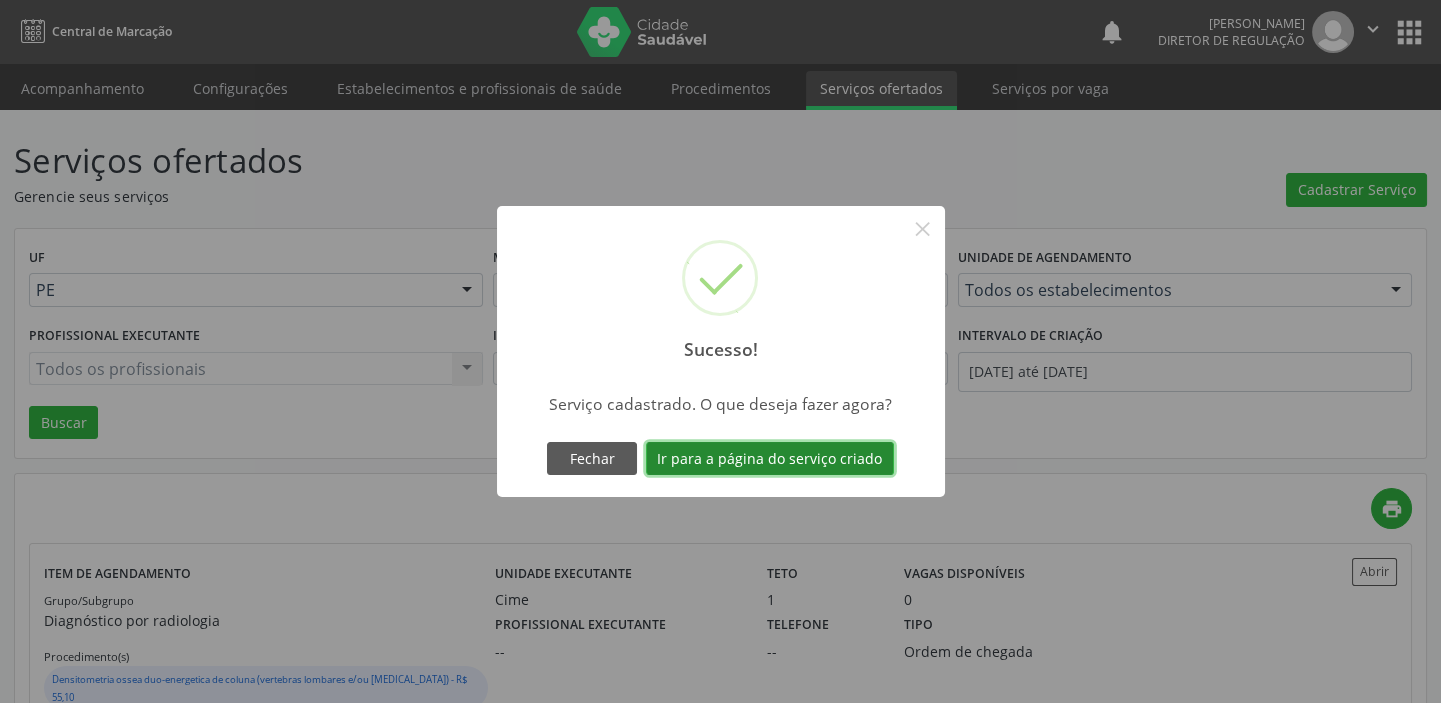 click on "Ir para a página do serviço criado" at bounding box center [770, 459] 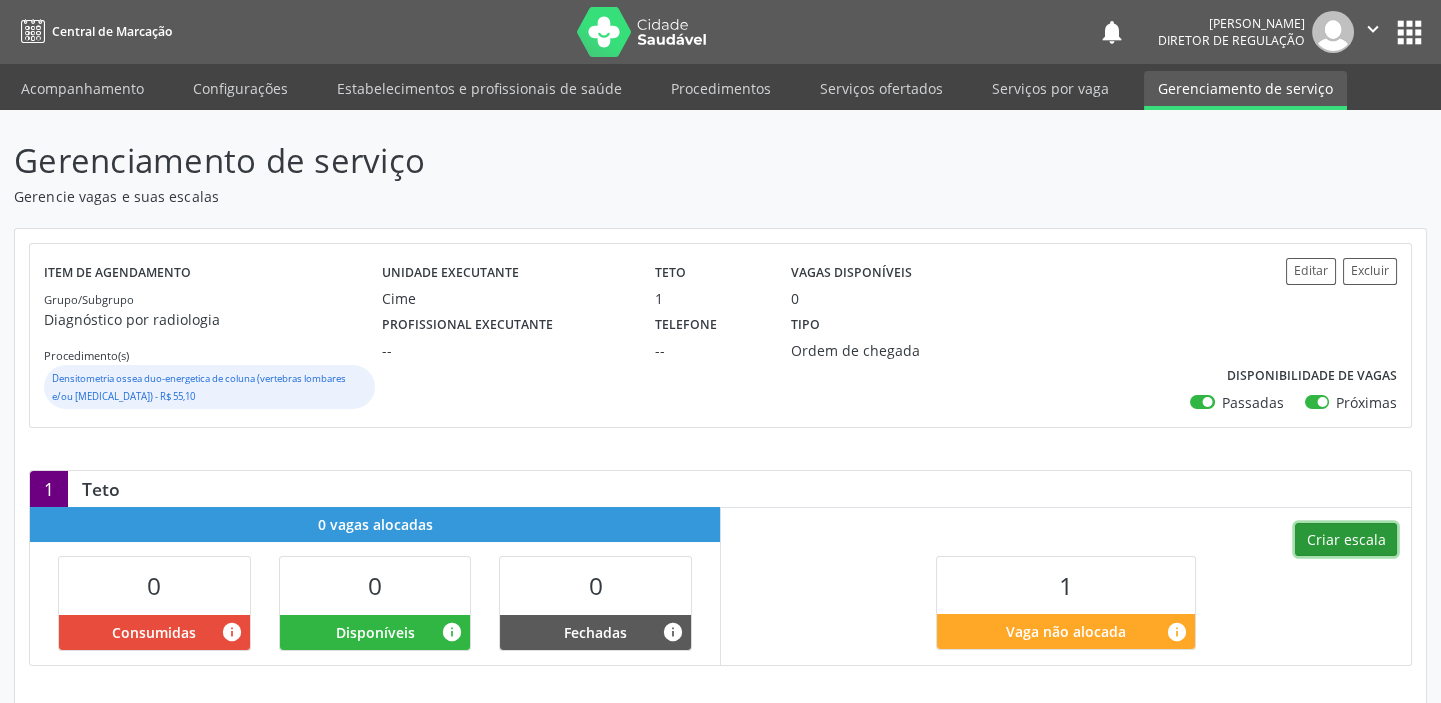 click on "Criar escala" at bounding box center (1346, 540) 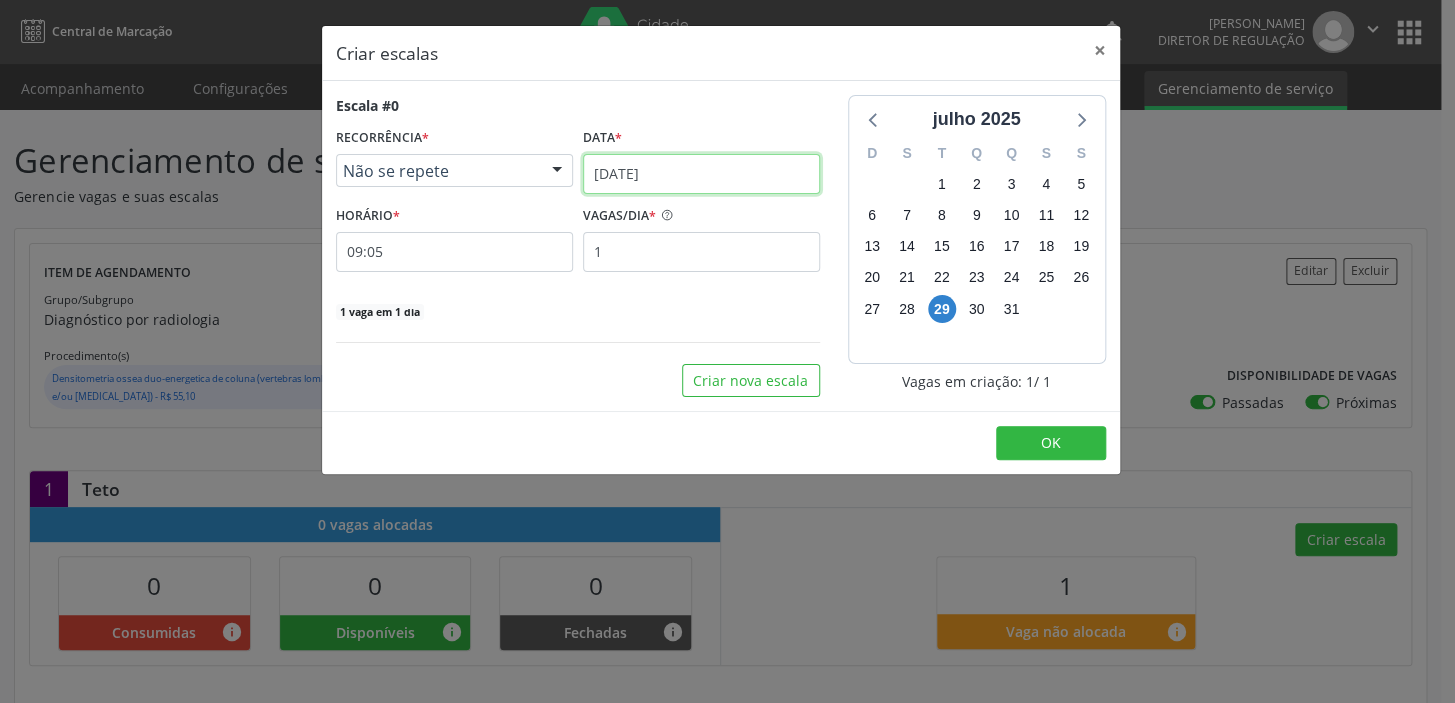 click on "[DATE]" at bounding box center (701, 174) 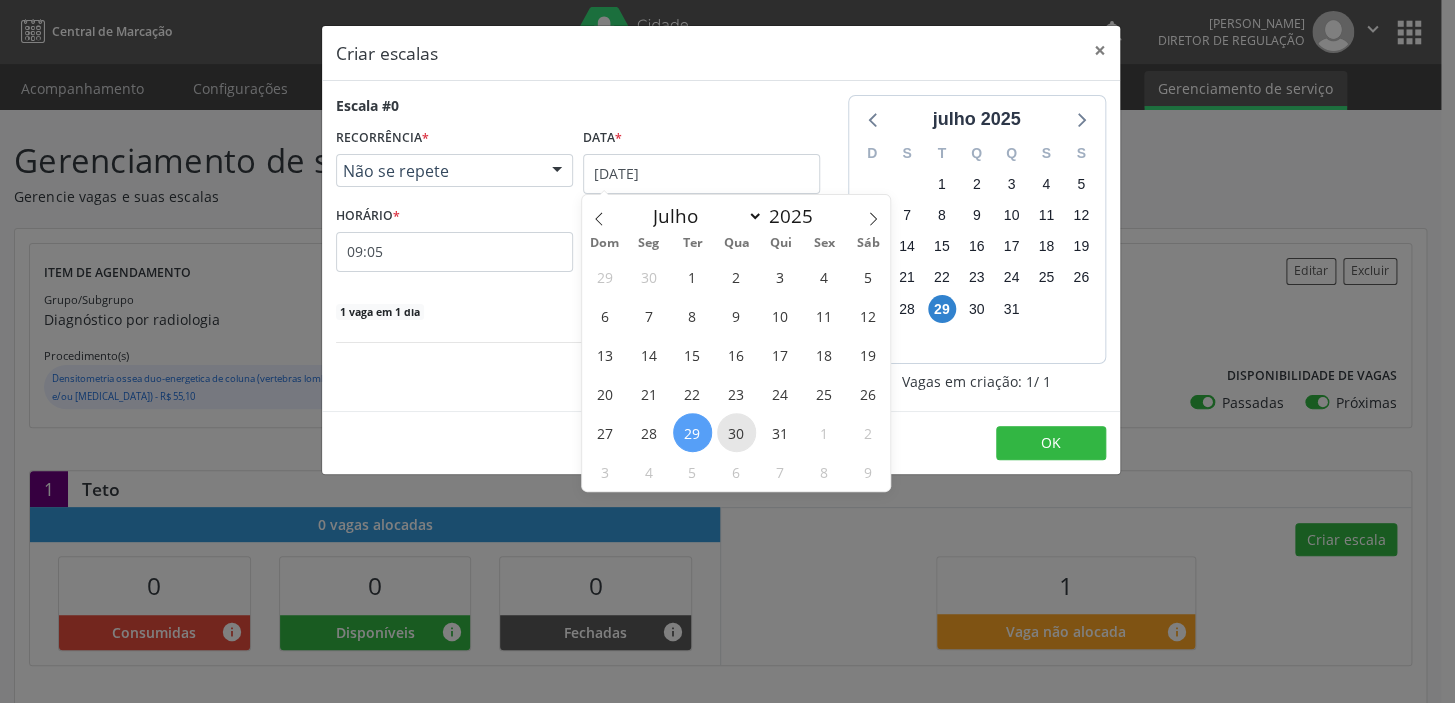 click on "30" at bounding box center (736, 432) 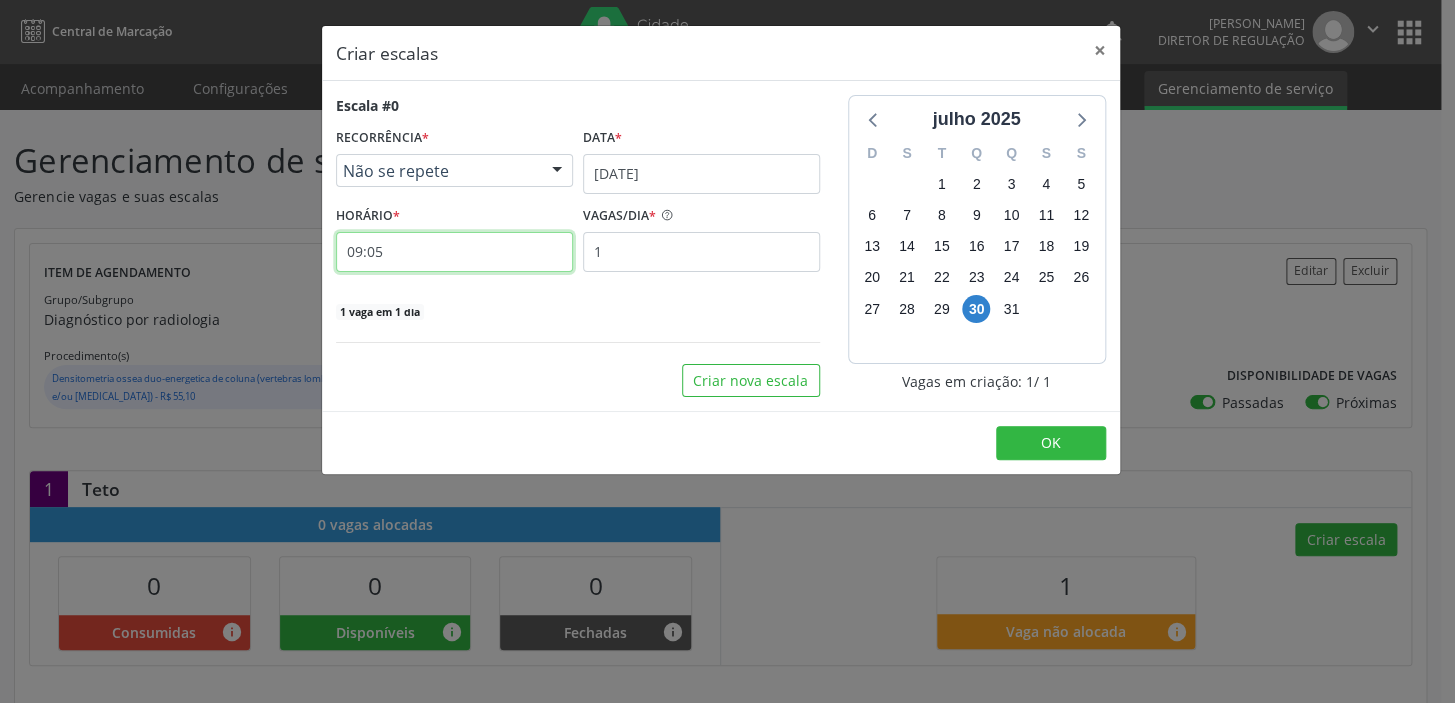 click on "09:05" at bounding box center (454, 252) 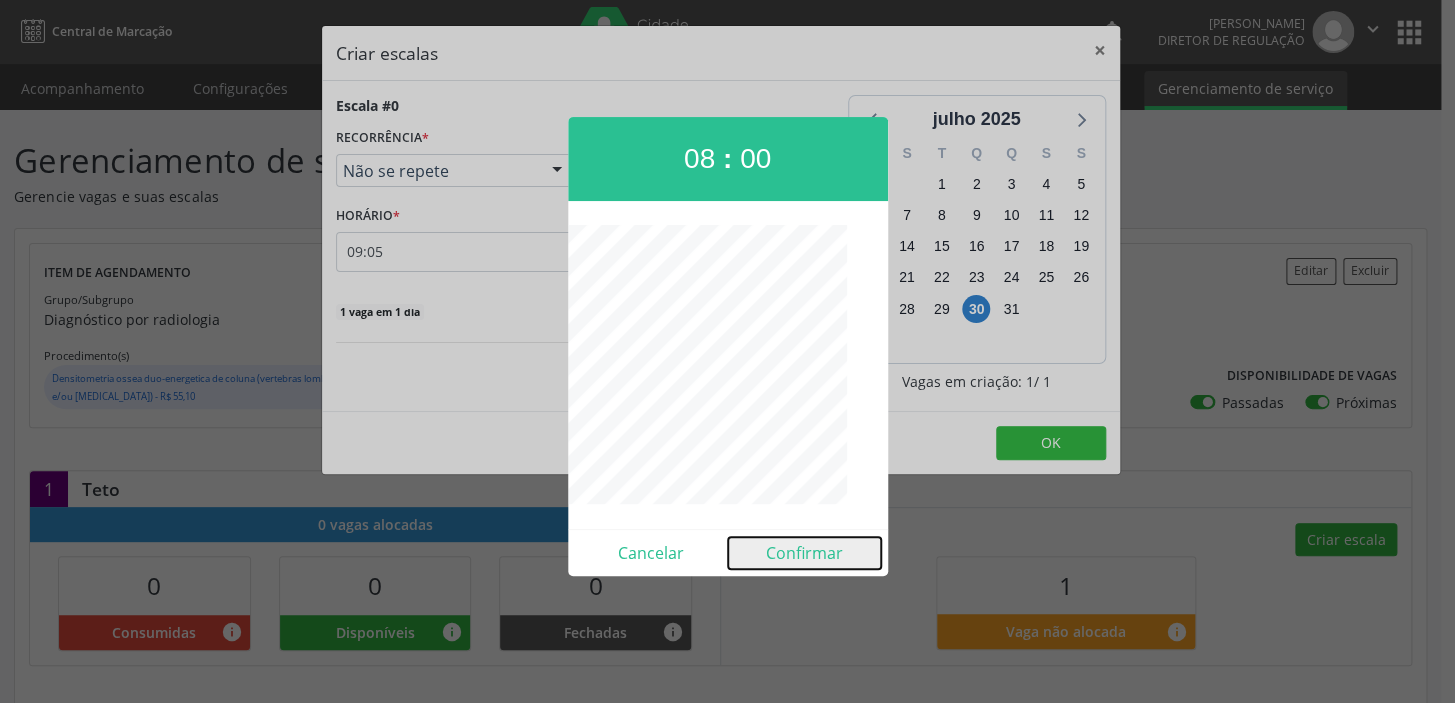 drag, startPoint x: 797, startPoint y: 550, endPoint x: 831, endPoint y: 543, distance: 34.713108 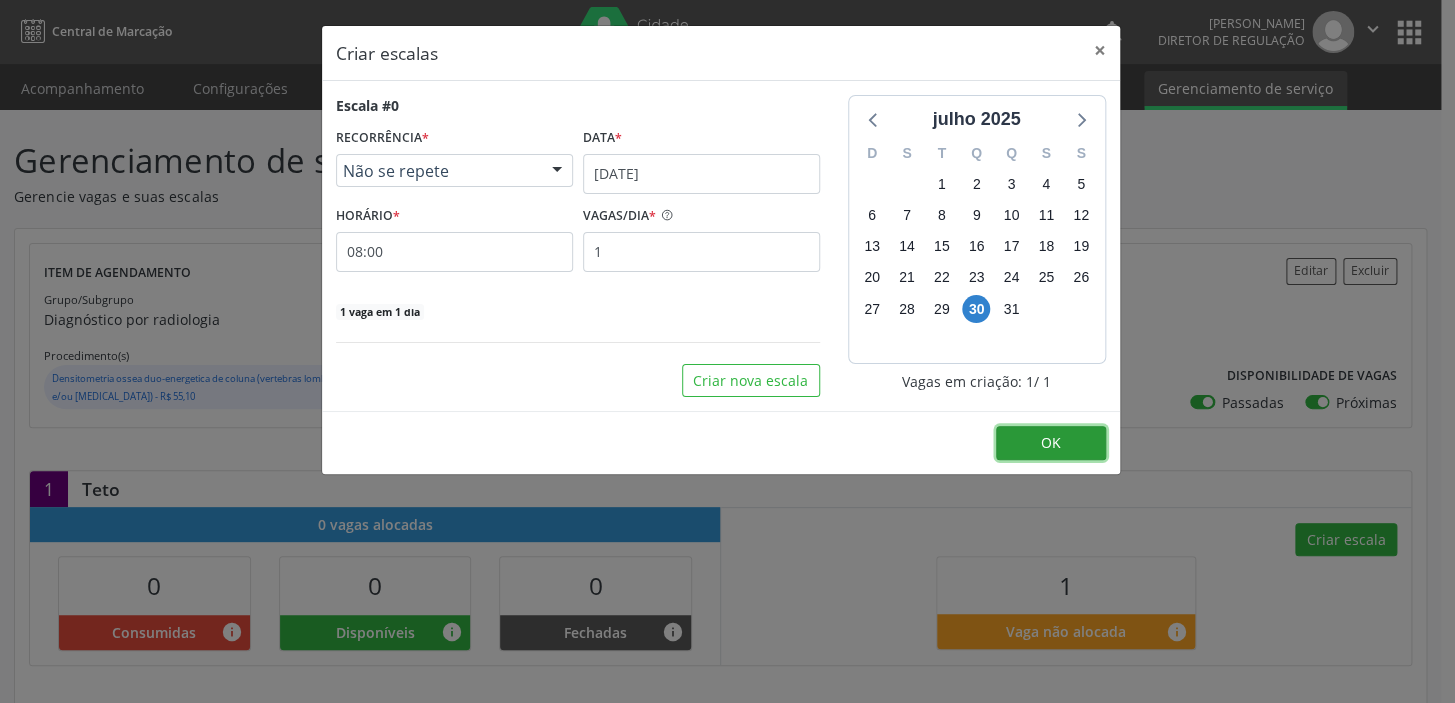 click on "OK" at bounding box center [1051, 443] 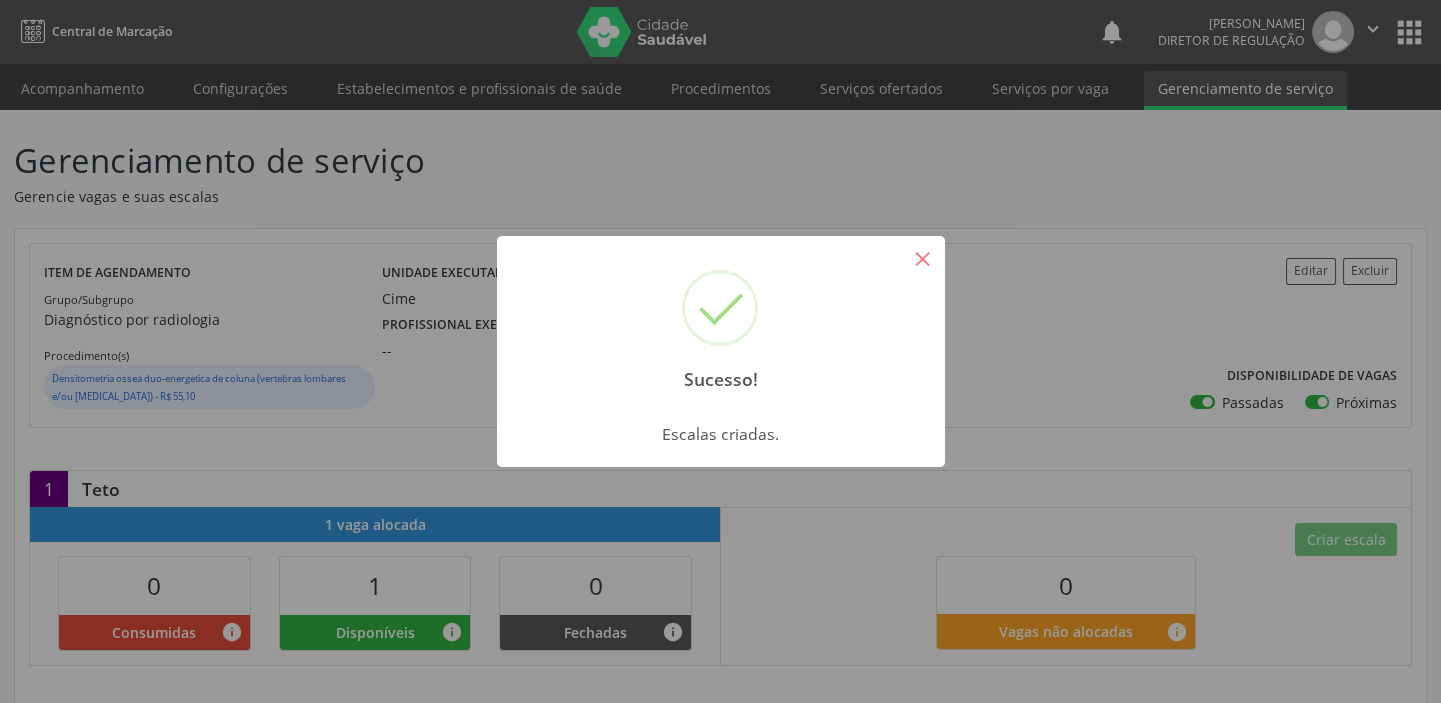 click on "×" at bounding box center [923, 258] 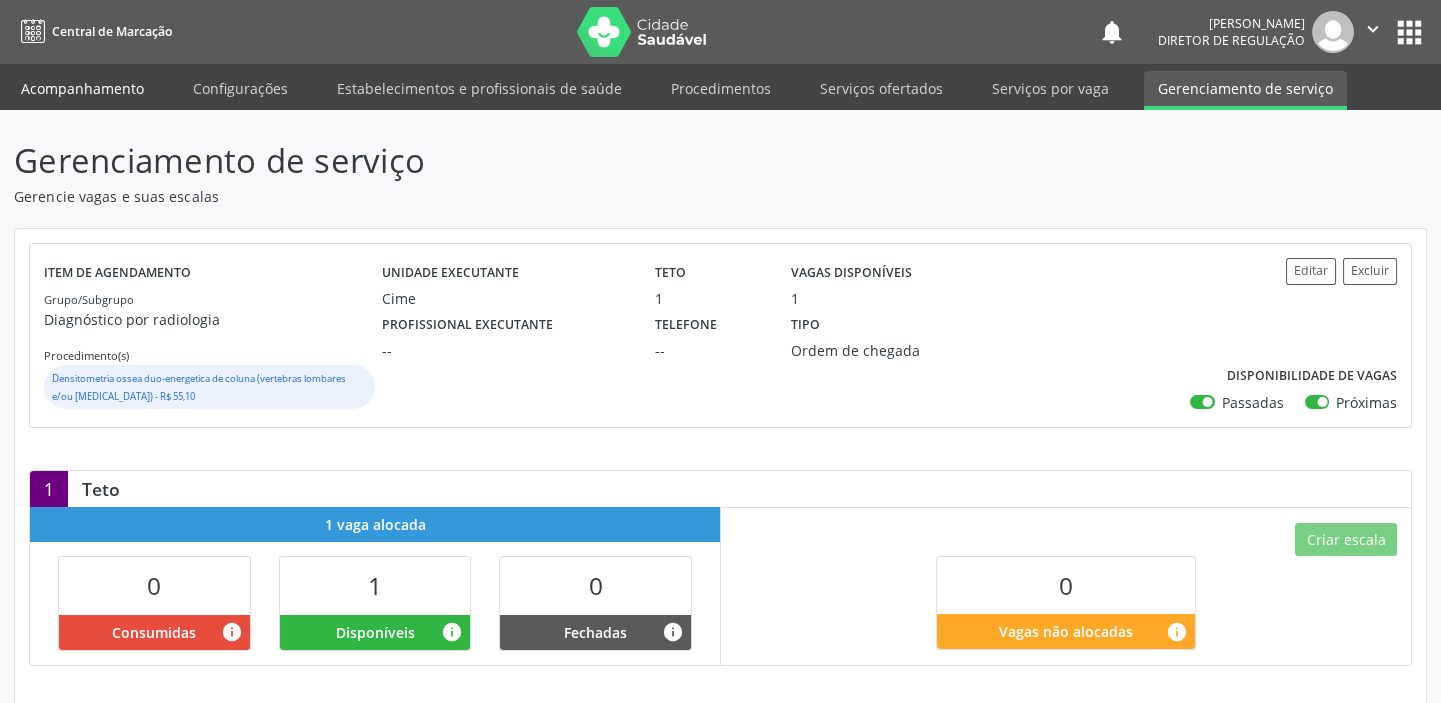 click on "Acompanhamento" at bounding box center [82, 88] 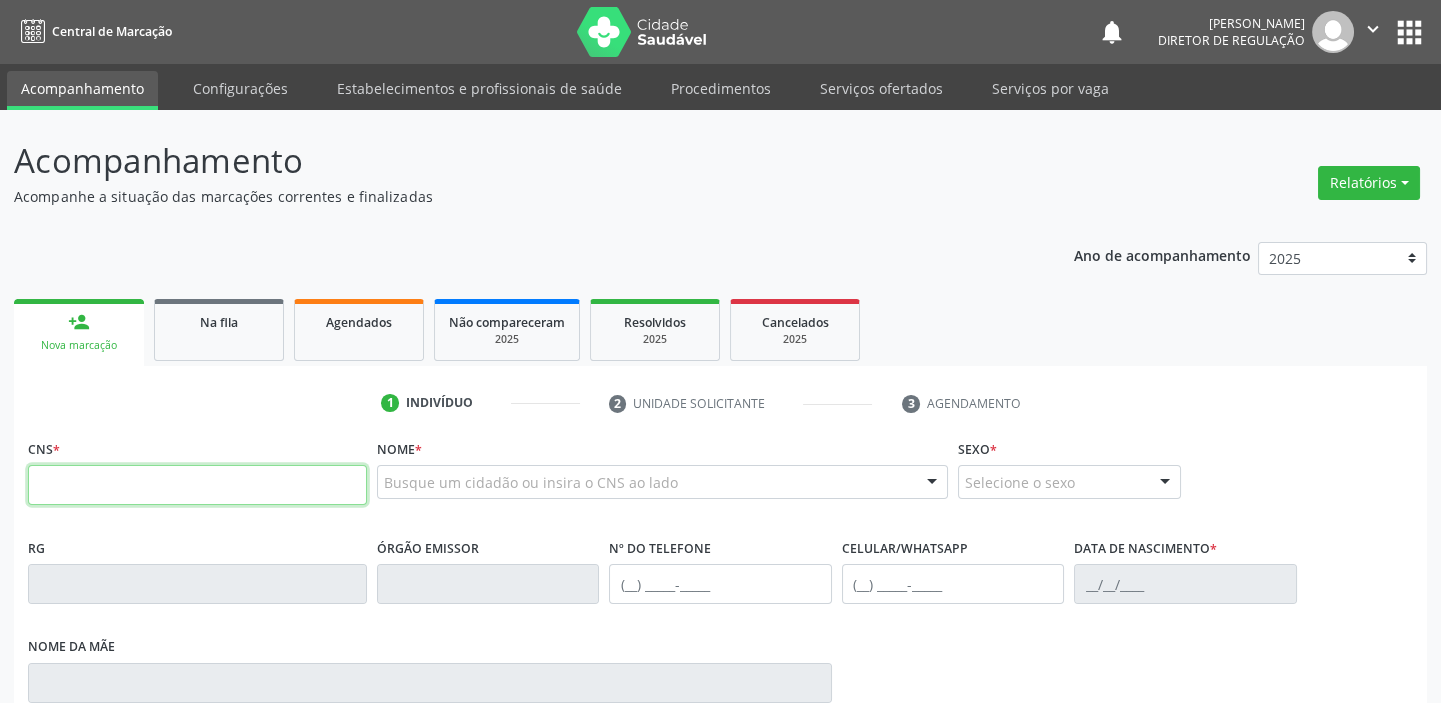 click at bounding box center (197, 485) 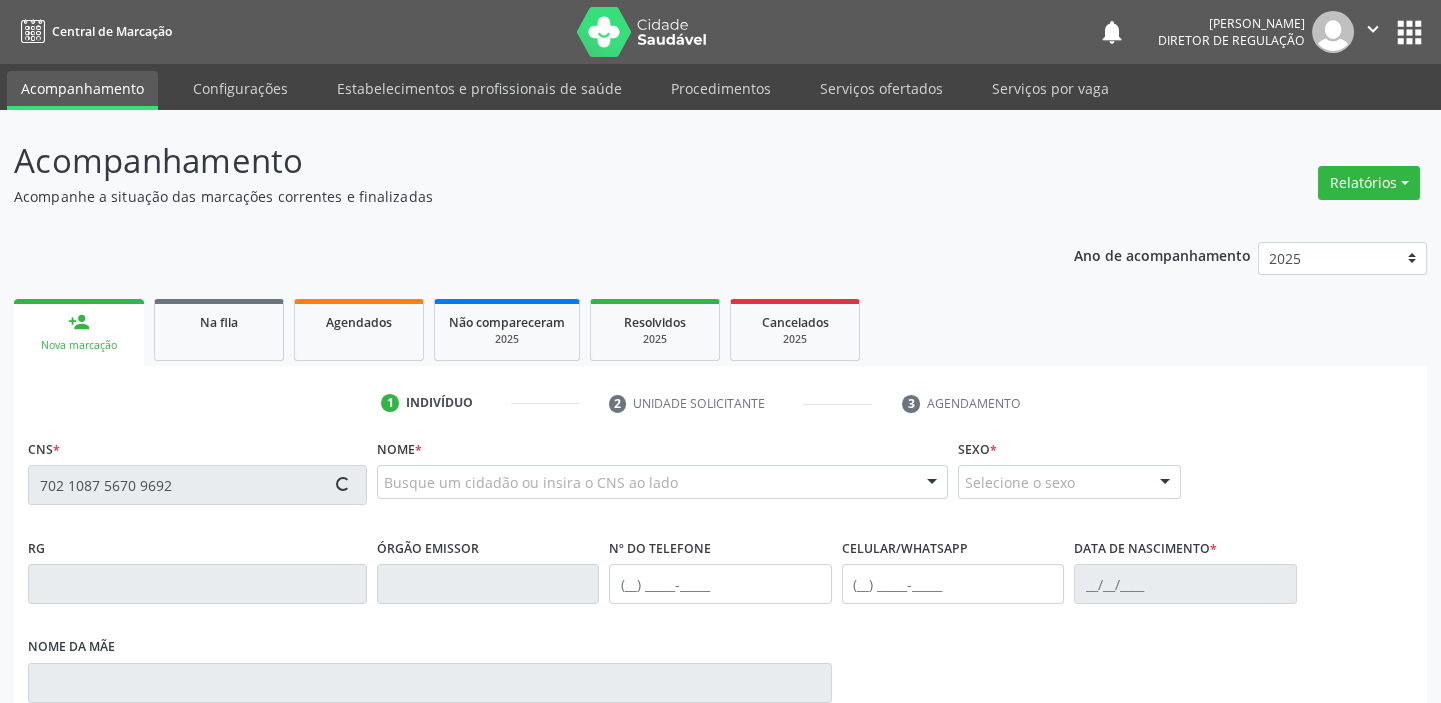type on "702 1087 5670 9692" 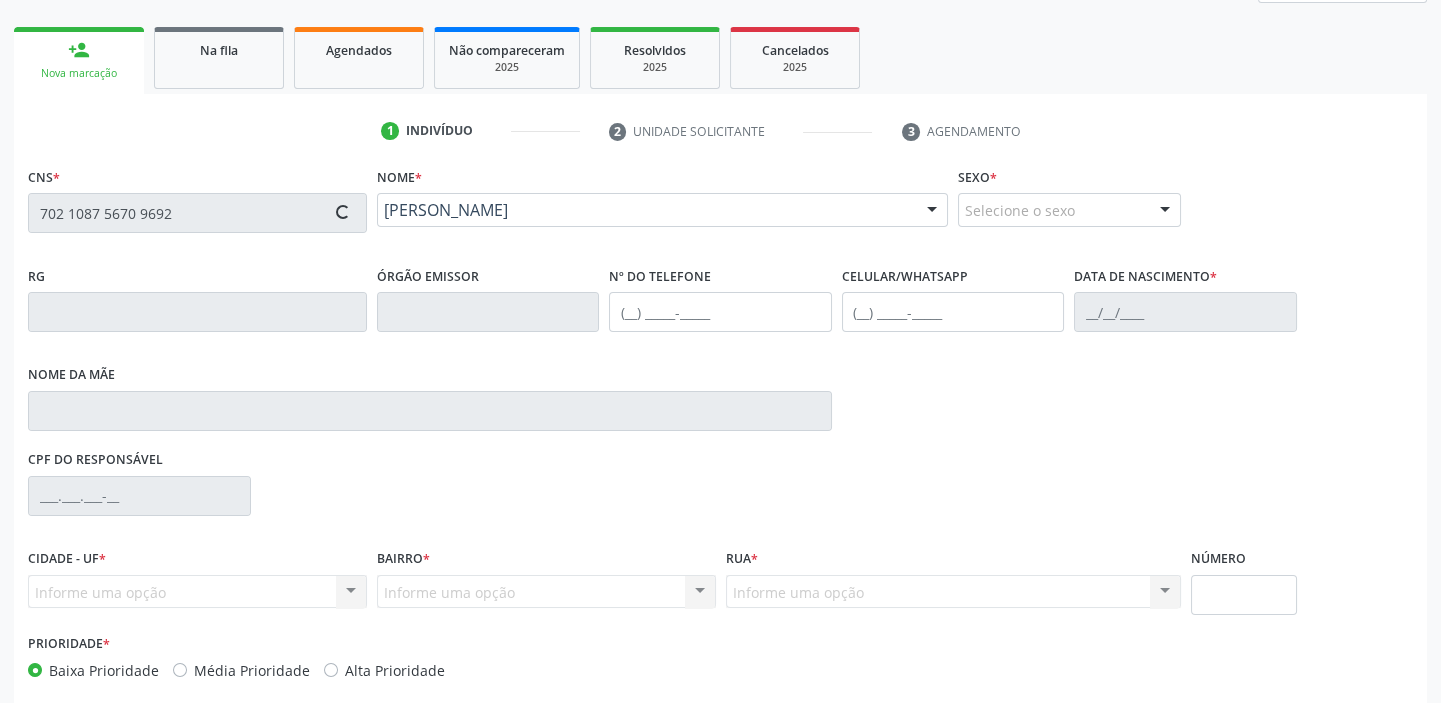 type on "[DATE]" 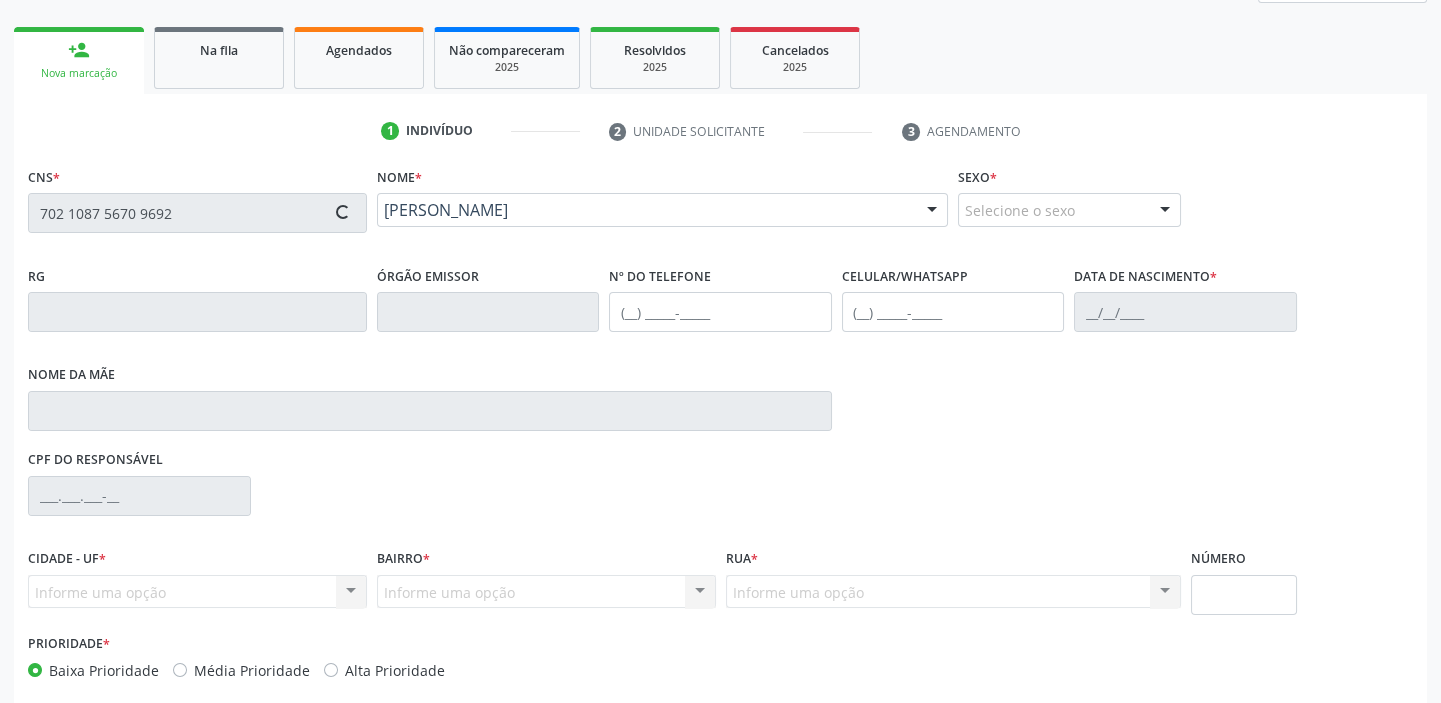type on "[PERSON_NAME] da Conceiçao" 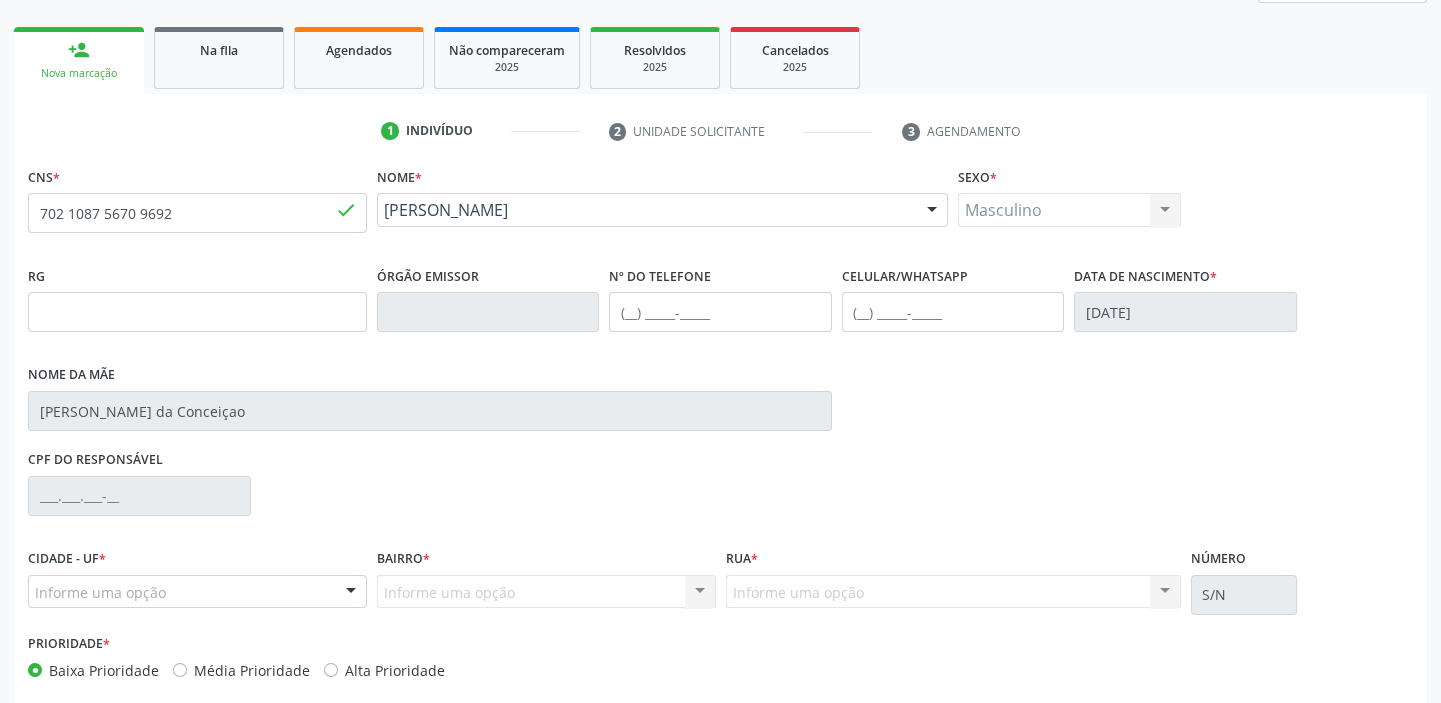 scroll, scrollTop: 366, scrollLeft: 0, axis: vertical 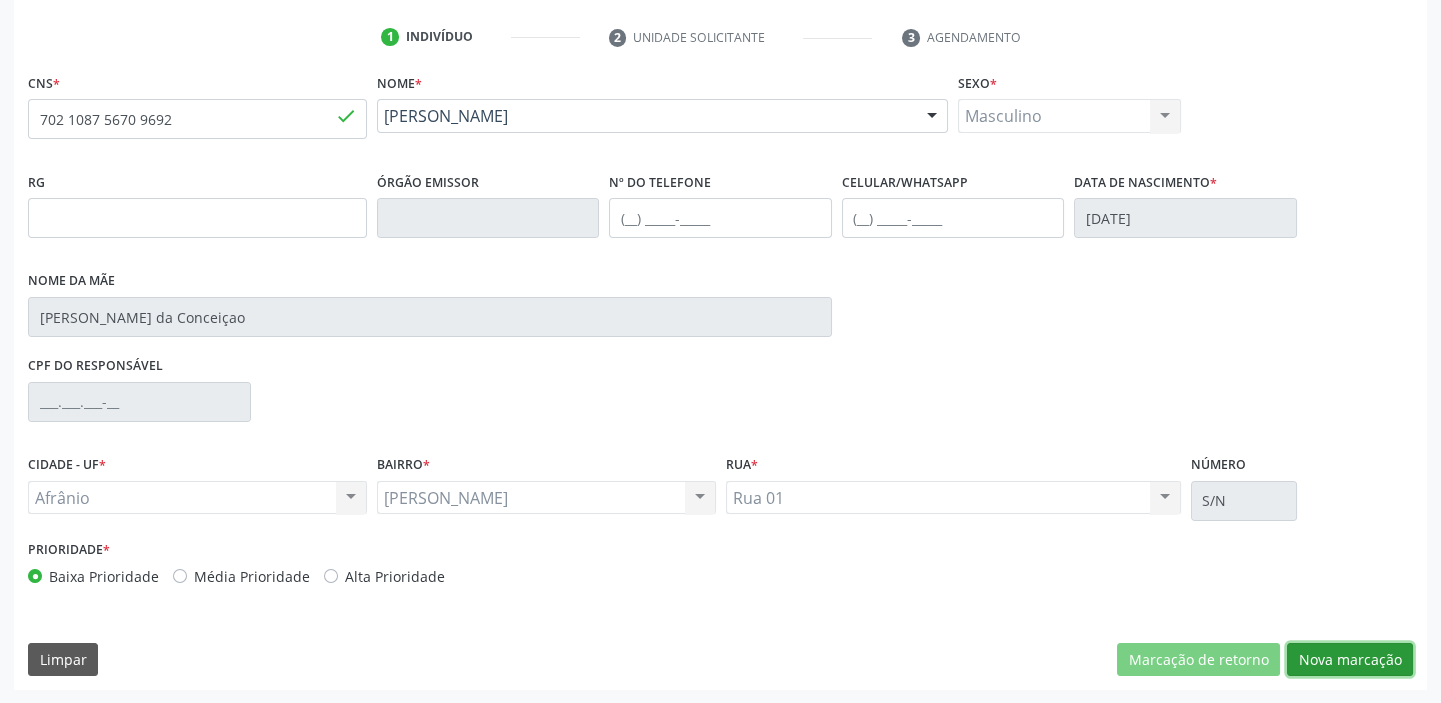 drag, startPoint x: 1340, startPoint y: 658, endPoint x: 1337, endPoint y: 647, distance: 11.401754 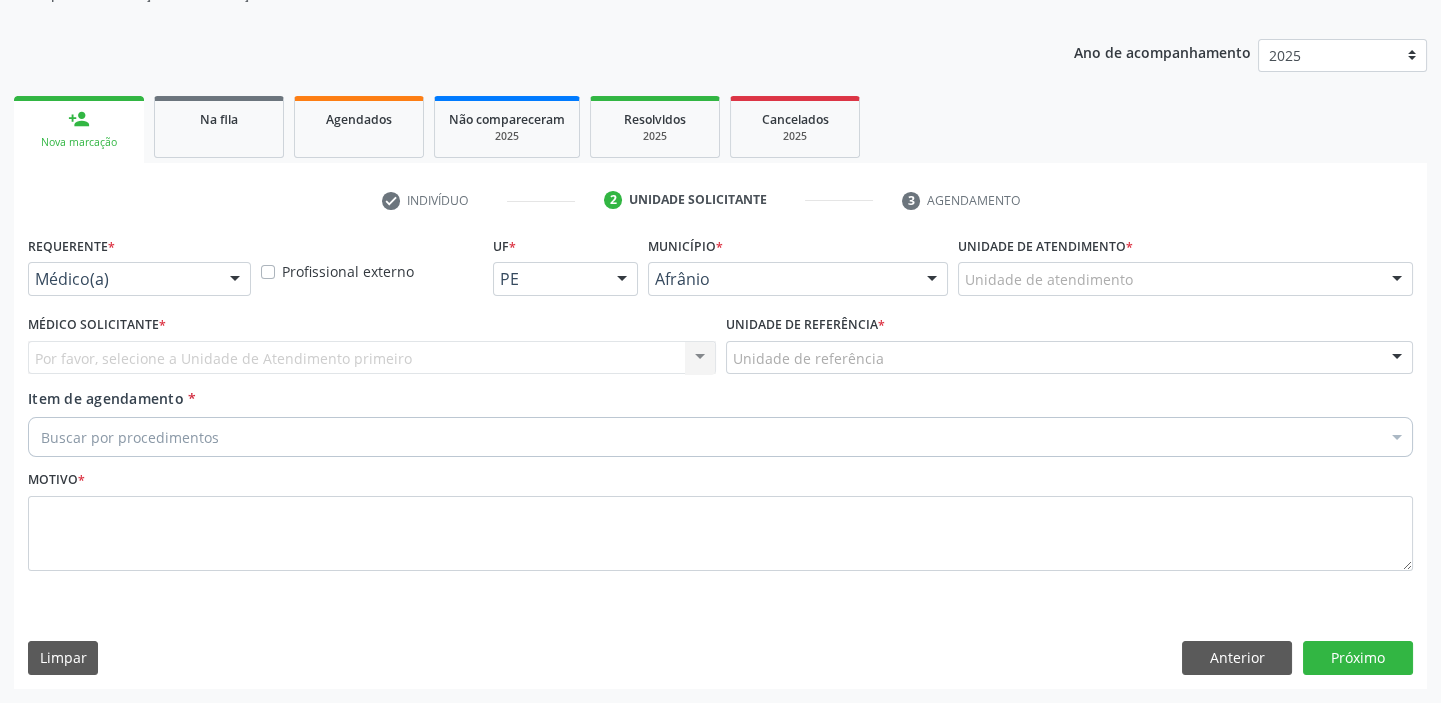 scroll, scrollTop: 201, scrollLeft: 0, axis: vertical 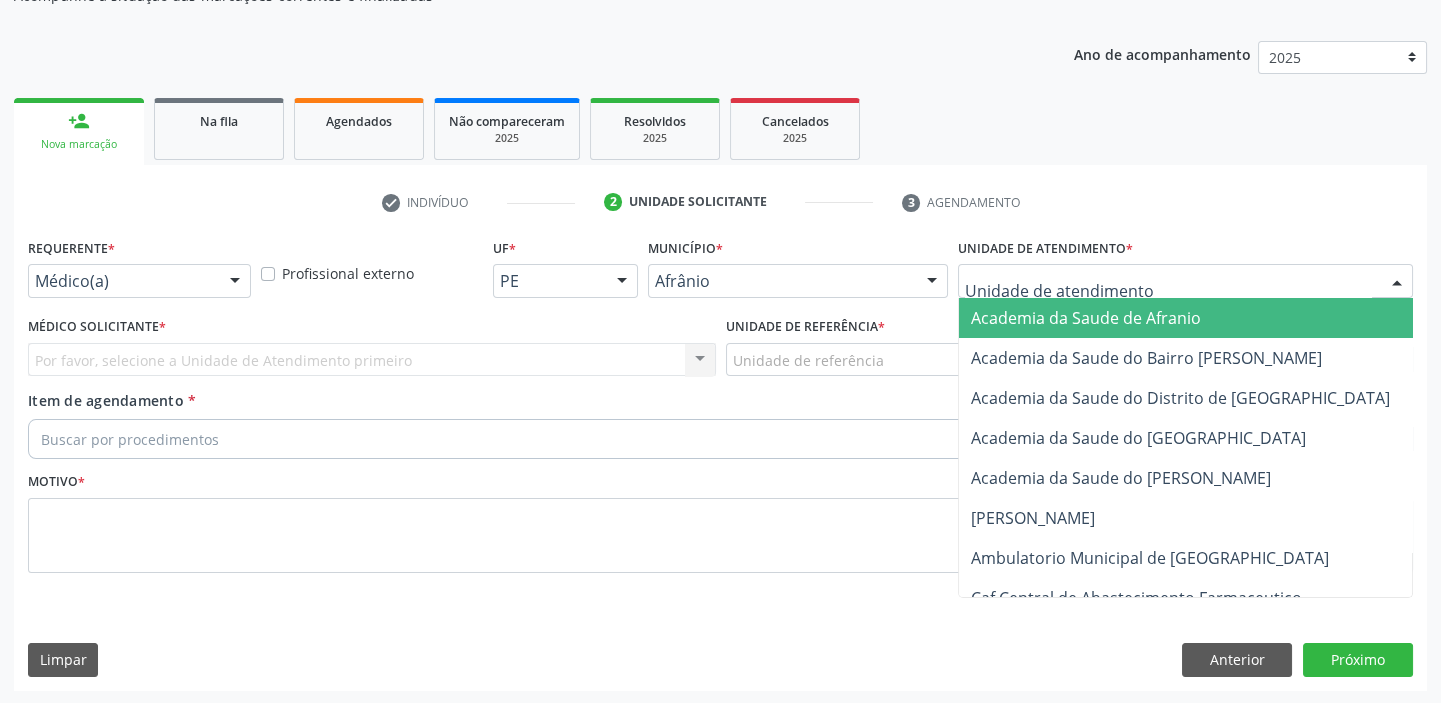 drag, startPoint x: 1021, startPoint y: 290, endPoint x: 1029, endPoint y: 399, distance: 109.29318 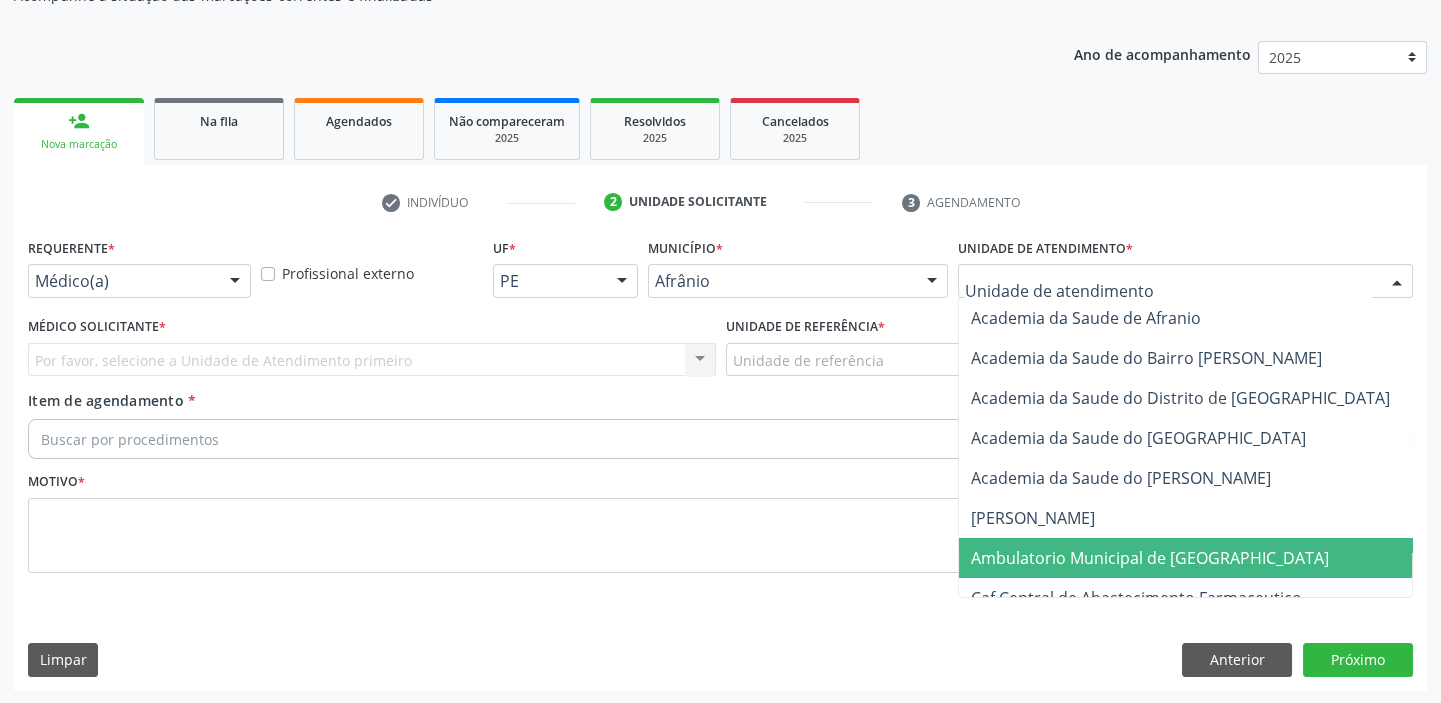drag, startPoint x: 1023, startPoint y: 560, endPoint x: 914, endPoint y: 501, distance: 123.943535 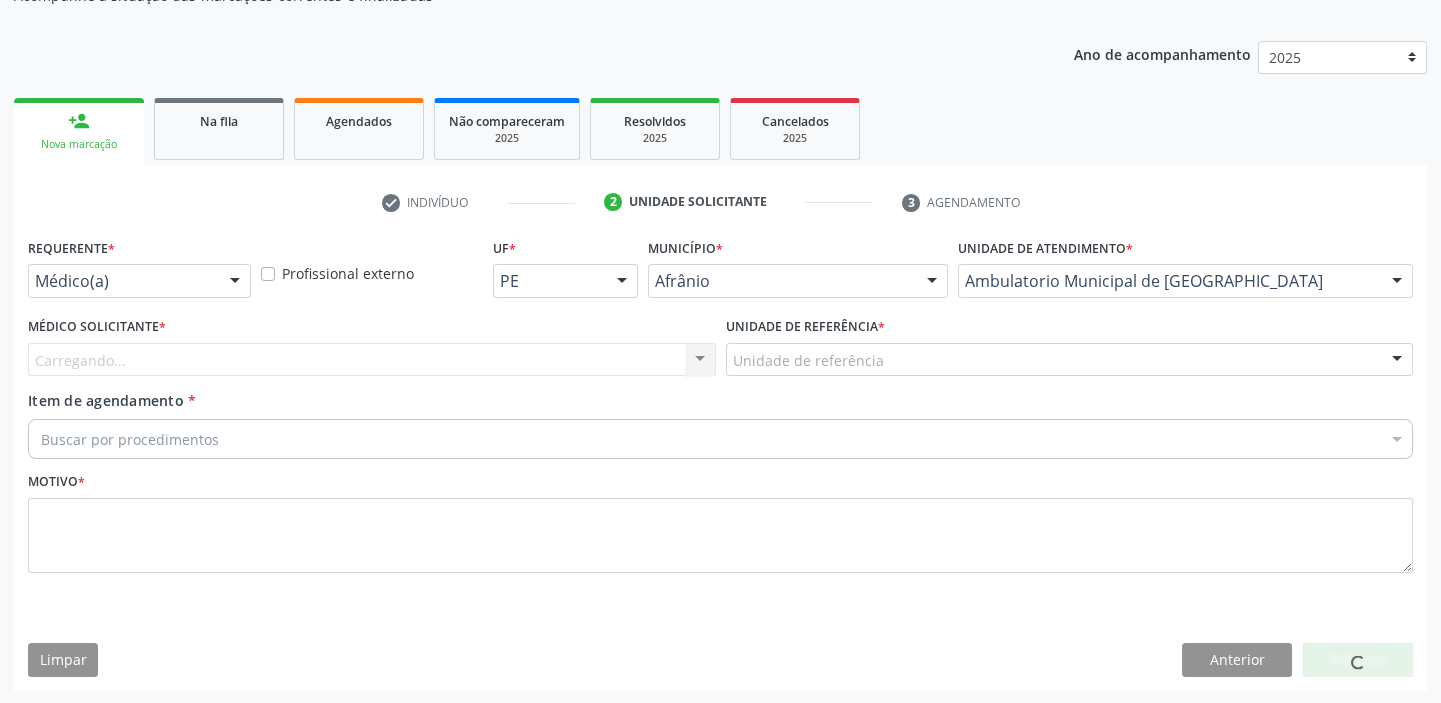 drag, startPoint x: 749, startPoint y: 353, endPoint x: 754, endPoint y: 405, distance: 52.23983 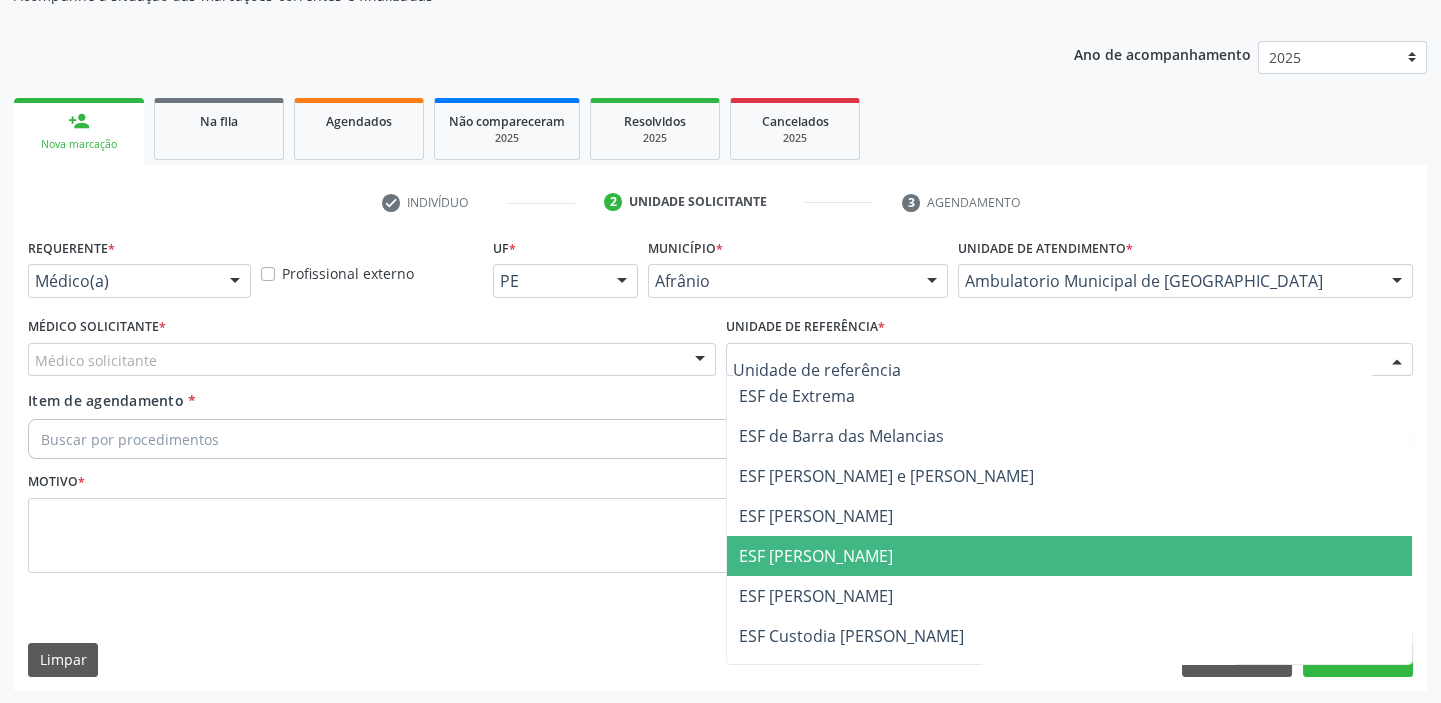 click on "ESF [PERSON_NAME]" at bounding box center (1070, 556) 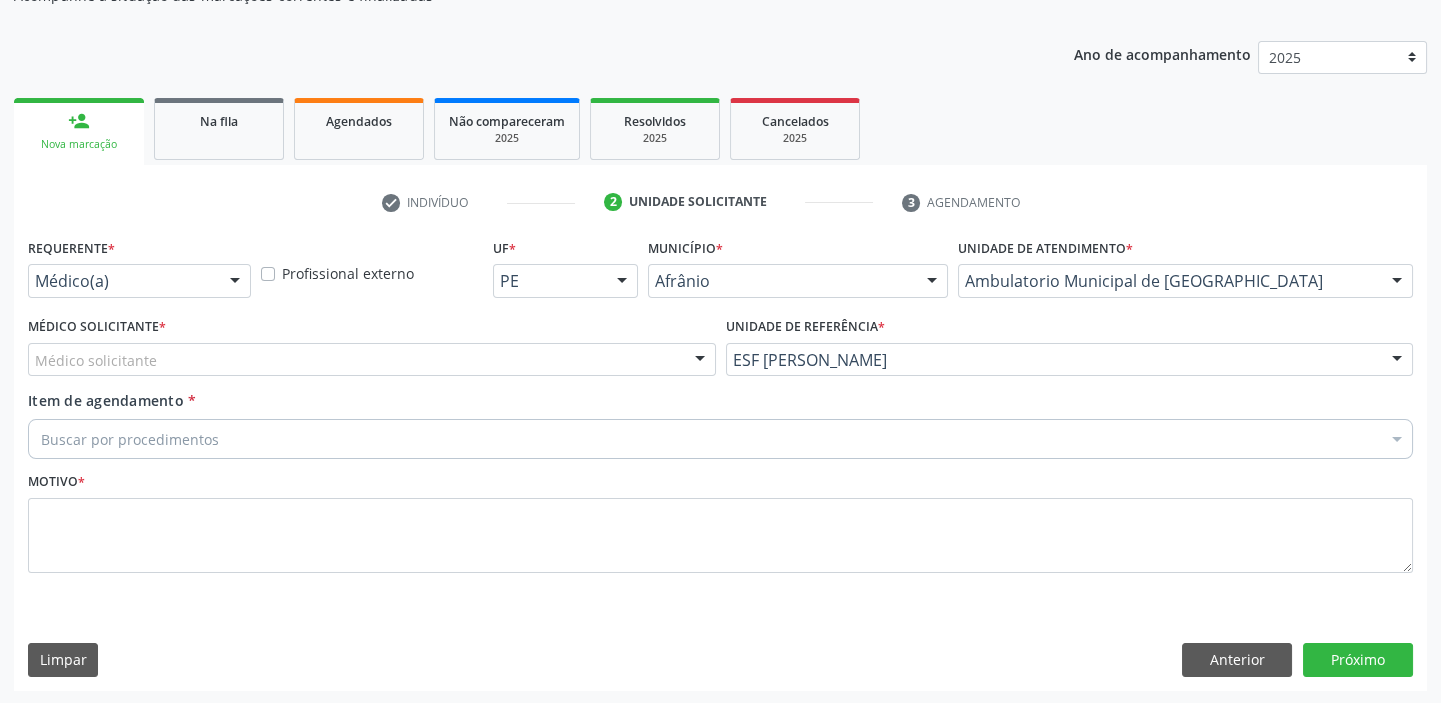 drag, startPoint x: 114, startPoint y: 367, endPoint x: 109, endPoint y: 411, distance: 44.28318 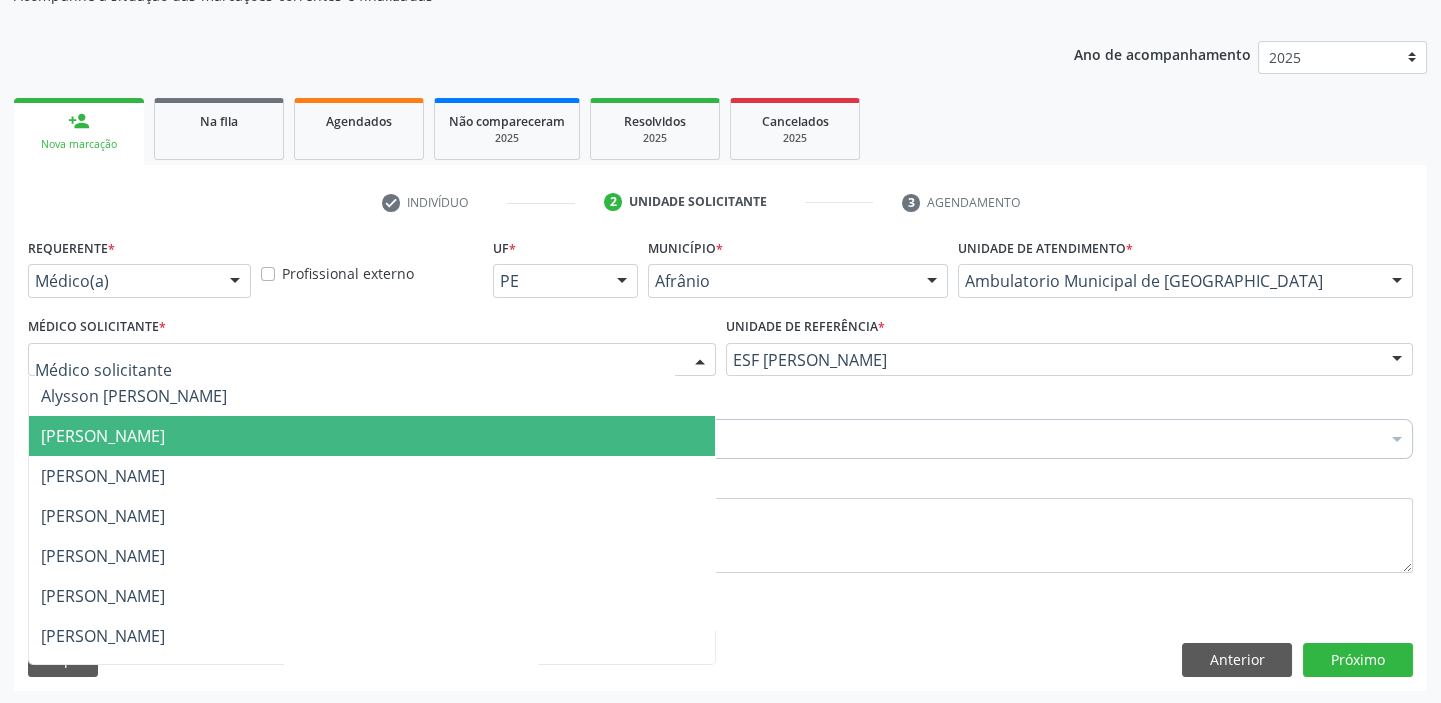 drag, startPoint x: 109, startPoint y: 419, endPoint x: 105, endPoint y: 434, distance: 15.524175 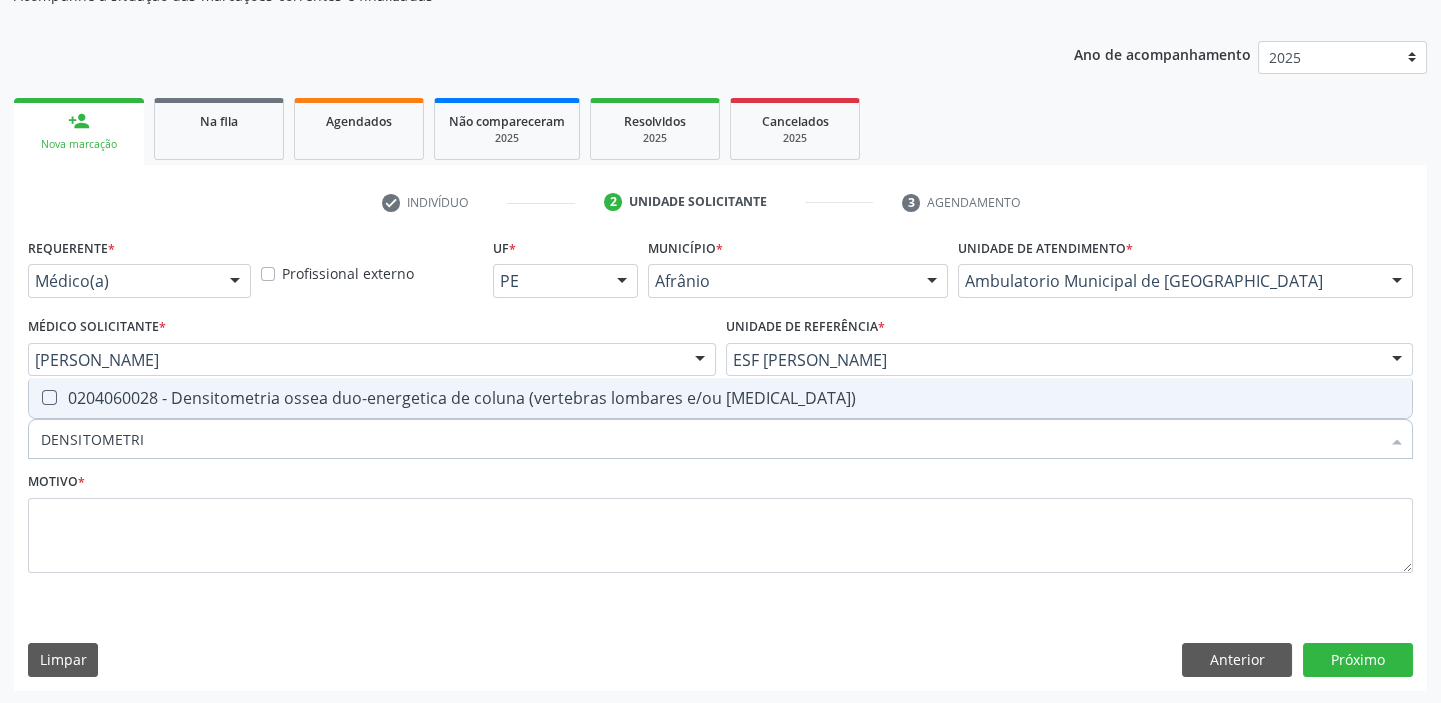 type on "DENSITOMETRIA" 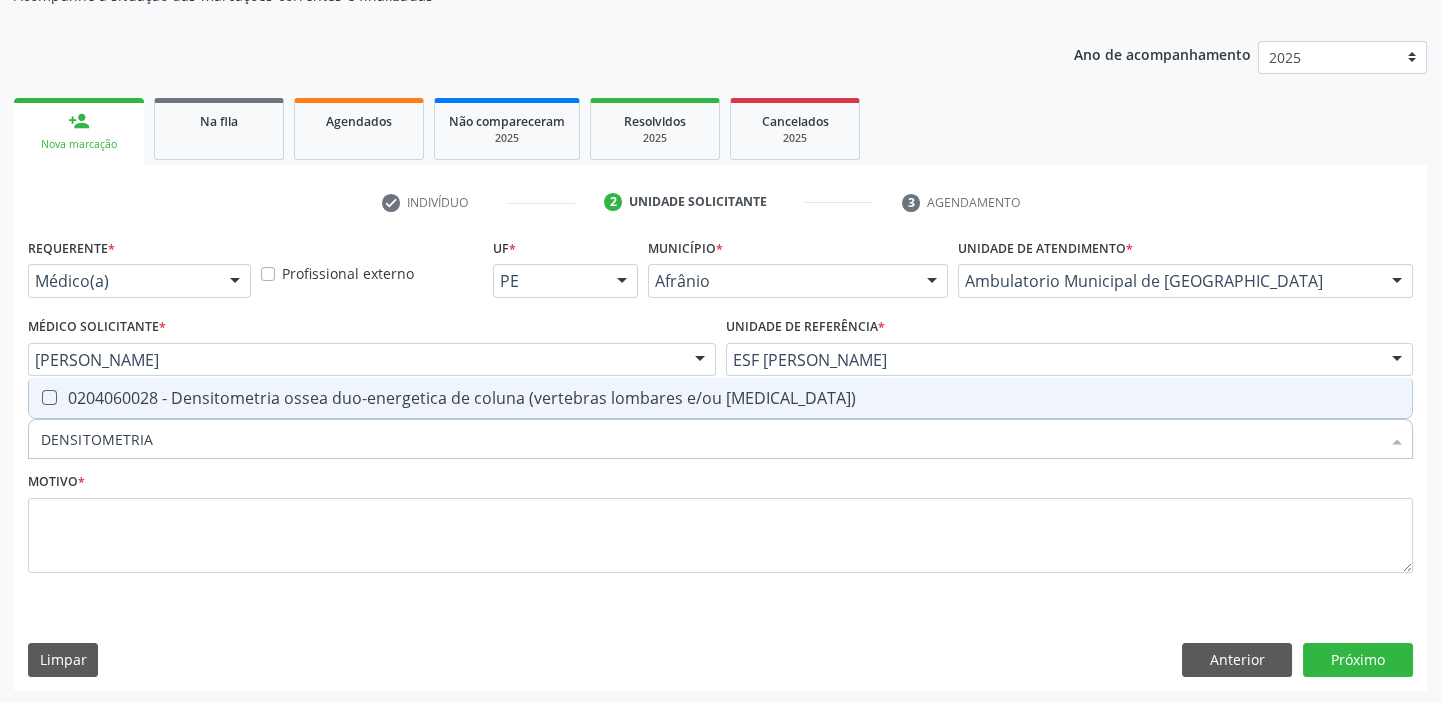 click on "0204060028 - Densitometria ossea duo-energetica de coluna (vertebras lombares e/ou [MEDICAL_DATA])" at bounding box center (720, 398) 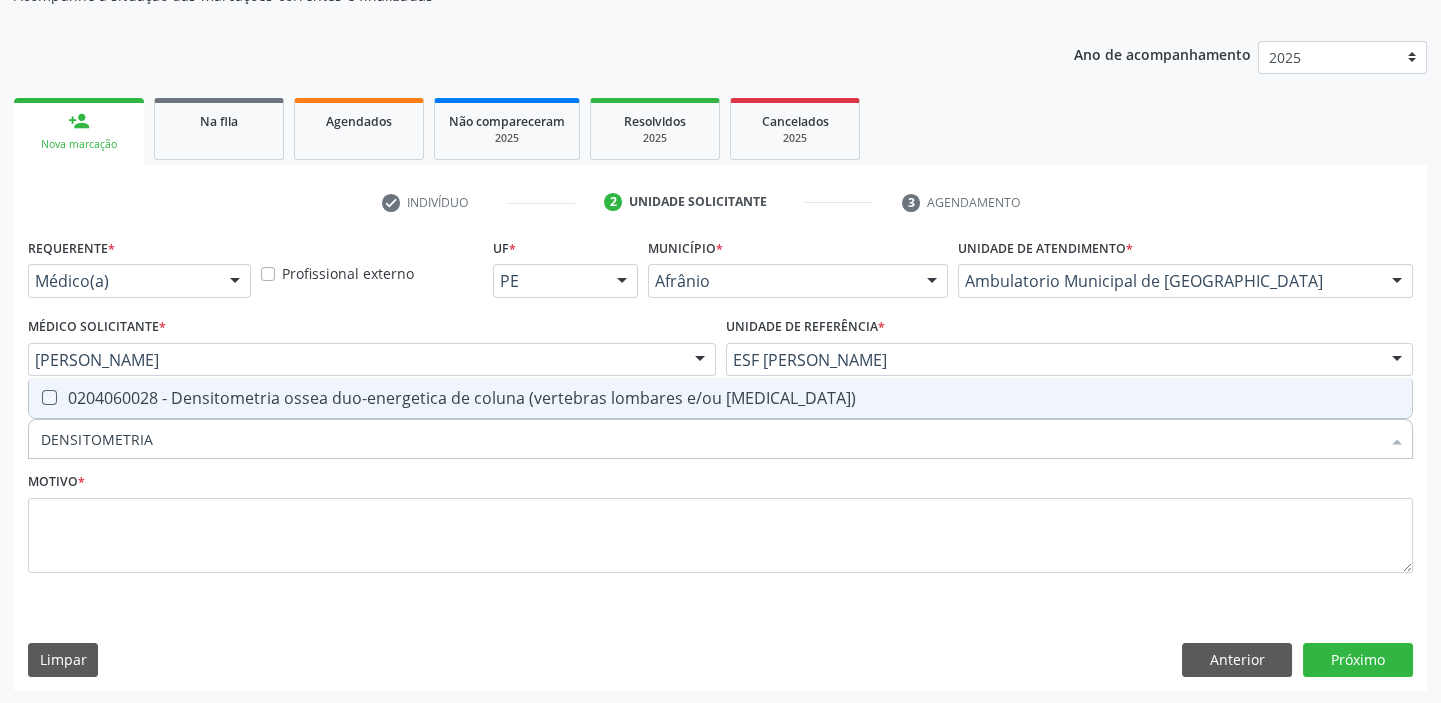 checkbox on "true" 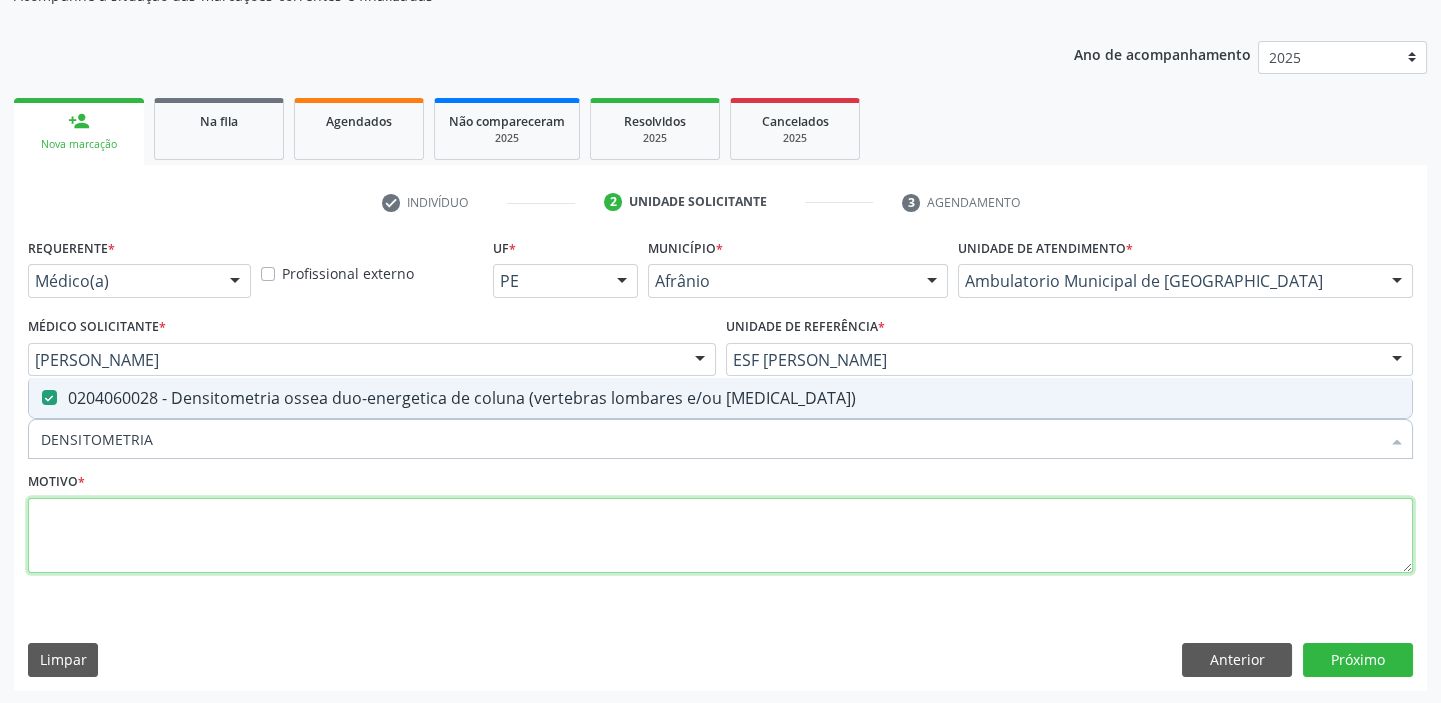 click at bounding box center [720, 536] 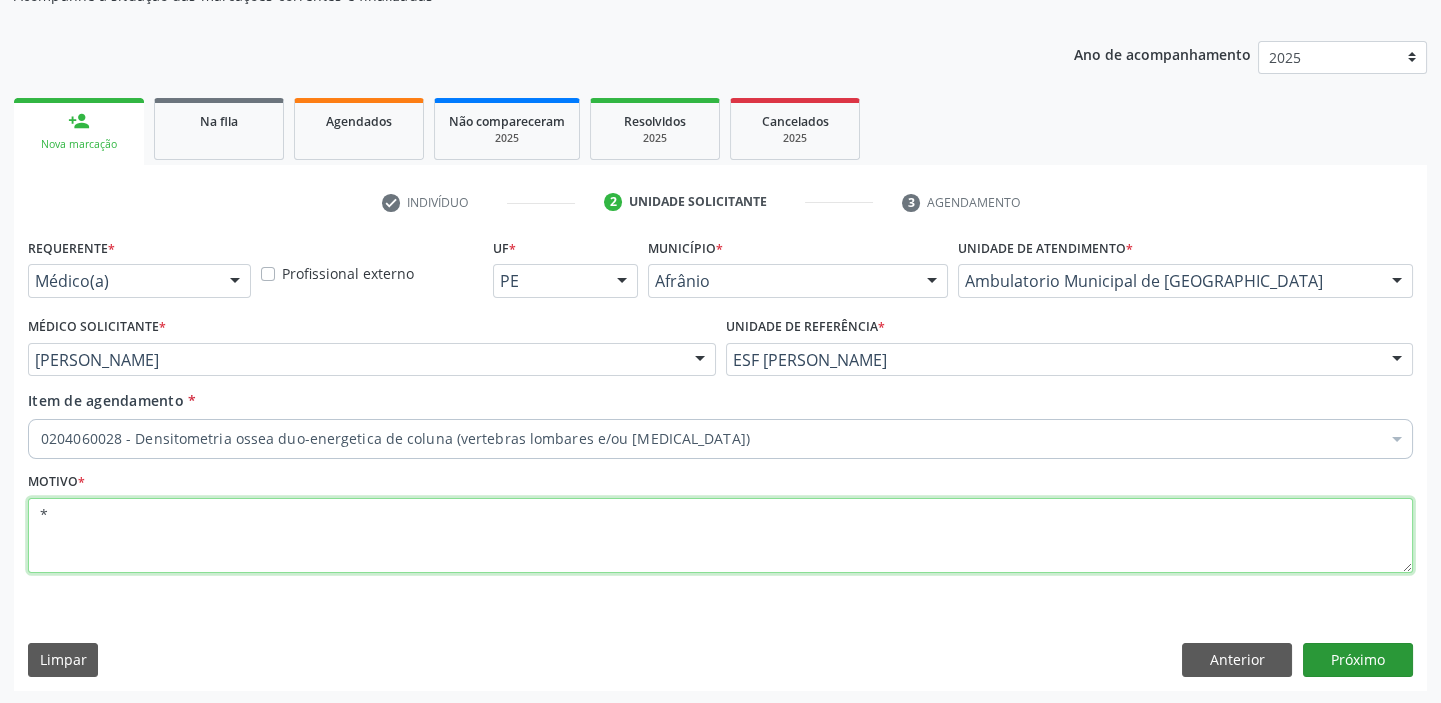 type on "*" 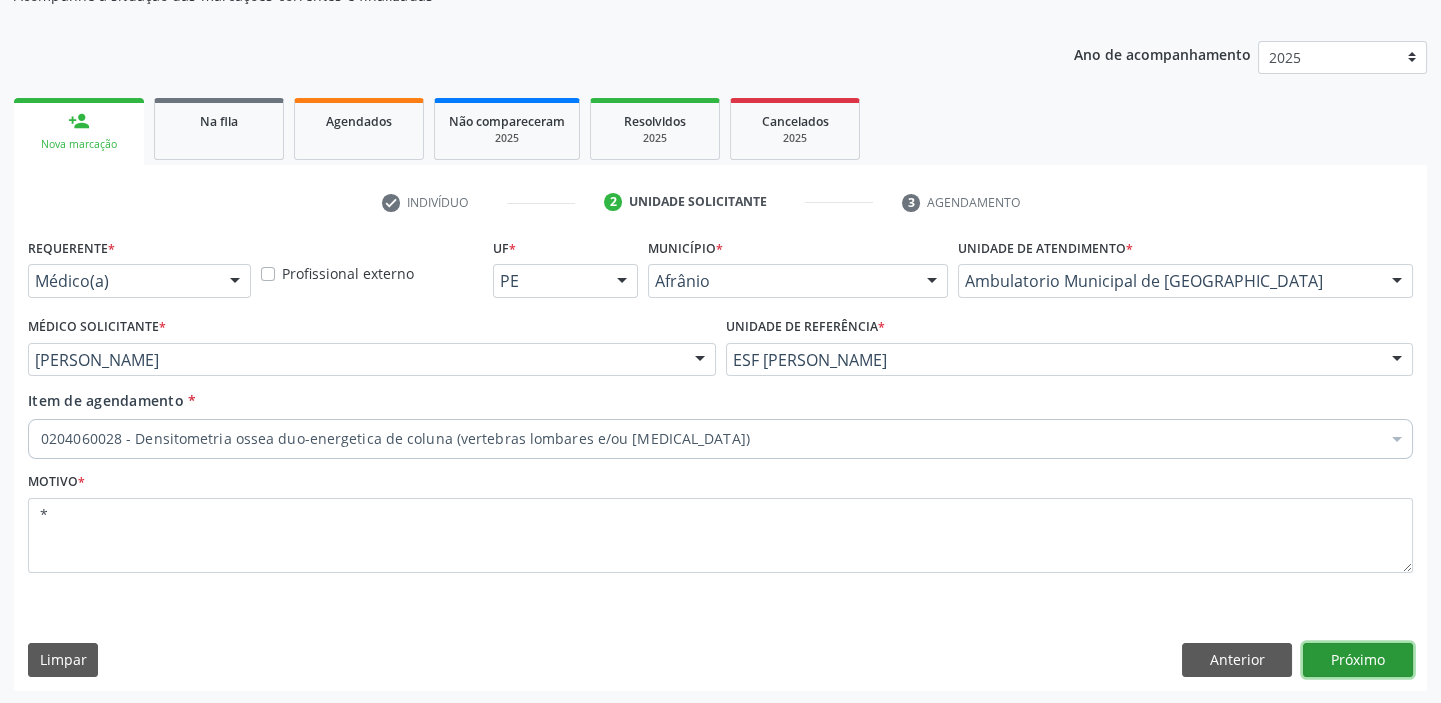 click on "Próximo" at bounding box center [1358, 660] 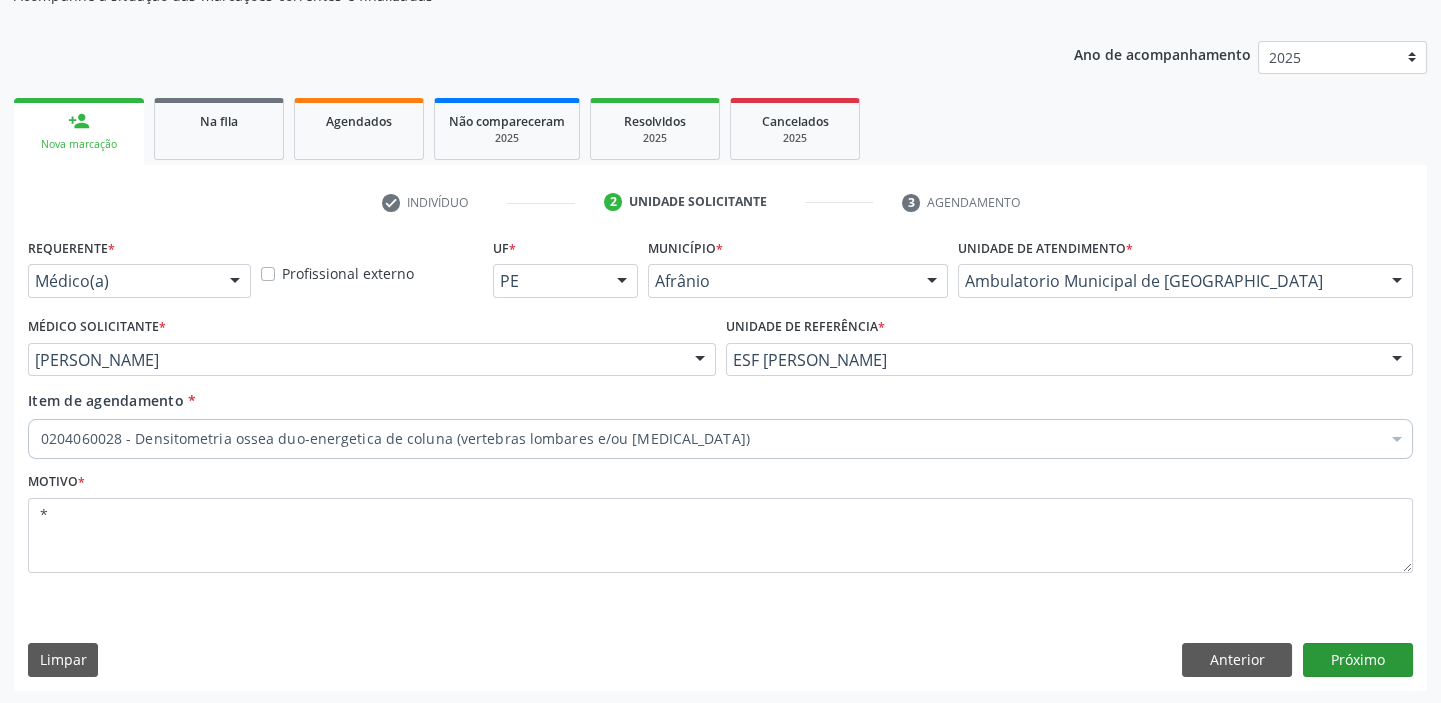 scroll, scrollTop: 166, scrollLeft: 0, axis: vertical 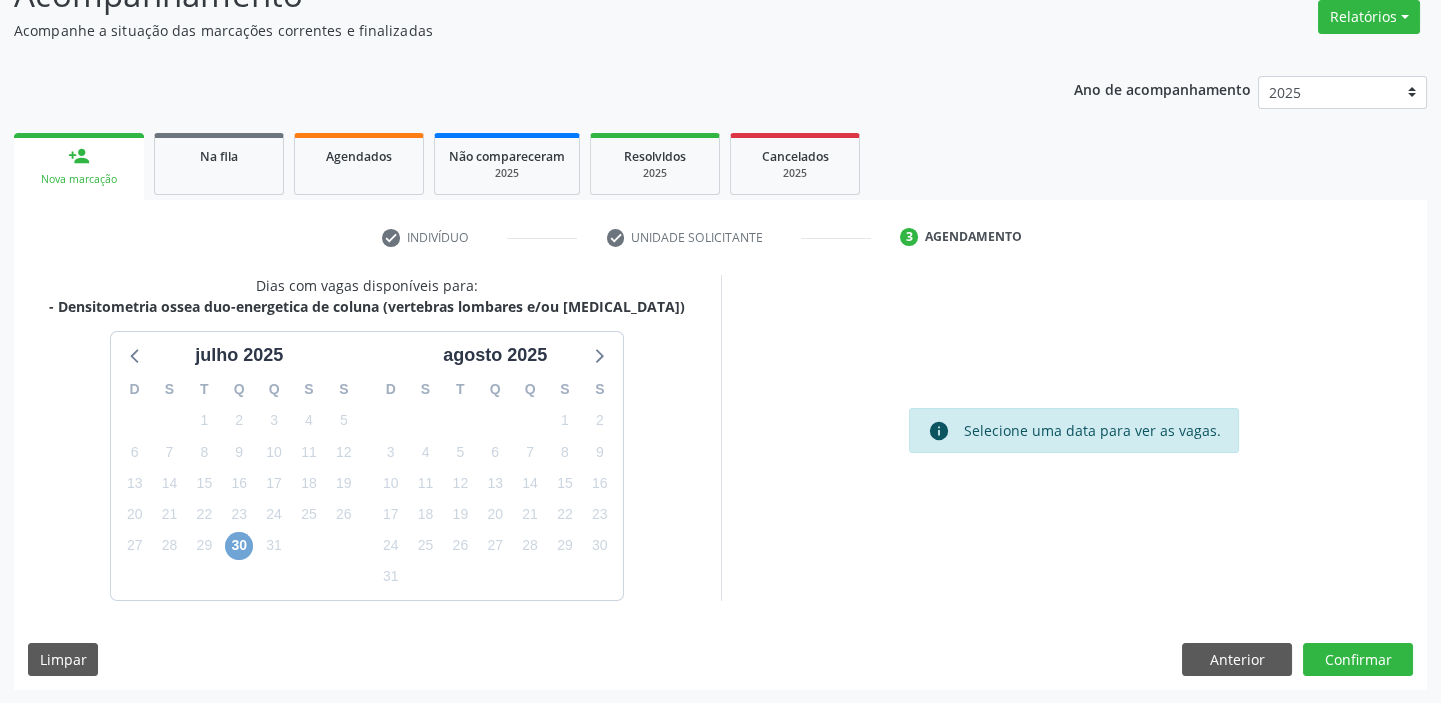click on "30" at bounding box center (239, 546) 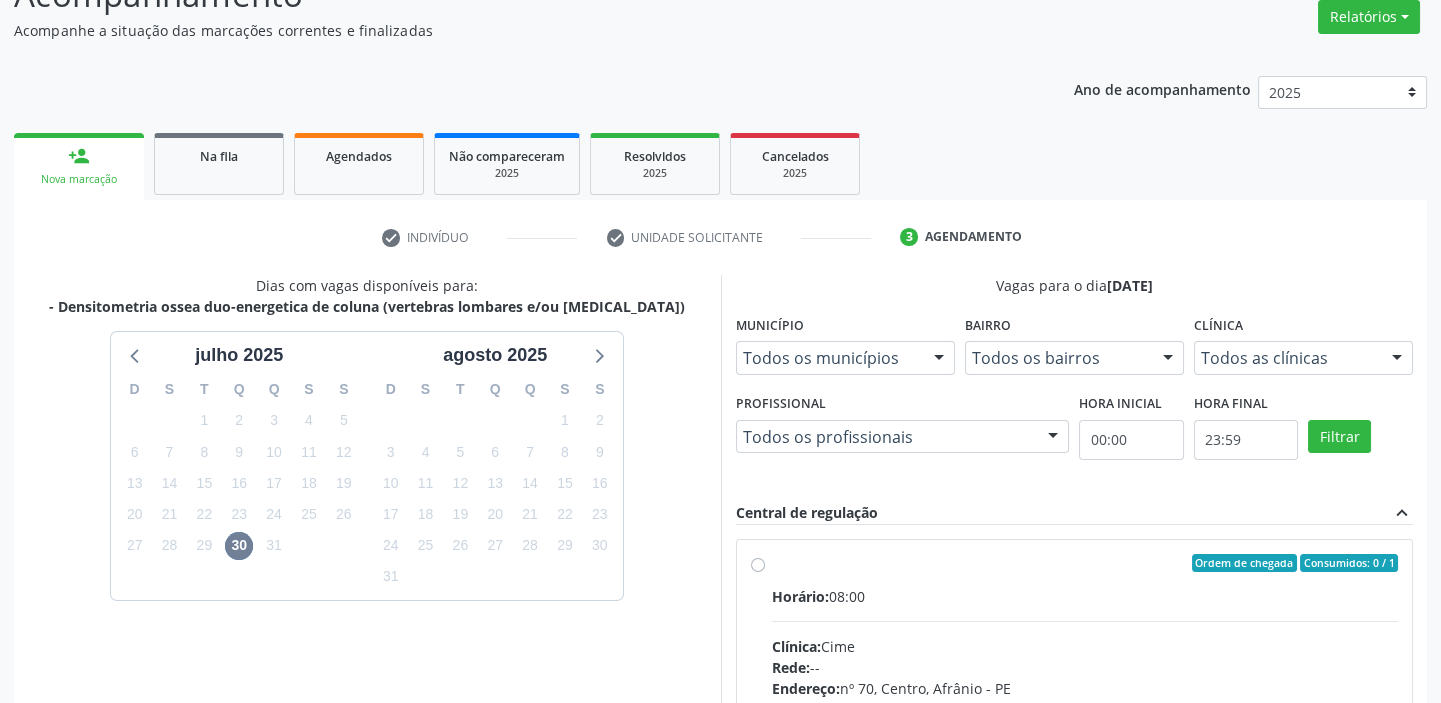 click on "Clínica:  Cime" at bounding box center [1085, 646] 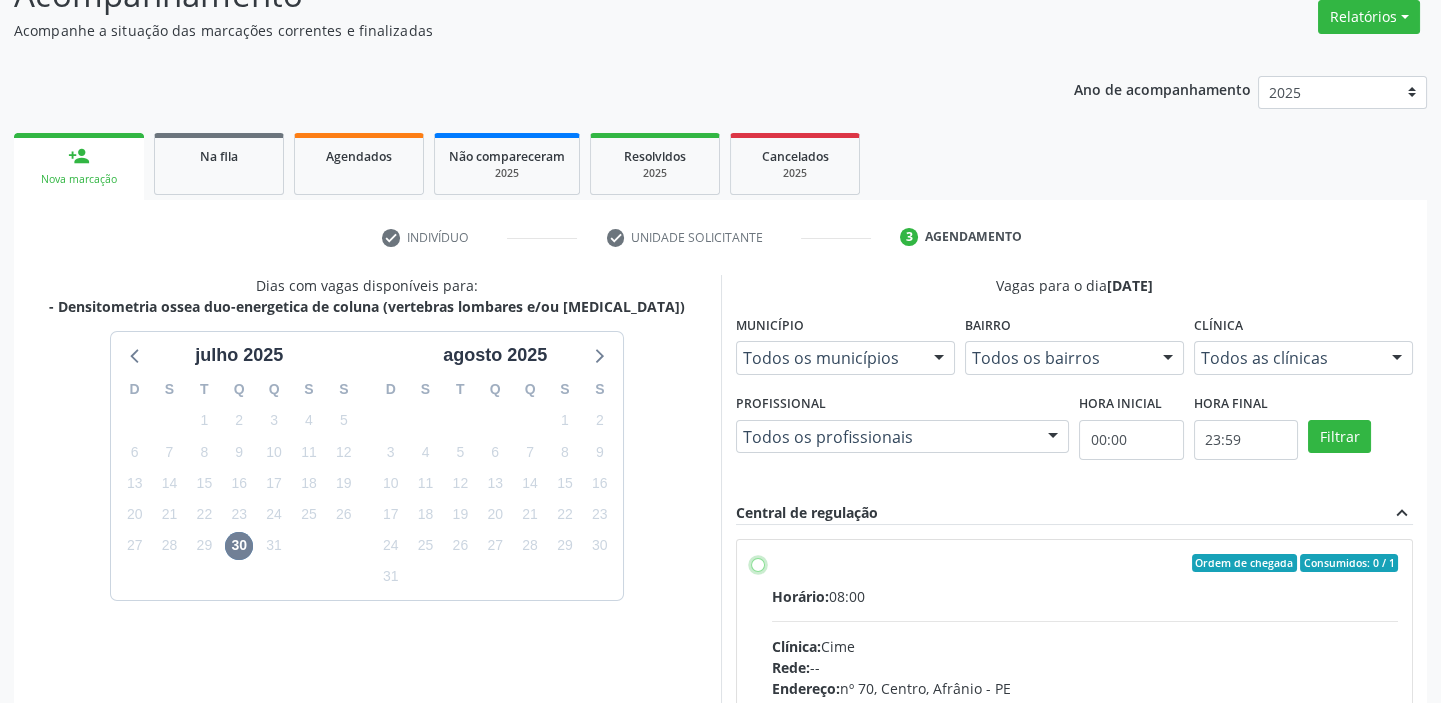 click on "Ordem de chegada
Consumidos: 0 / 1
Horário:   08:00
Clínica:  Cime
Rede:
--
Endereço:   [STREET_ADDRESS]
Telefone:   [PHONE_NUMBER]
Profissional:
--
Informações adicionais sobre o atendimento
Idade de atendimento:
Sem restrição
Gênero(s) atendido(s):
Sem restrição
Informações adicionais:
--" at bounding box center [758, 563] 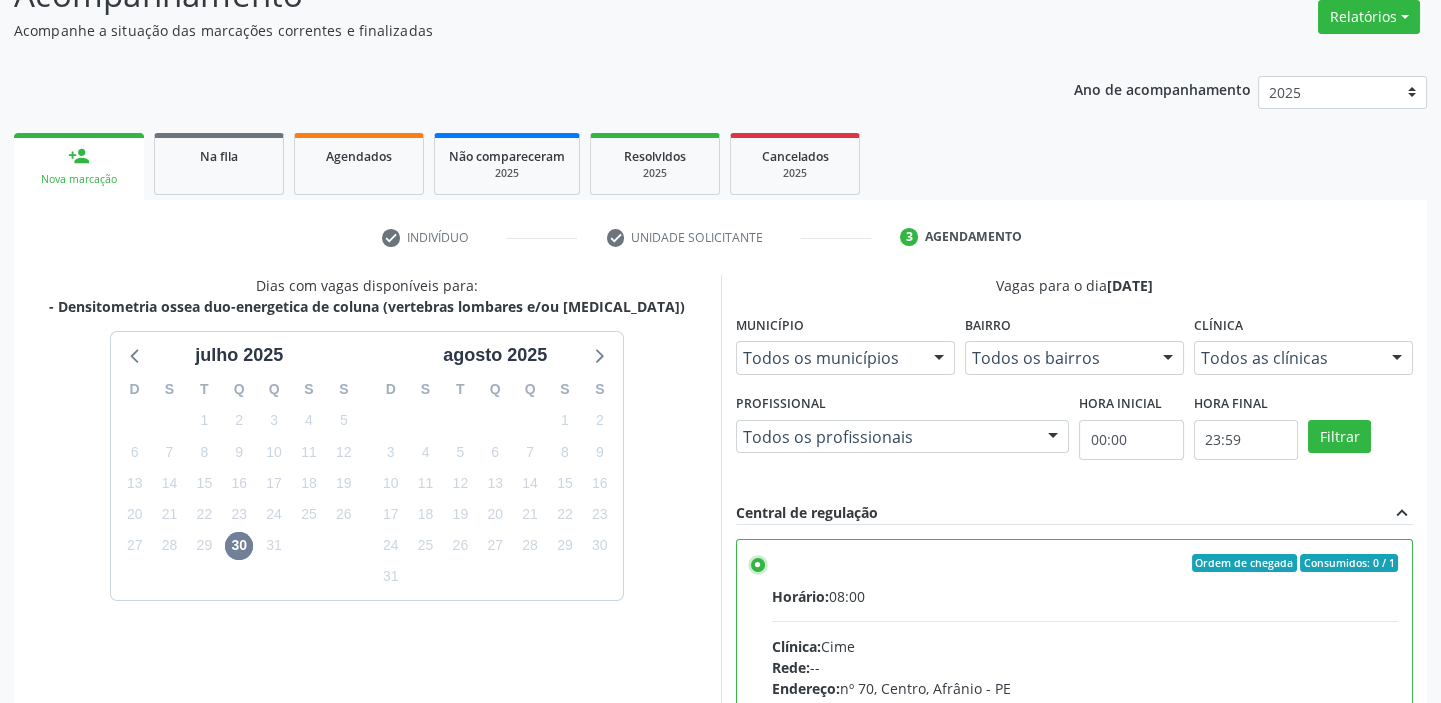 scroll, scrollTop: 99, scrollLeft: 0, axis: vertical 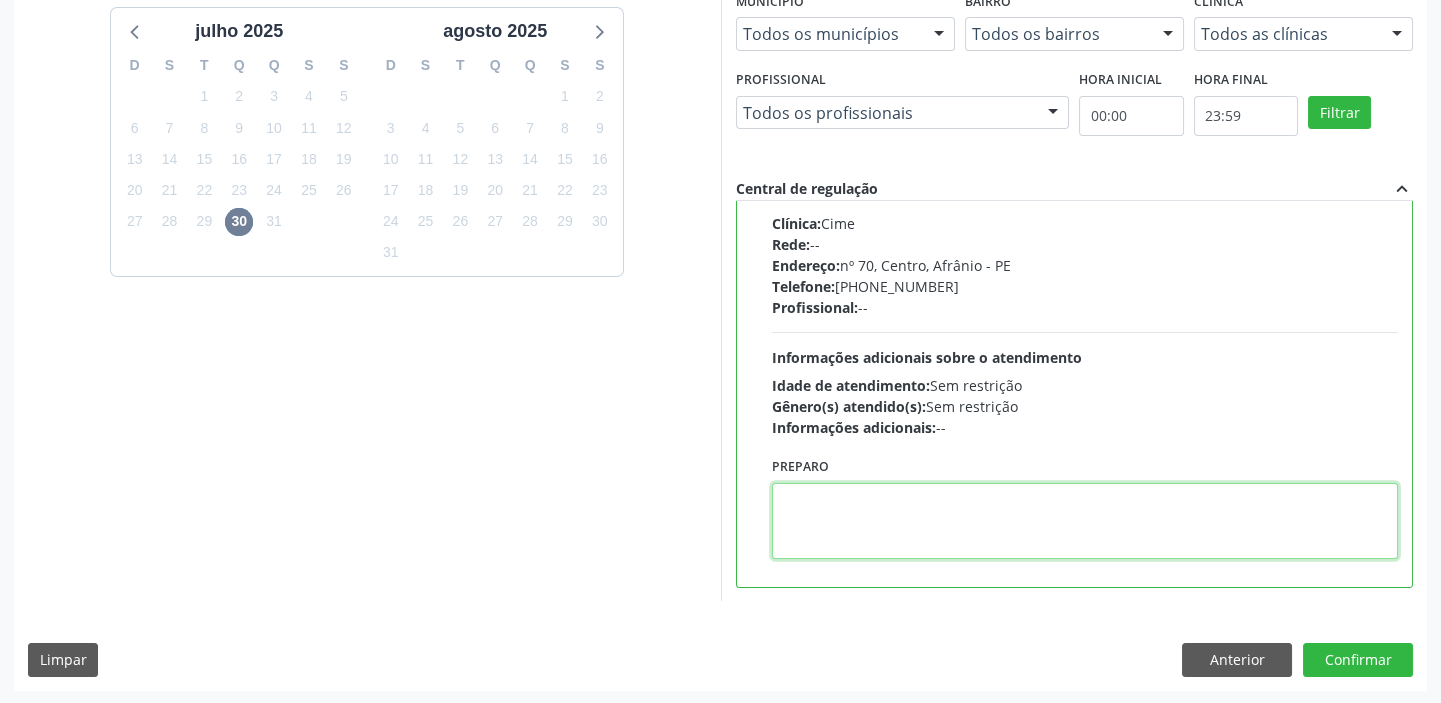 click at bounding box center (1085, 521) 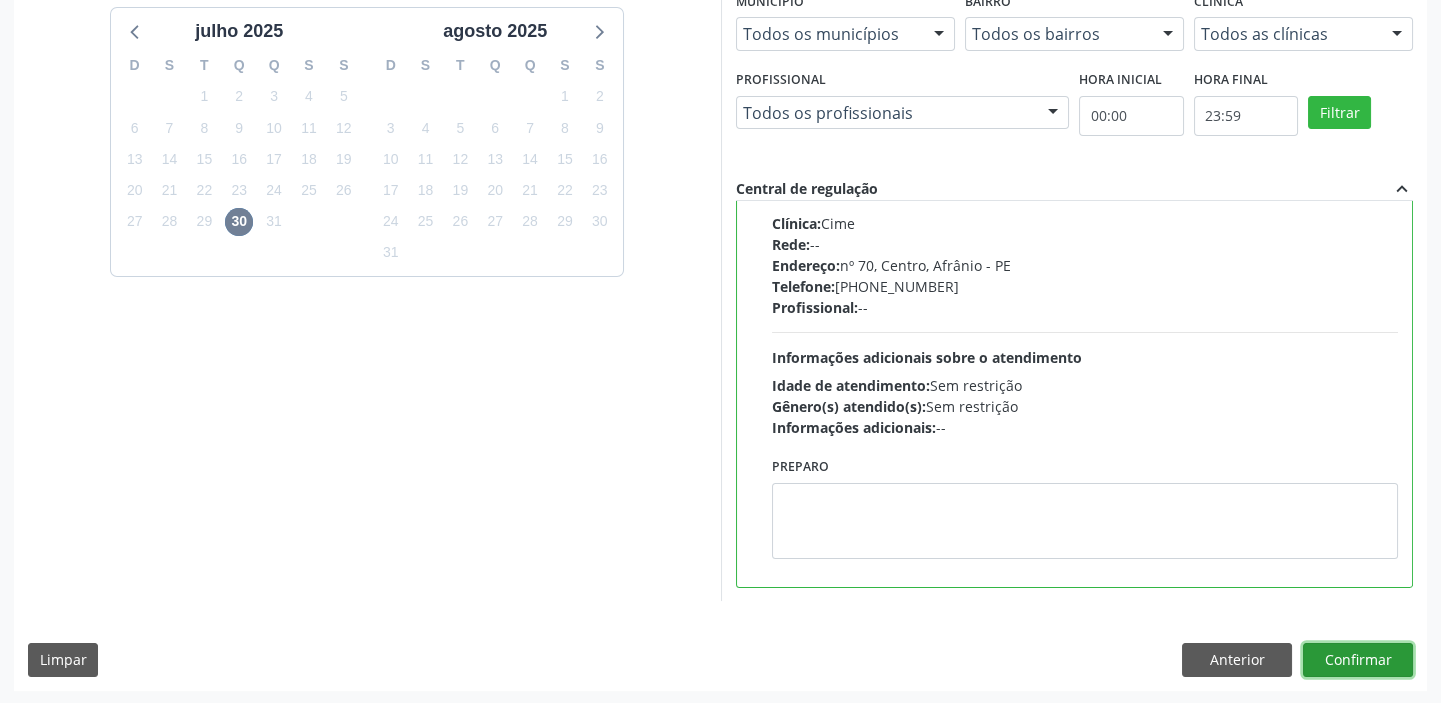 click on "Confirmar" at bounding box center [1358, 660] 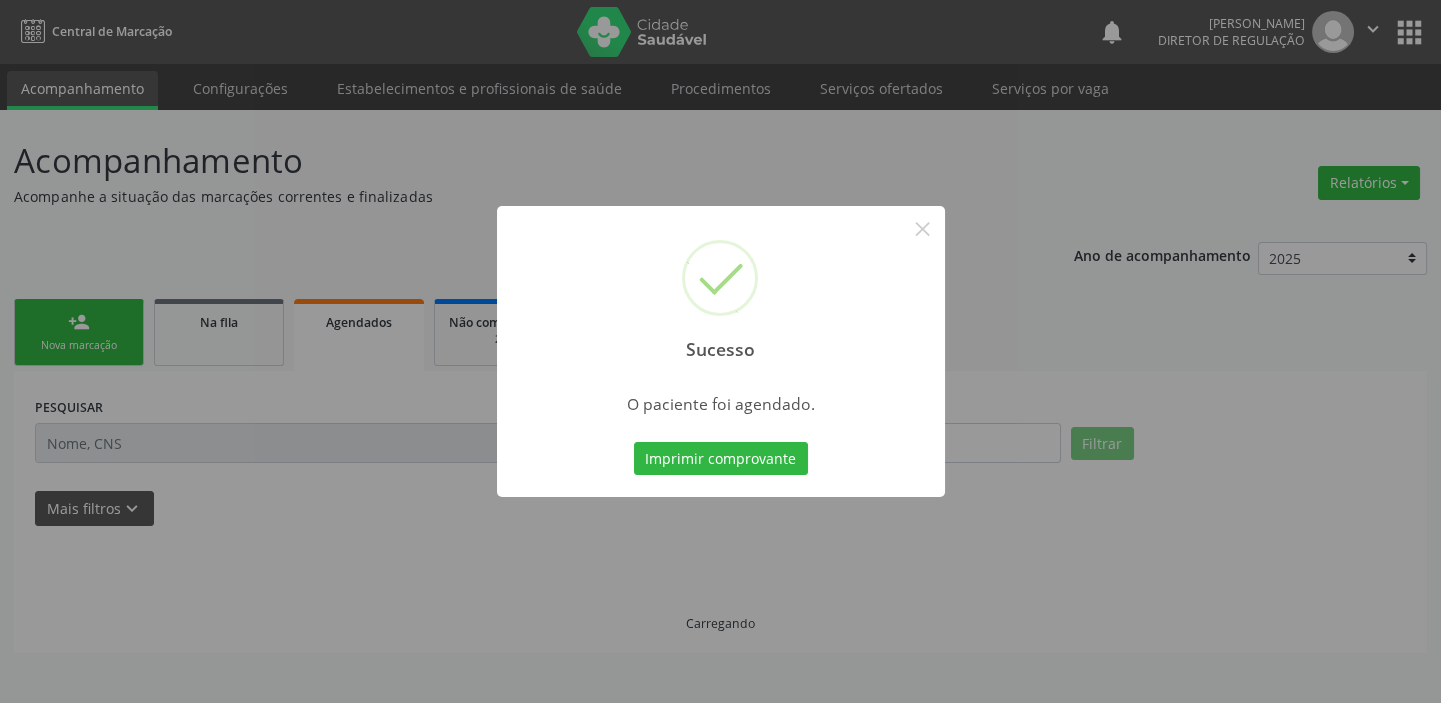 scroll, scrollTop: 0, scrollLeft: 0, axis: both 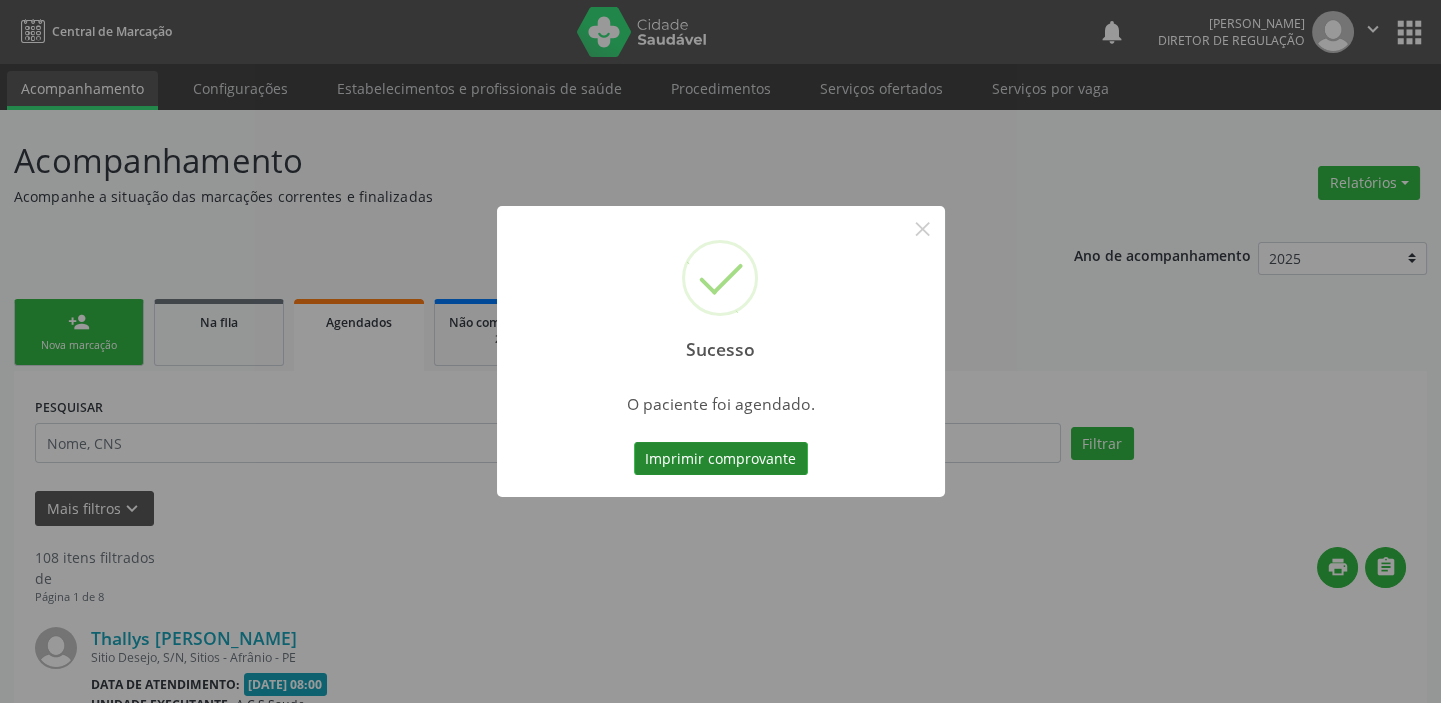 click on "Imprimir comprovante" at bounding box center [721, 459] 